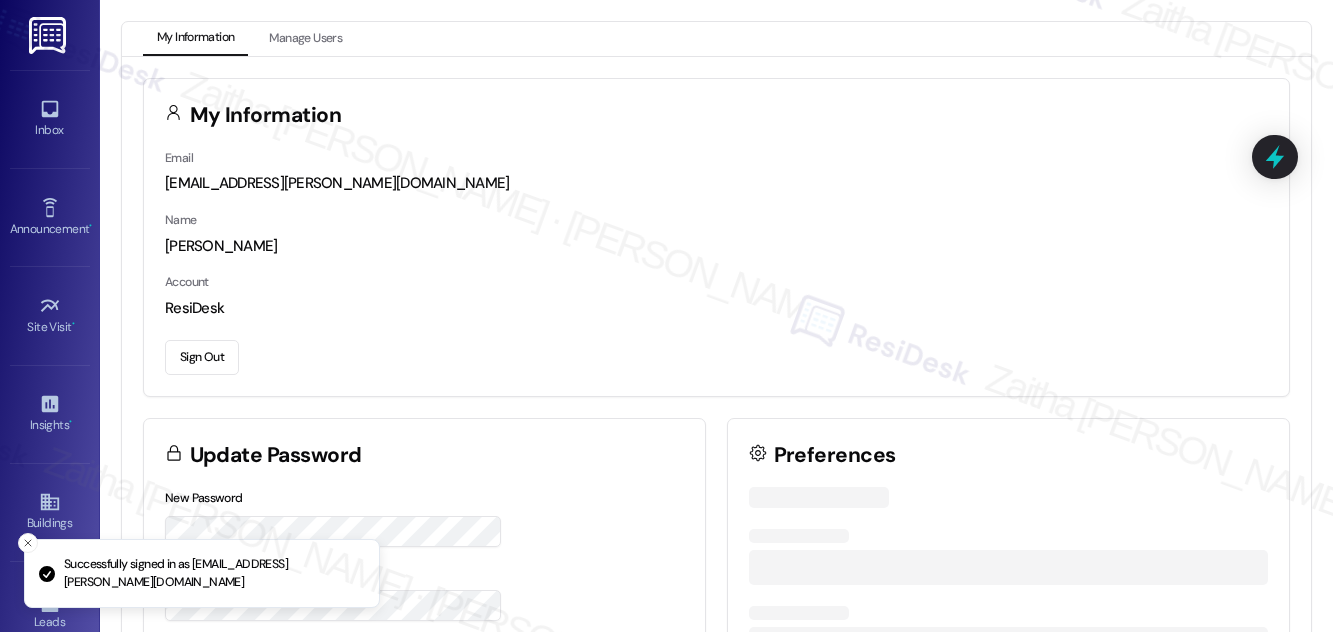 scroll, scrollTop: 0, scrollLeft: 0, axis: both 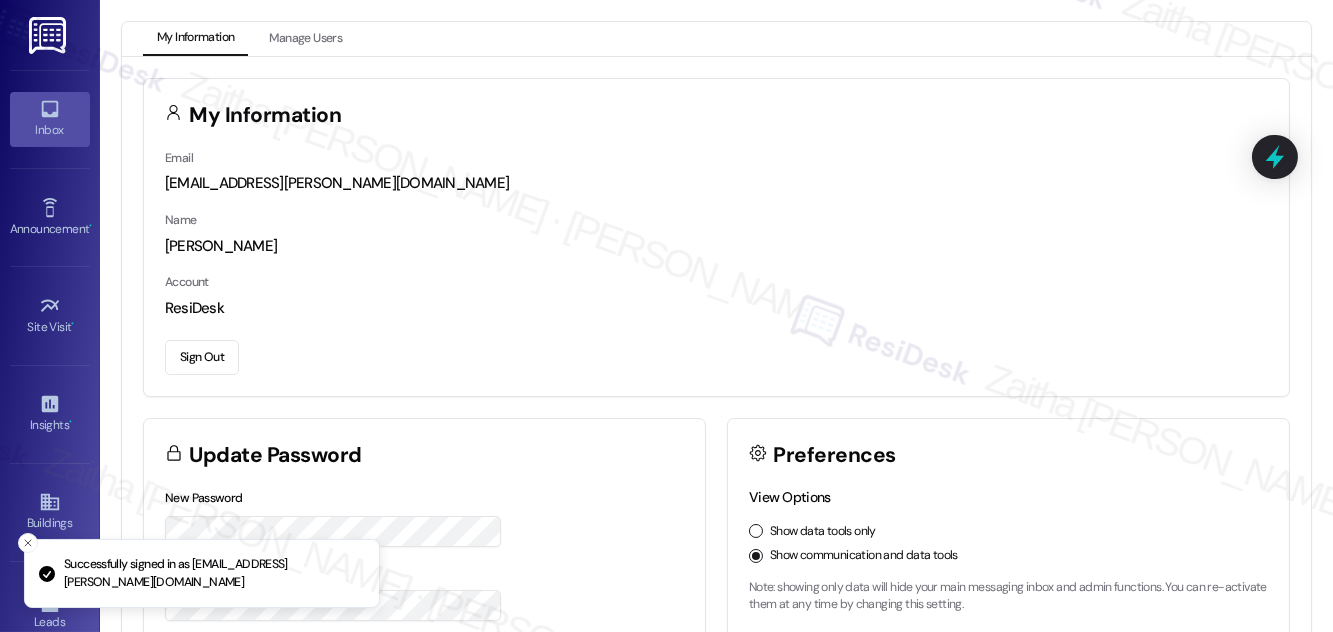 click on "Inbox" at bounding box center [50, 130] 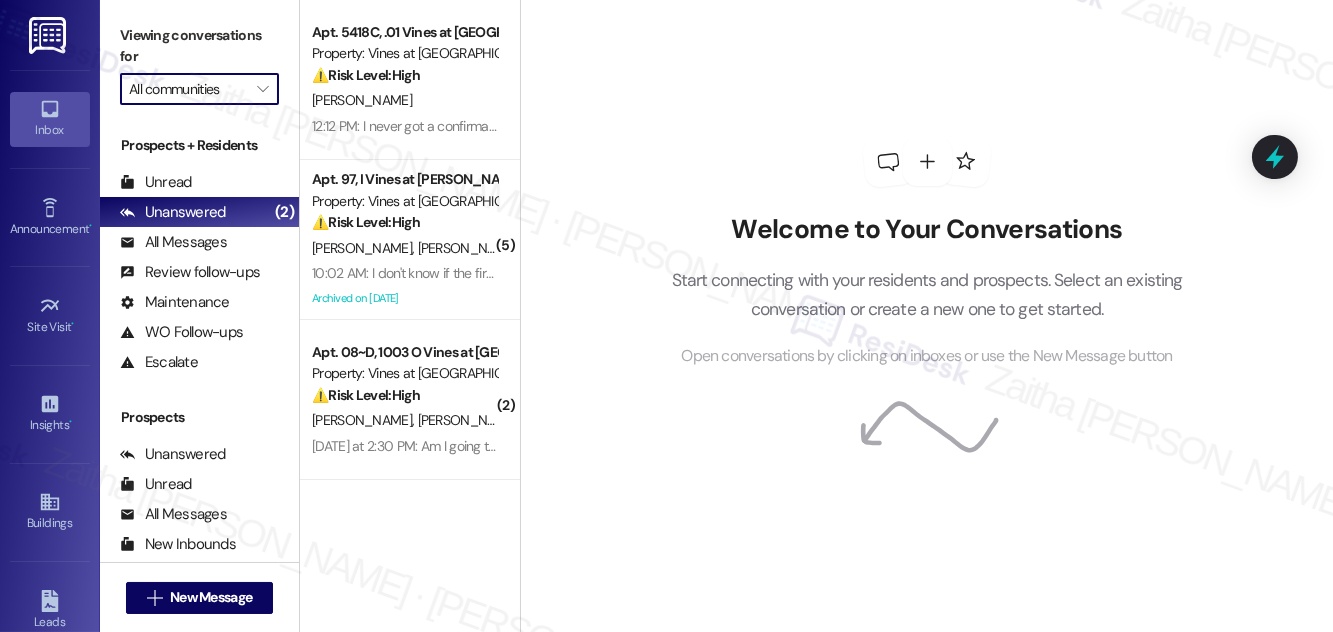 click on "All communities" at bounding box center [188, 89] 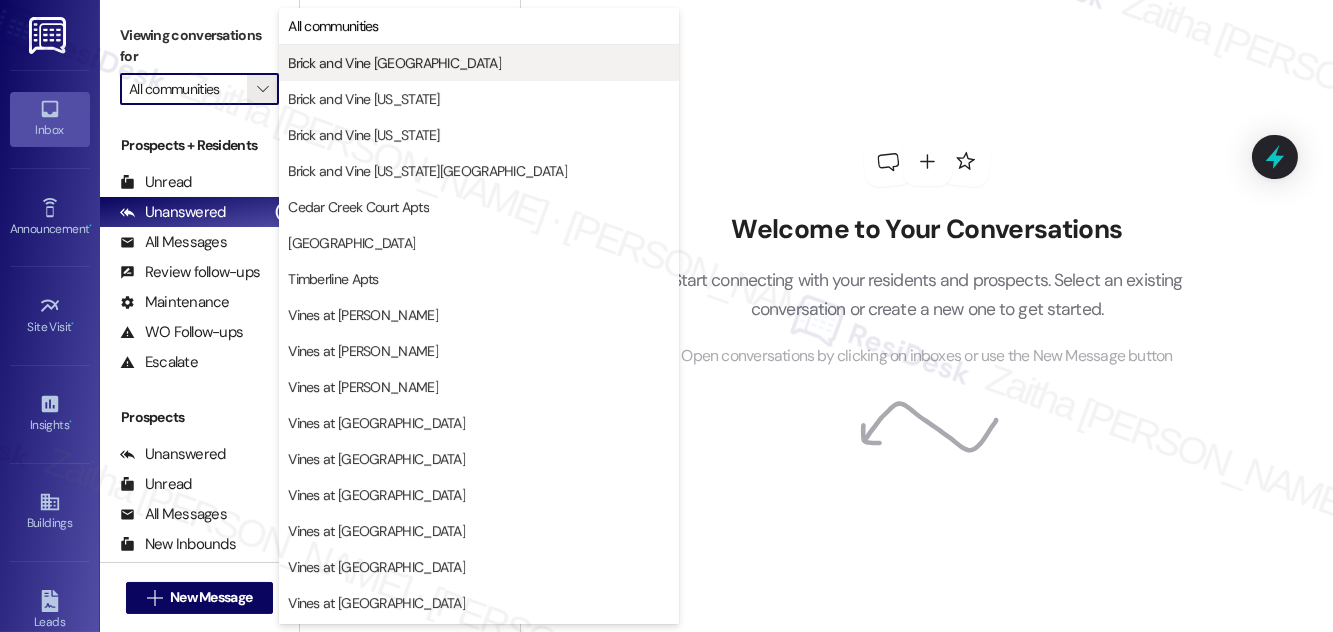 click on "Brick and Vine [GEOGRAPHIC_DATA]" at bounding box center [394, 63] 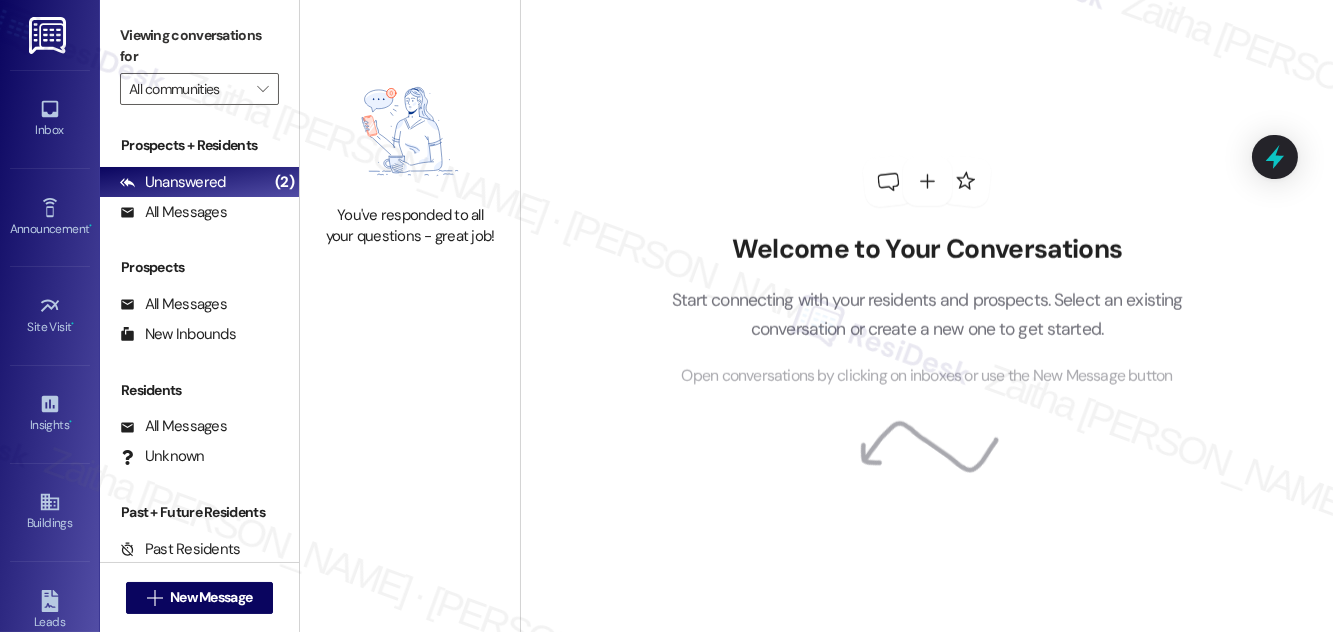 type on "Brick and Vine [GEOGRAPHIC_DATA]" 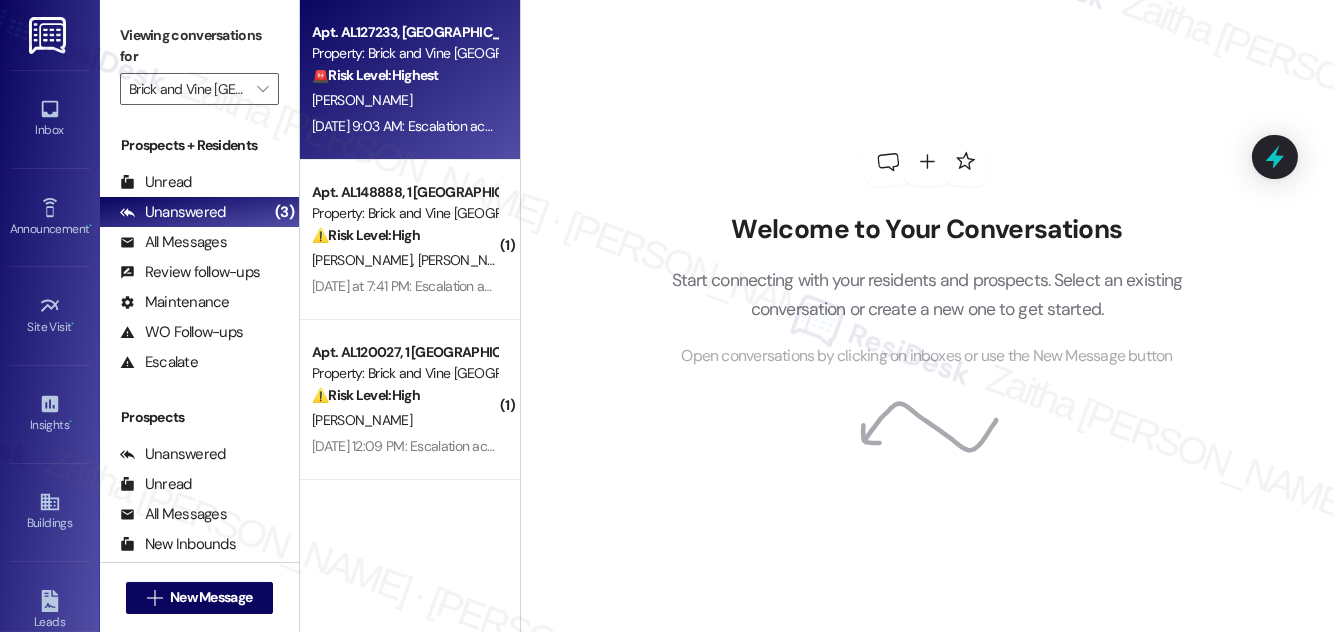 click on "🚨  Risk Level:  Highest The resident reports a broken AC unit resulting in a 90-degree indoor temperature. This constitutes a critical habitability issue, especially given the high temperature, and requires immediate attention to prevent health risks." at bounding box center [404, 75] 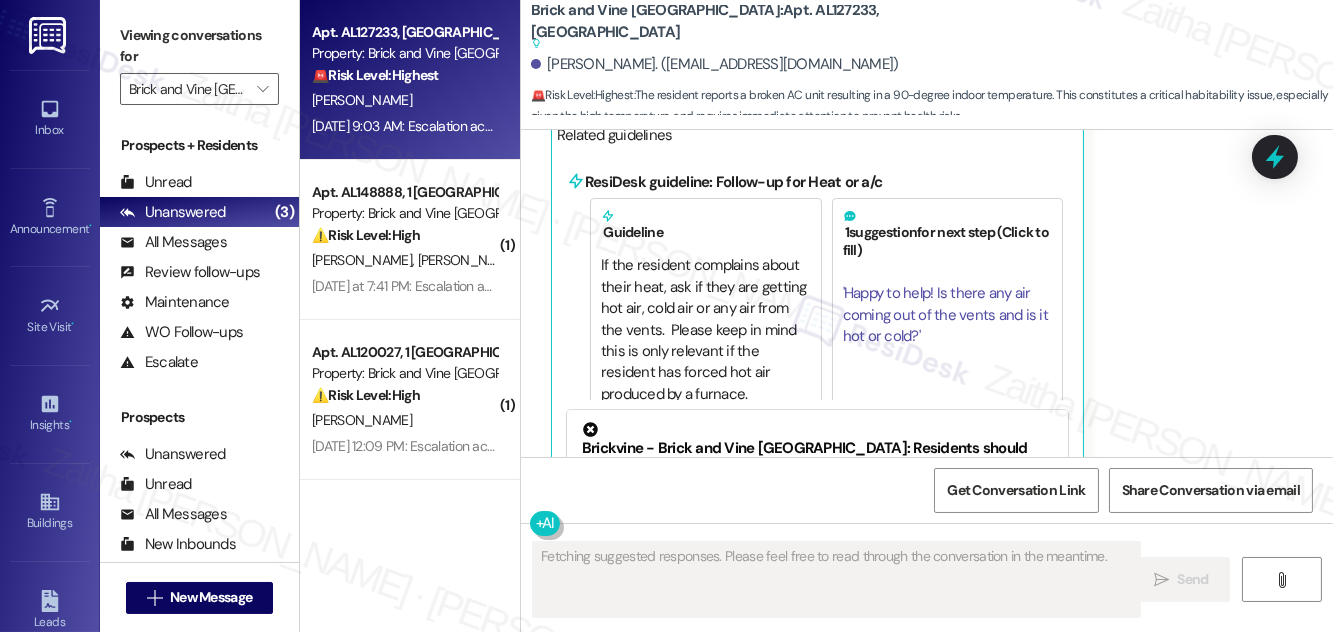 scroll, scrollTop: 1206, scrollLeft: 0, axis: vertical 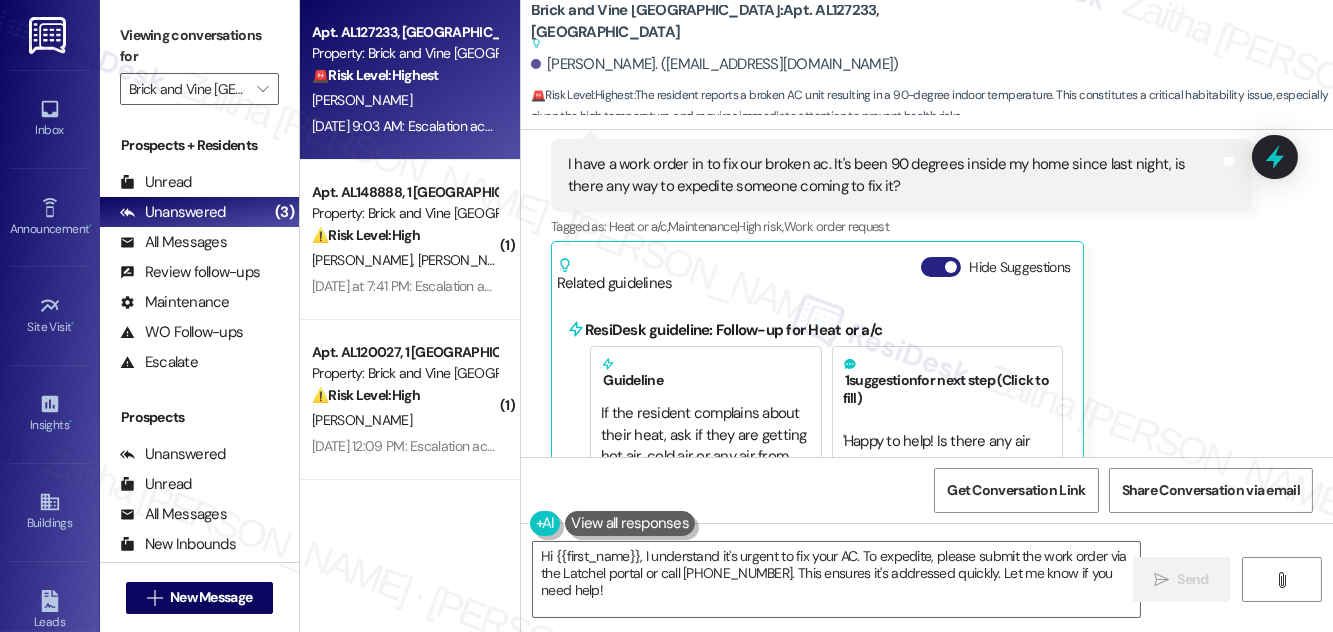 click on "Hide Suggestions" at bounding box center [941, 267] 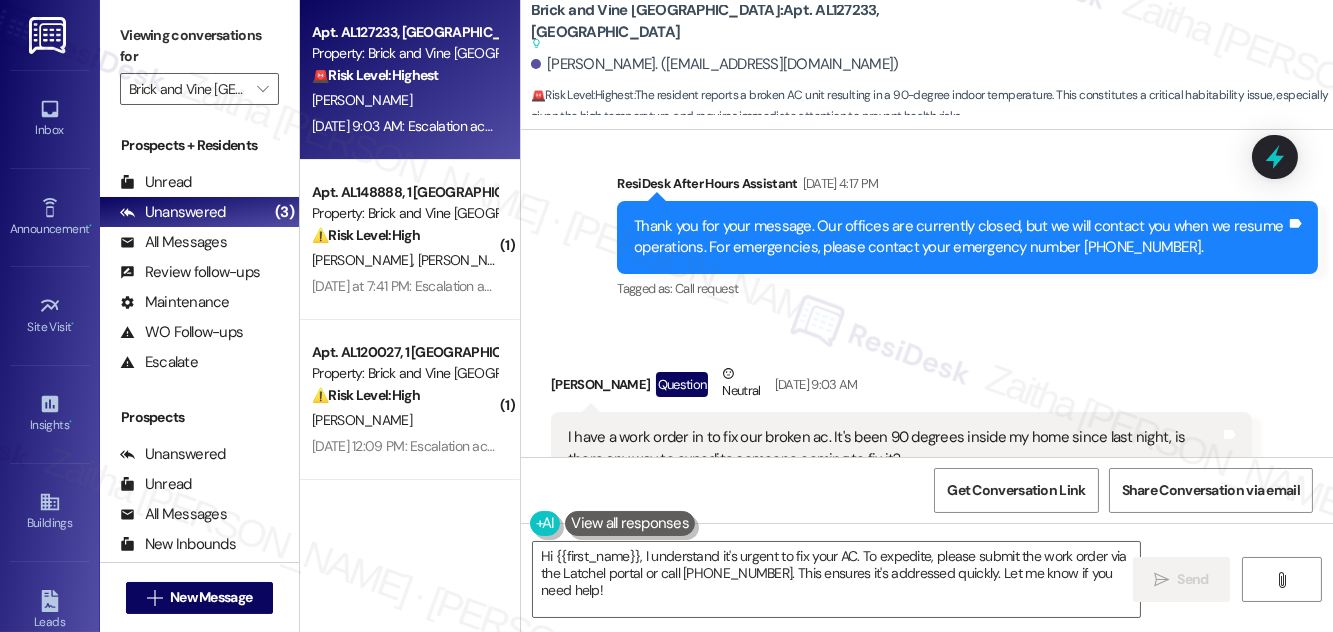 scroll, scrollTop: 1024, scrollLeft: 0, axis: vertical 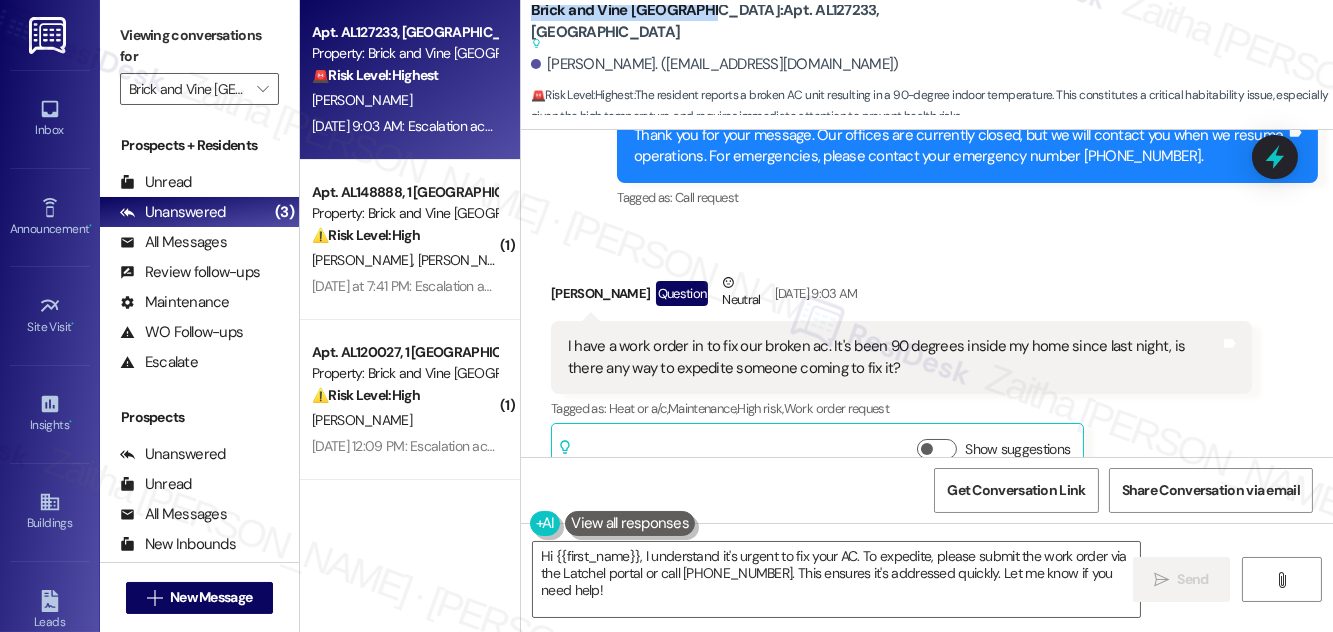 drag, startPoint x: 529, startPoint y: 7, endPoint x: 707, endPoint y: 4, distance: 178.02528 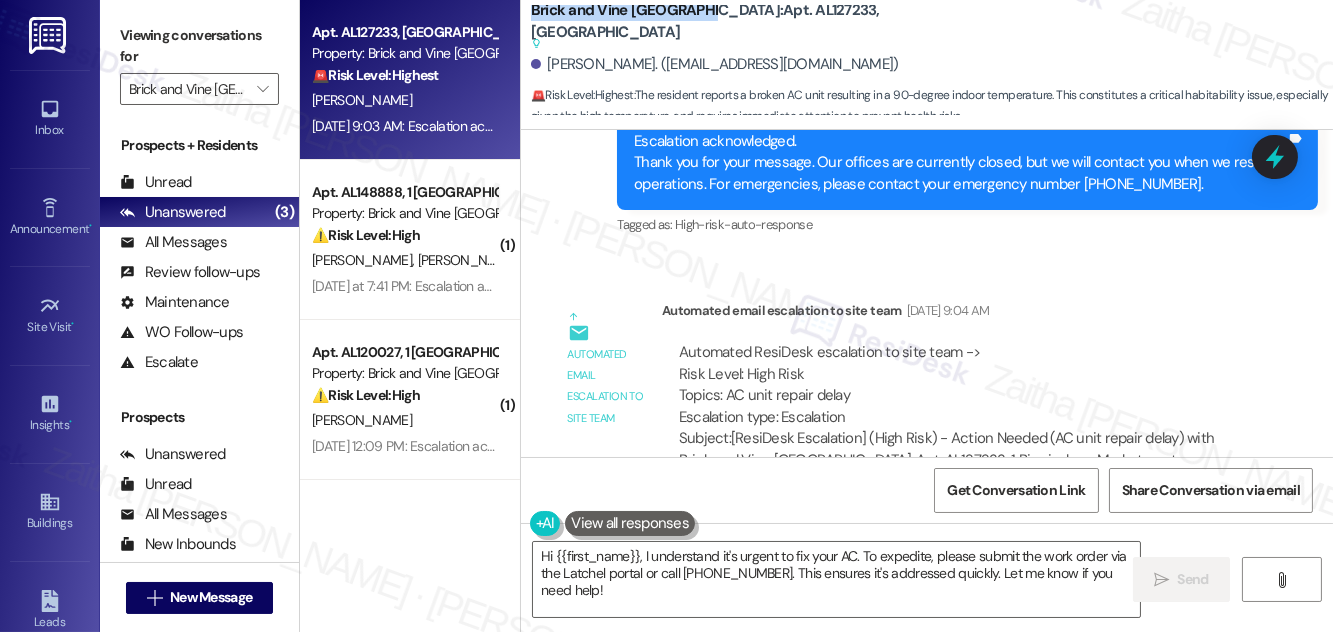 scroll, scrollTop: 1544, scrollLeft: 0, axis: vertical 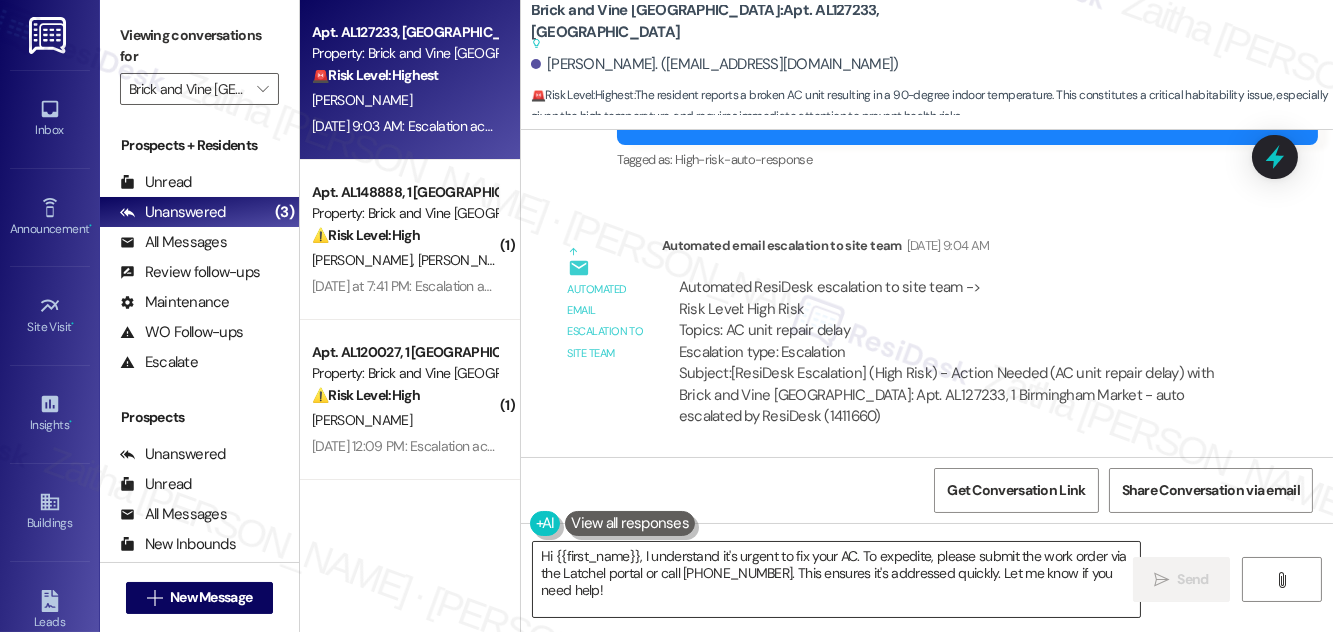 click on "Hi {{first_name}}, I understand it's urgent to fix your AC. To expedite, please submit the work order via the Latchel portal or call [PHONE_NUMBER]. This ensures it's addressed quickly. Let me know if you need help!" at bounding box center (836, 579) 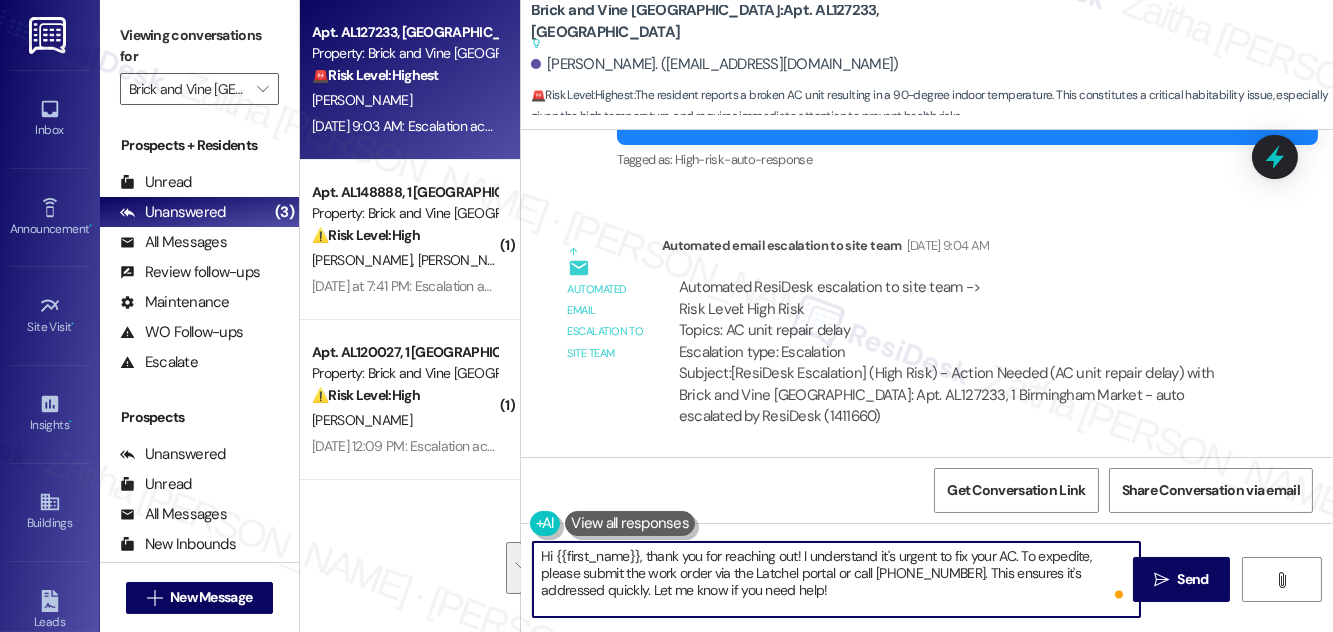 drag, startPoint x: 1020, startPoint y: 554, endPoint x: 1000, endPoint y: 582, distance: 34.4093 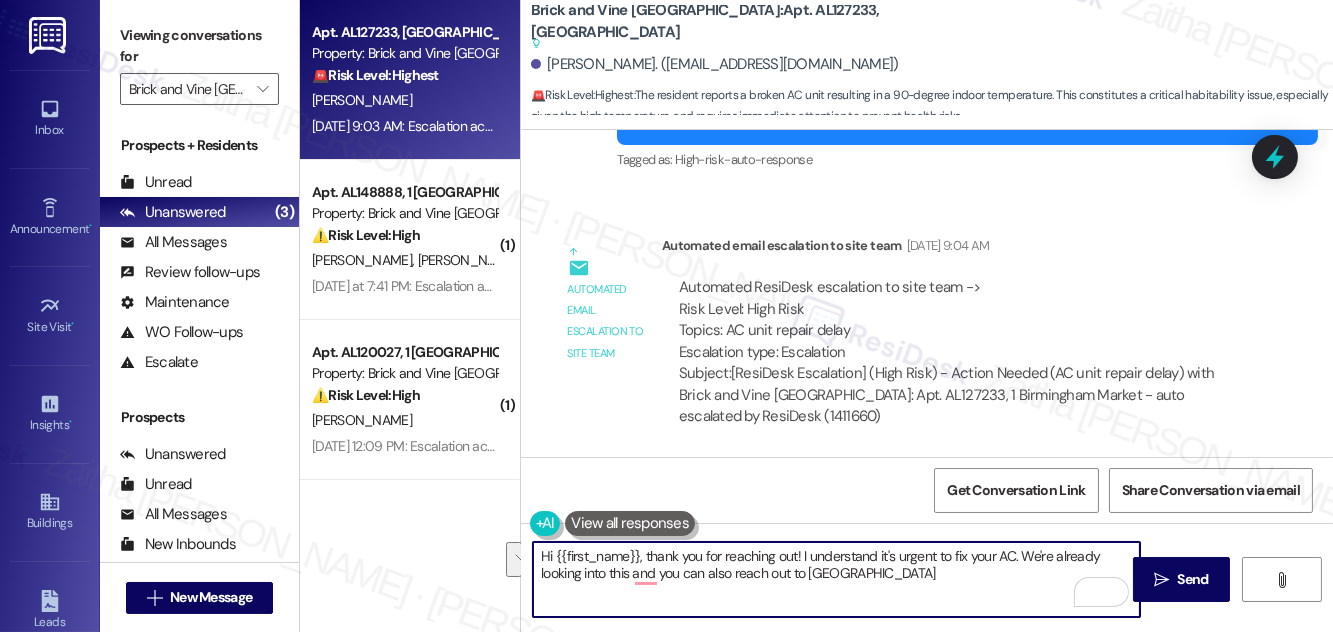 drag, startPoint x: 1021, startPoint y: 560, endPoint x: 657, endPoint y: 589, distance: 365.15338 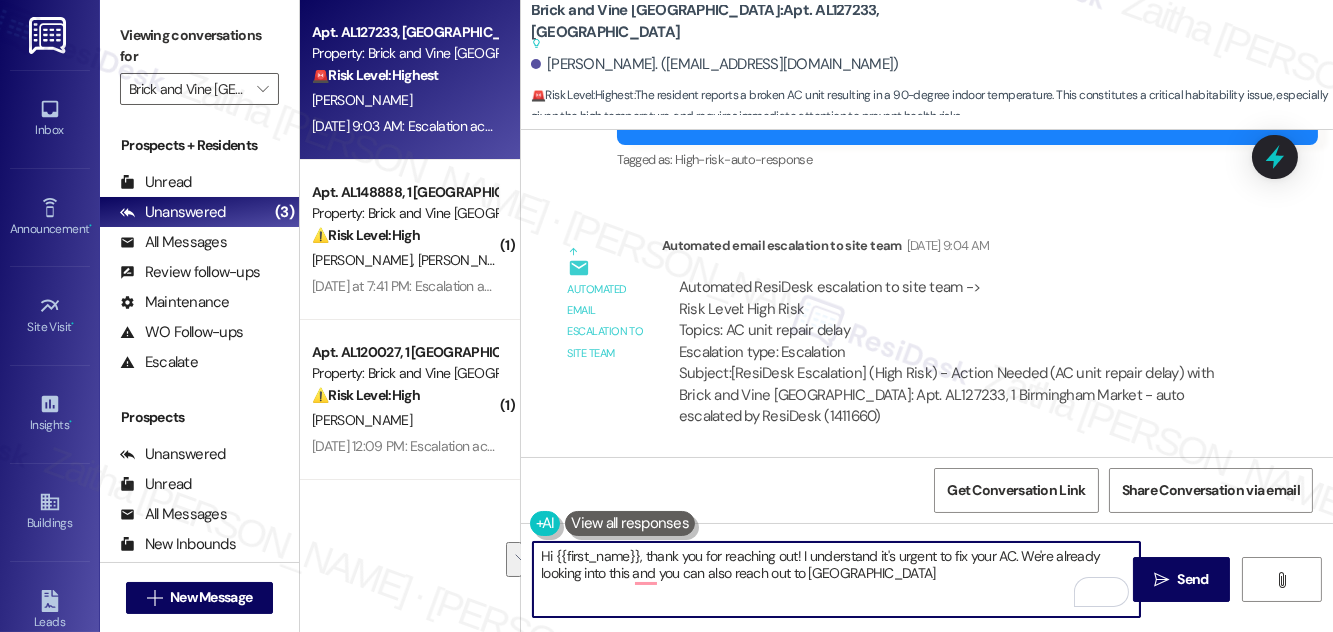 click on "Hi {{first_name}}, thank you for reaching out! I understand it's urgent to fix your AC. We're already looking into this and you can also reach out to [GEOGRAPHIC_DATA]" at bounding box center (836, 579) 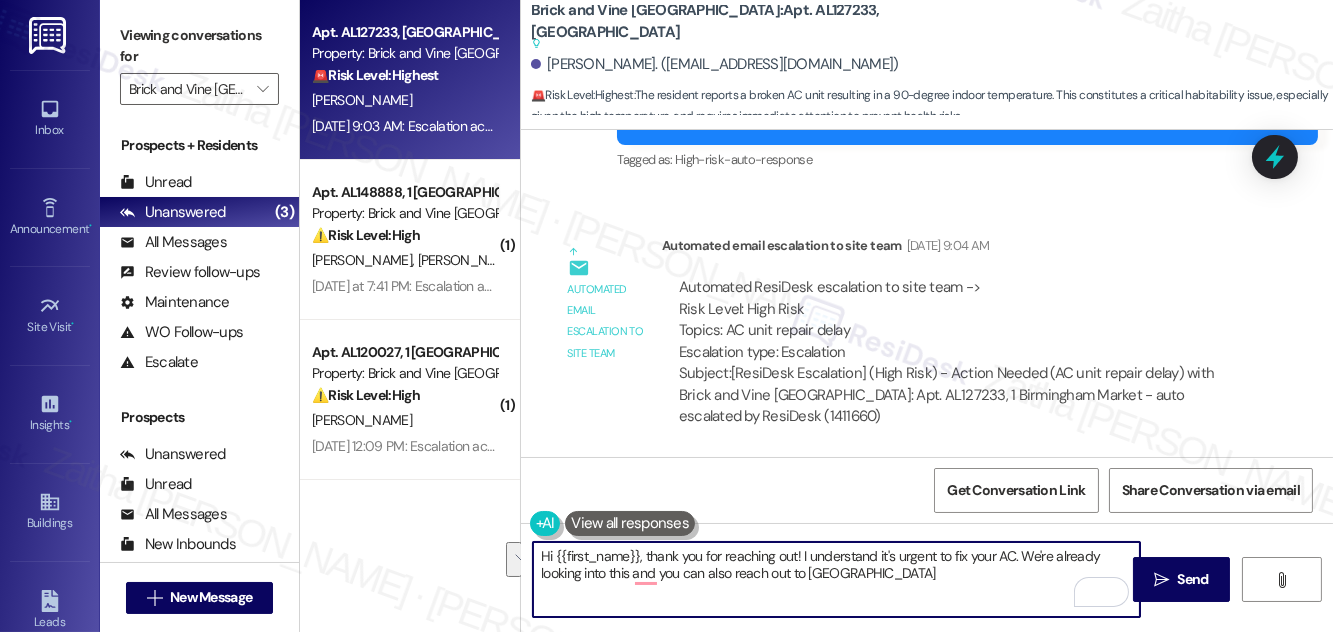 click on "Hi {{first_name}}, thank you for reaching out! I understand it's urgent to fix your AC. We're already looking into this and you can also reach out to [GEOGRAPHIC_DATA]" at bounding box center [836, 579] 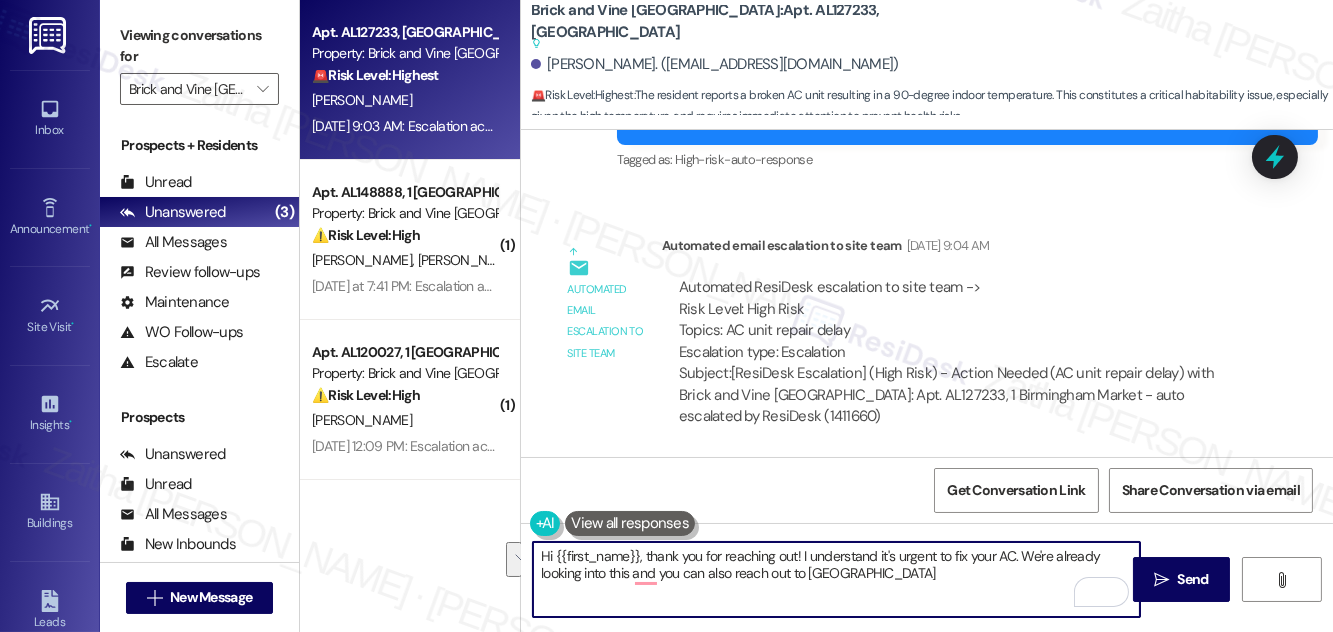 drag, startPoint x: 1018, startPoint y: 554, endPoint x: 1024, endPoint y: 573, distance: 19.924858 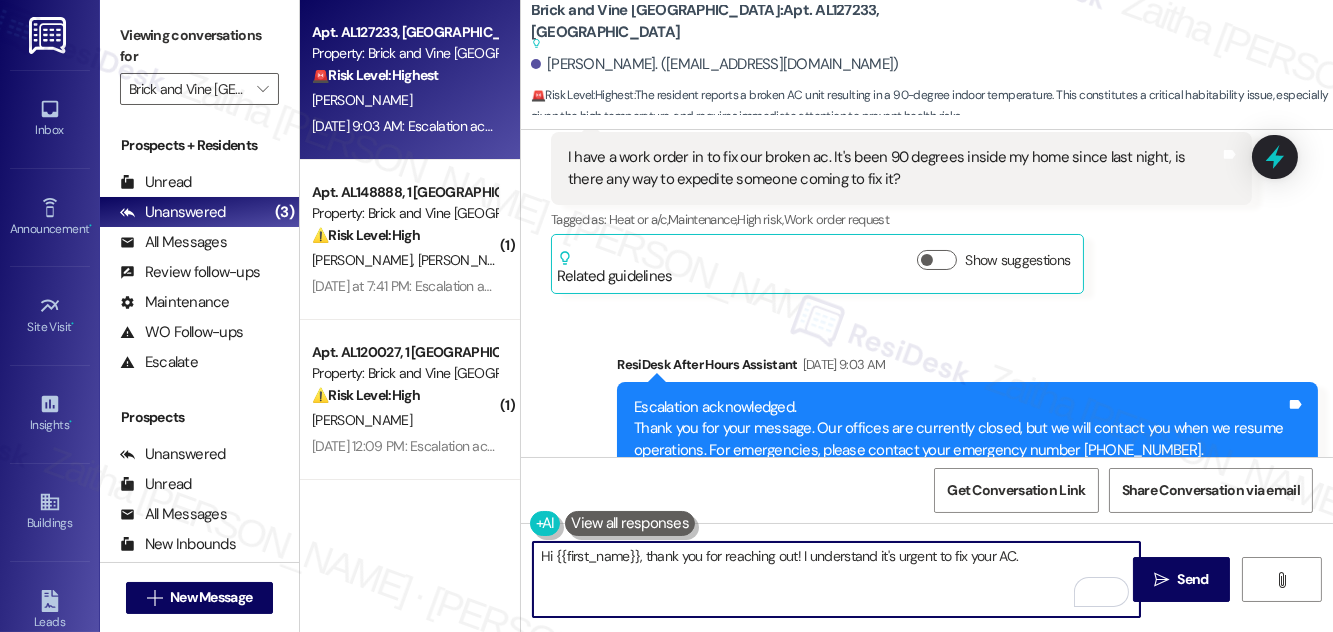 scroll, scrollTop: 1181, scrollLeft: 0, axis: vertical 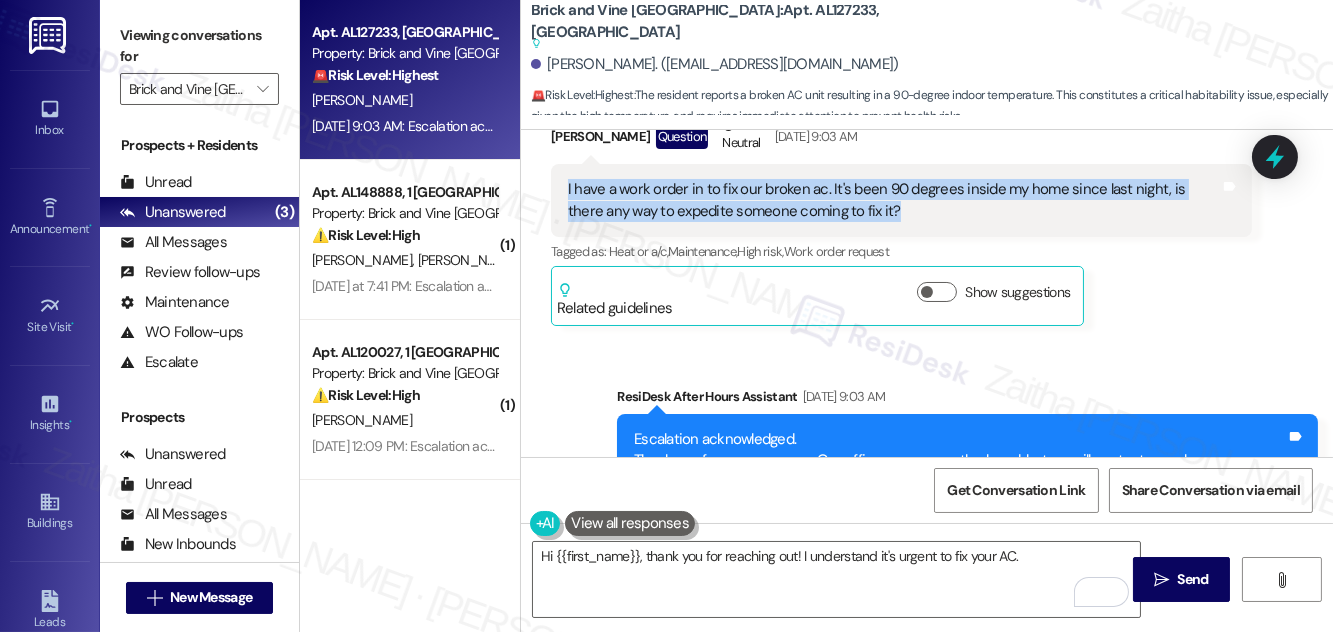 drag, startPoint x: 562, startPoint y: 190, endPoint x: 903, endPoint y: 215, distance: 341.9152 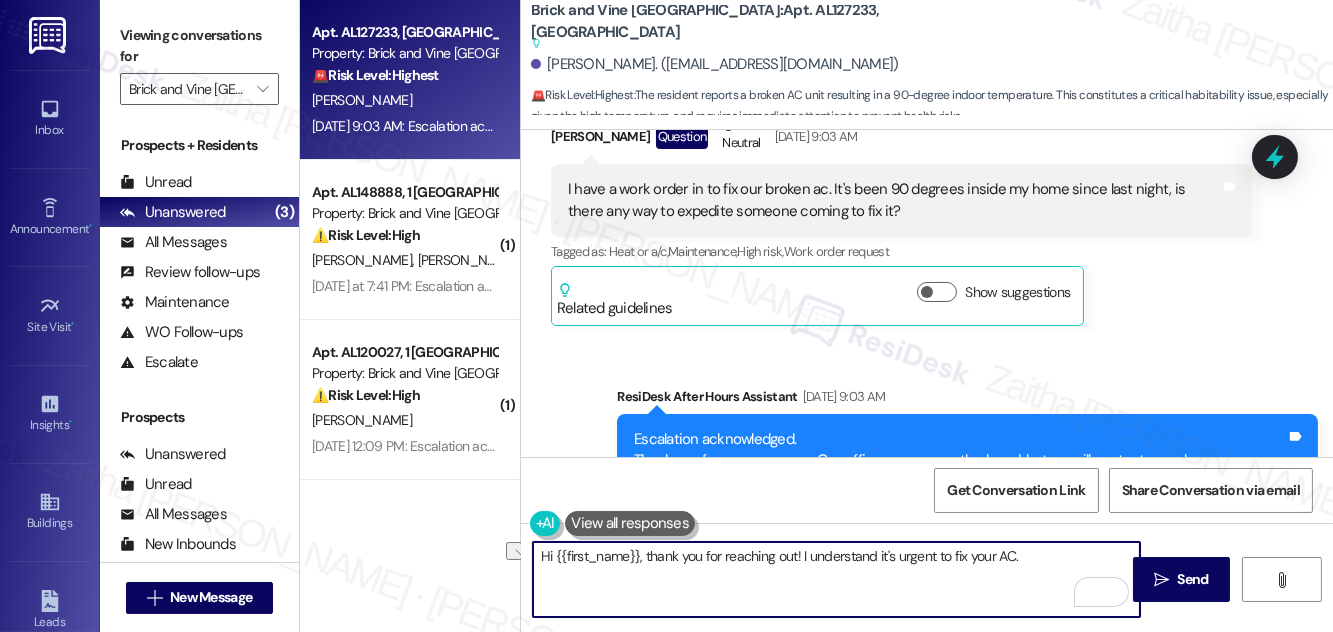 drag, startPoint x: 801, startPoint y: 554, endPoint x: 1026, endPoint y: 547, distance: 225.10886 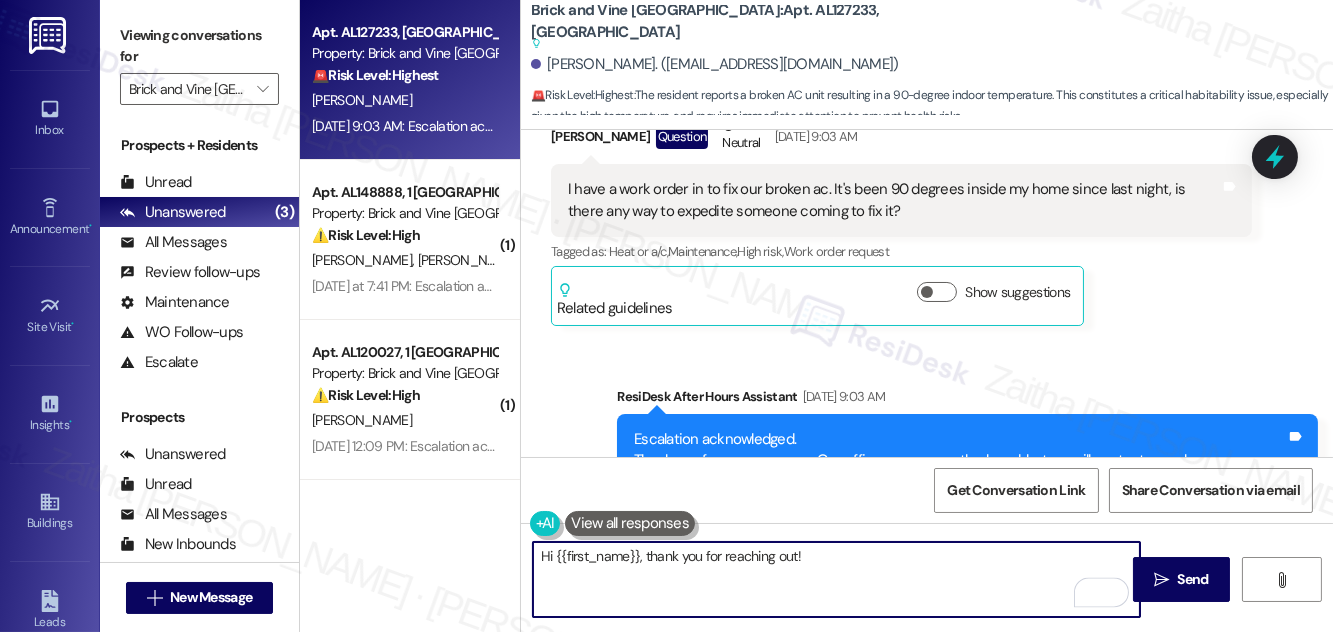 paste on "I'm really sorry you’ve been dealing" 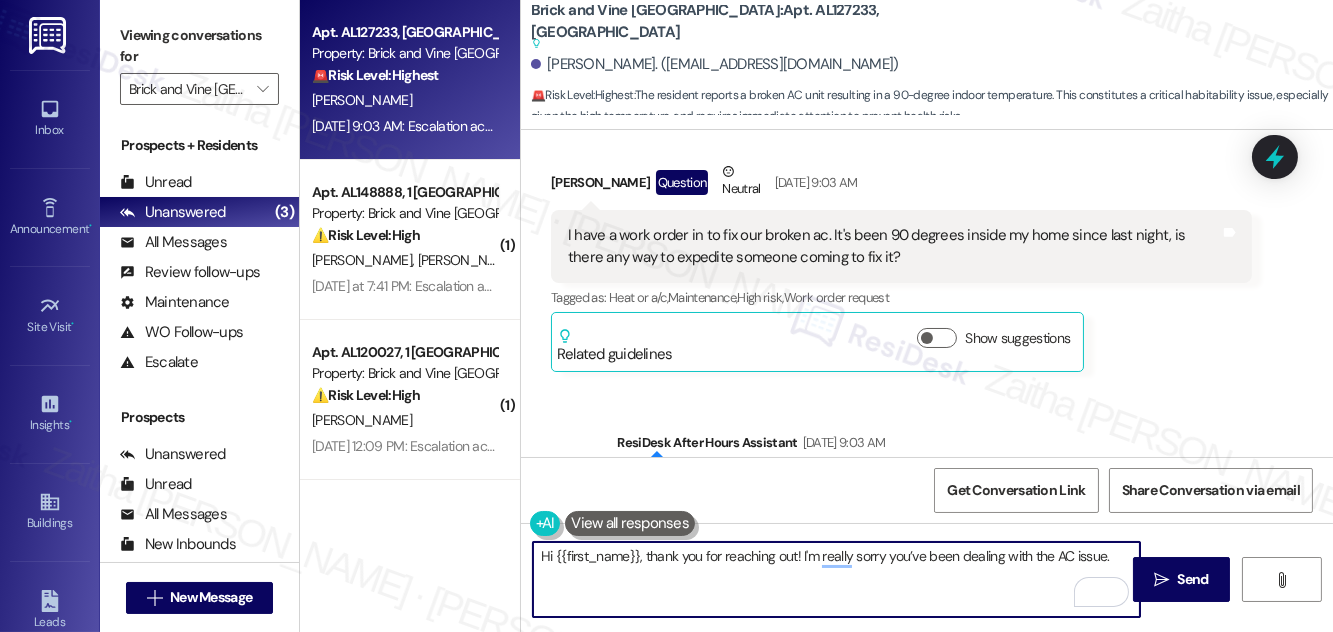 scroll, scrollTop: 1090, scrollLeft: 0, axis: vertical 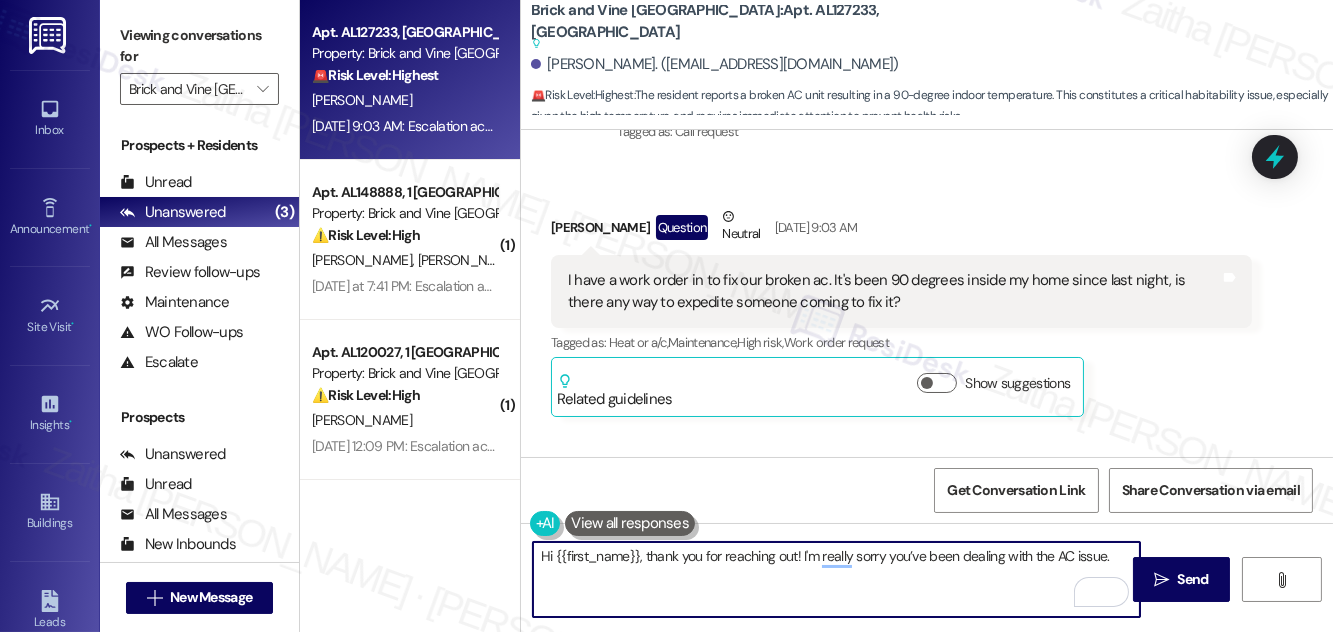 paste on "If the AC issue still hasn’t been resolved, I recommend reaching out to Lachel directly so they can check the current status. Please let me know if you need anything else." 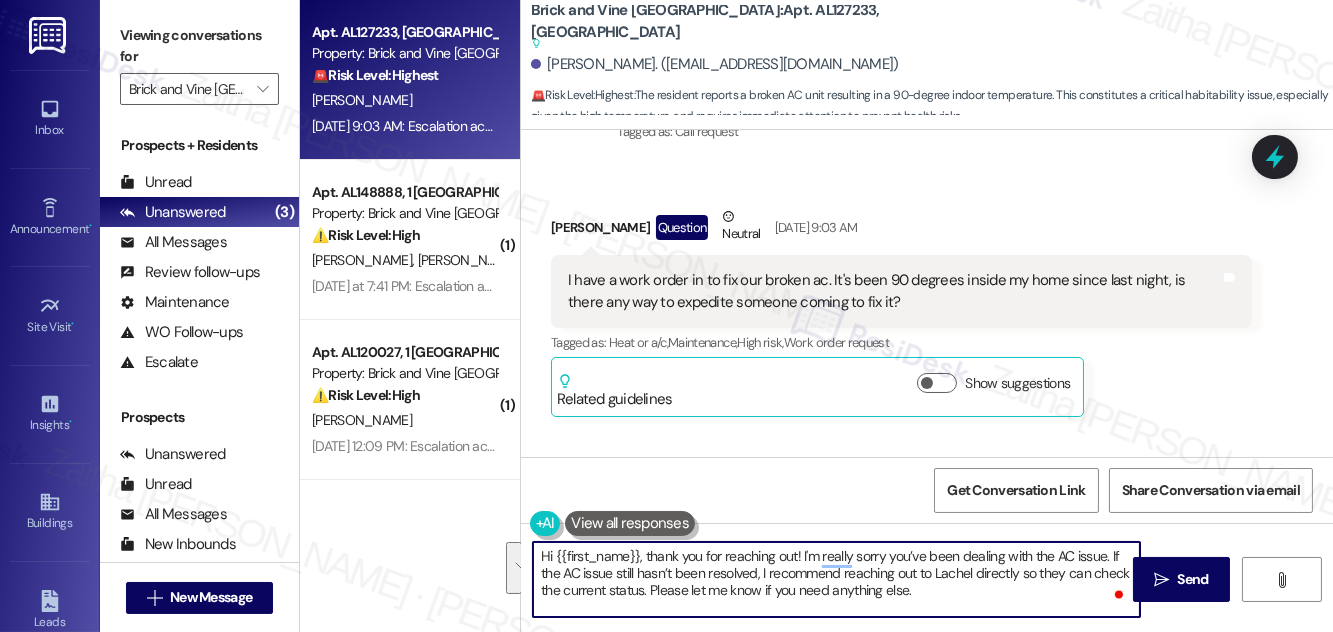 drag, startPoint x: 542, startPoint y: 554, endPoint x: 935, endPoint y: 583, distance: 394.0685 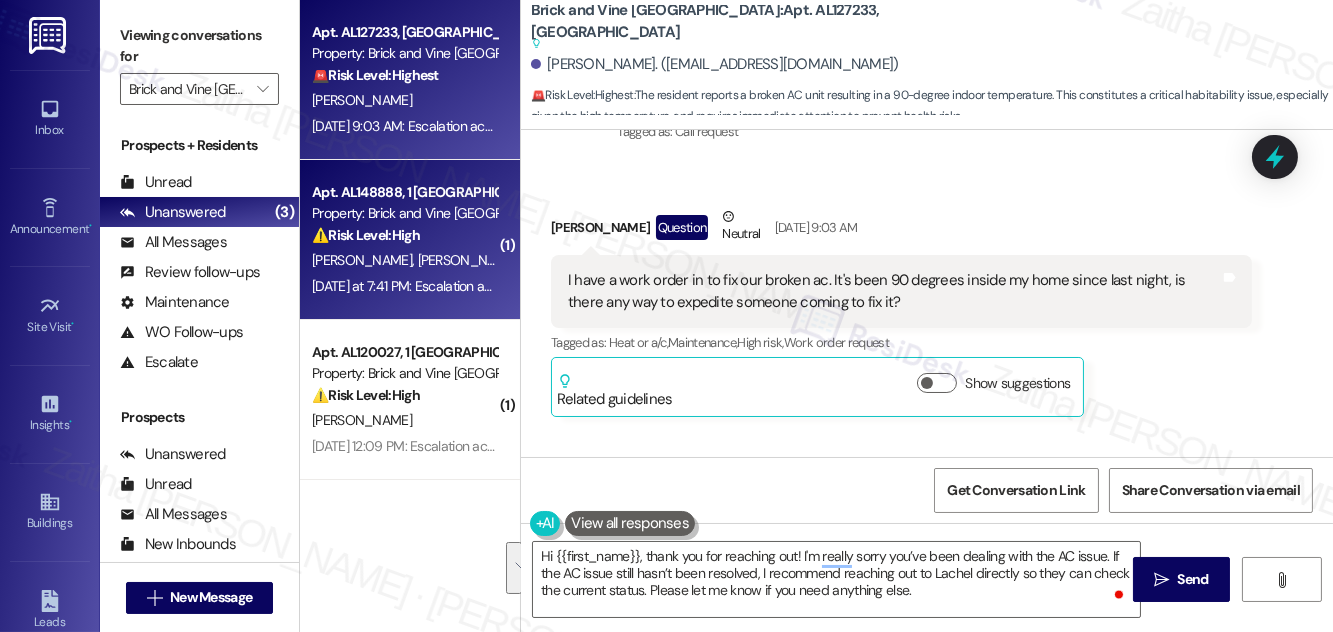 click on "[PERSON_NAME] [PERSON_NAME]" at bounding box center (404, 260) 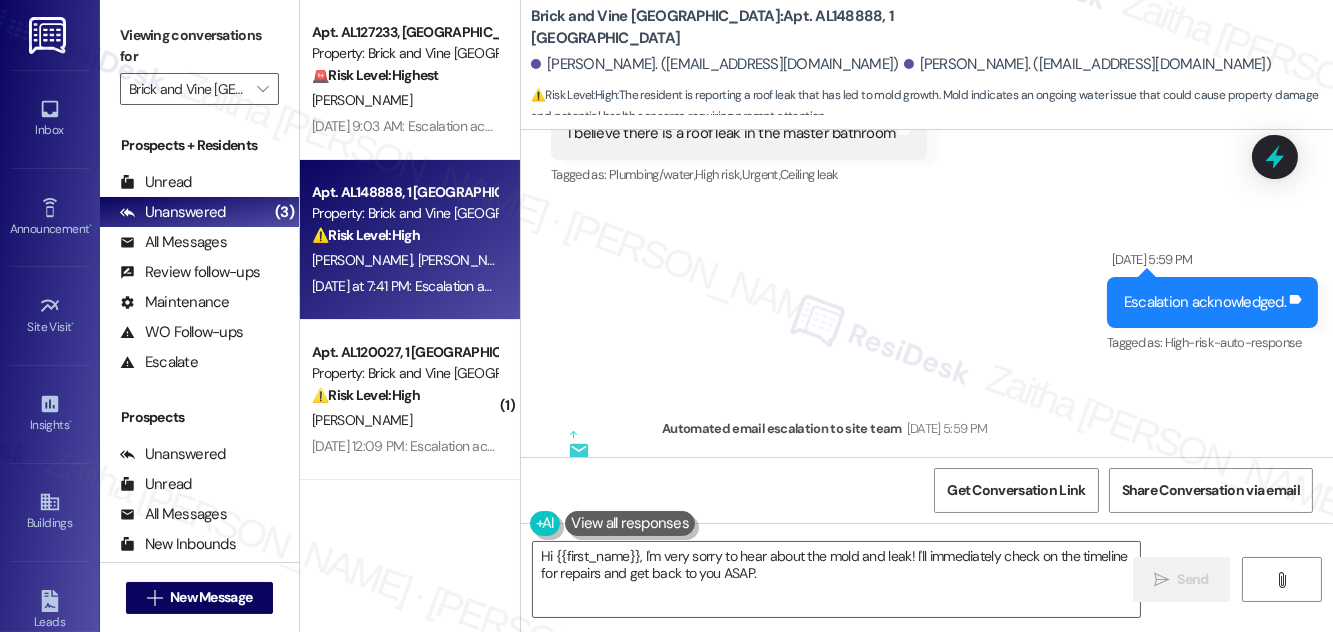 scroll, scrollTop: 566, scrollLeft: 0, axis: vertical 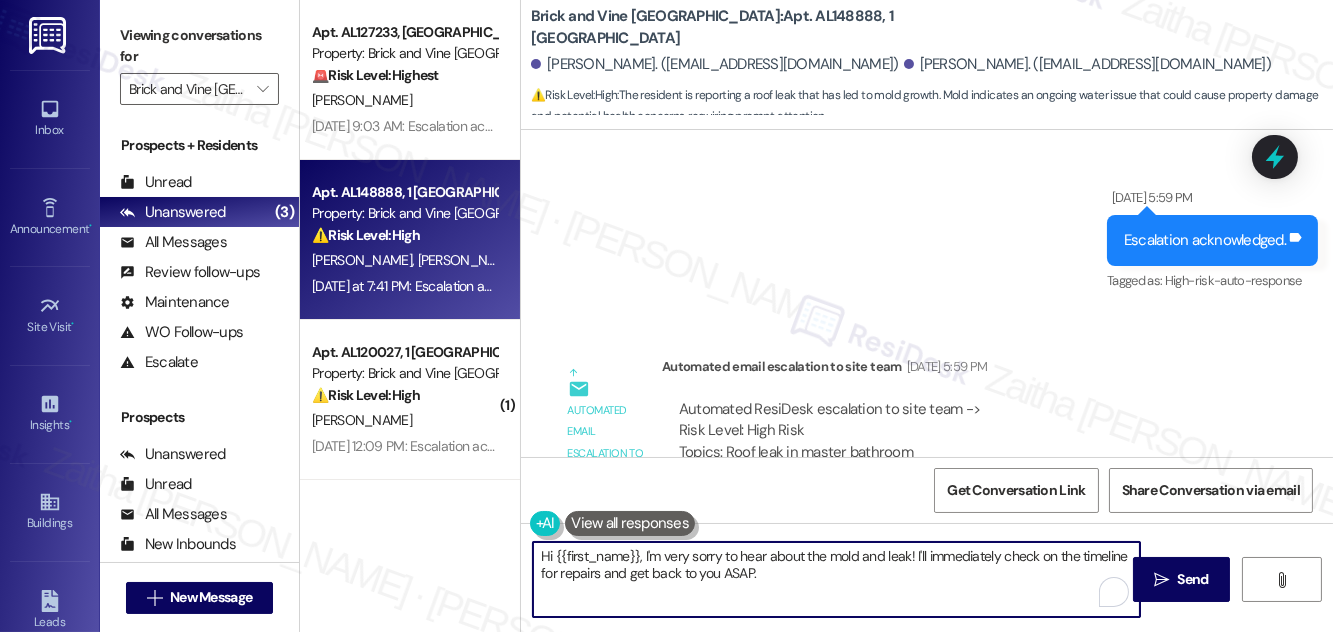 click on "Hi {{first_name}}, I'm very sorry to hear about the mold and leak! I'll immediately check on the timeline for repairs and get back to you ASAP." at bounding box center [836, 579] 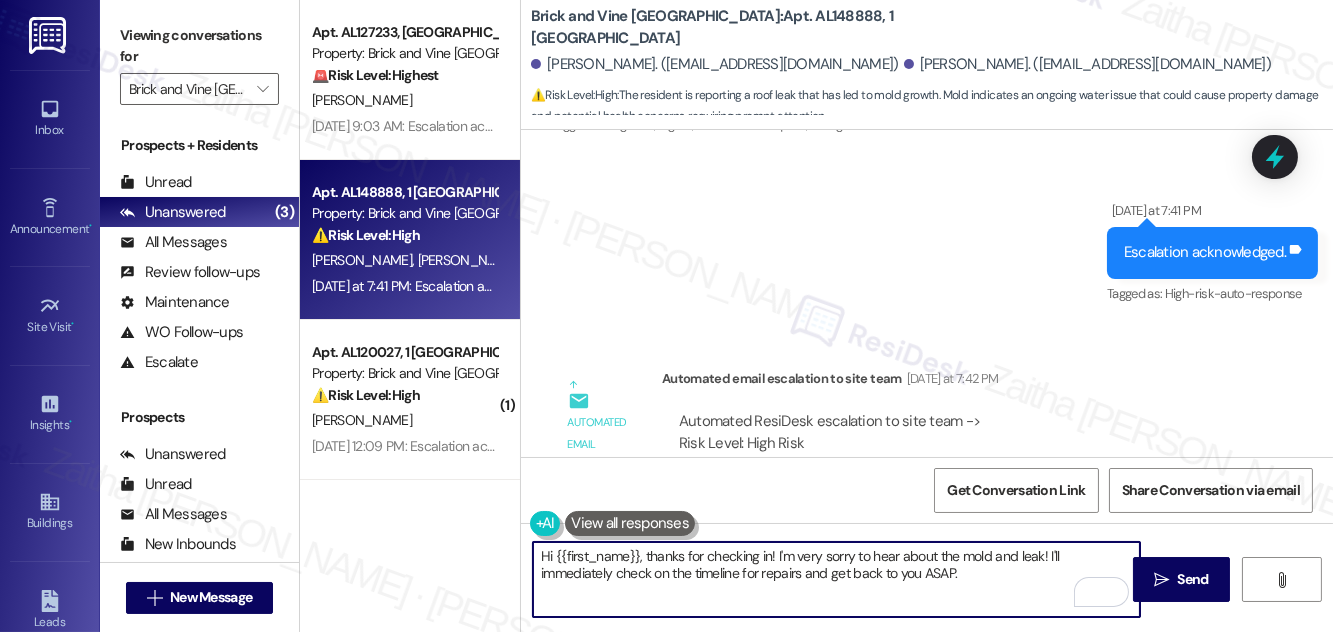 scroll, scrollTop: 1277, scrollLeft: 0, axis: vertical 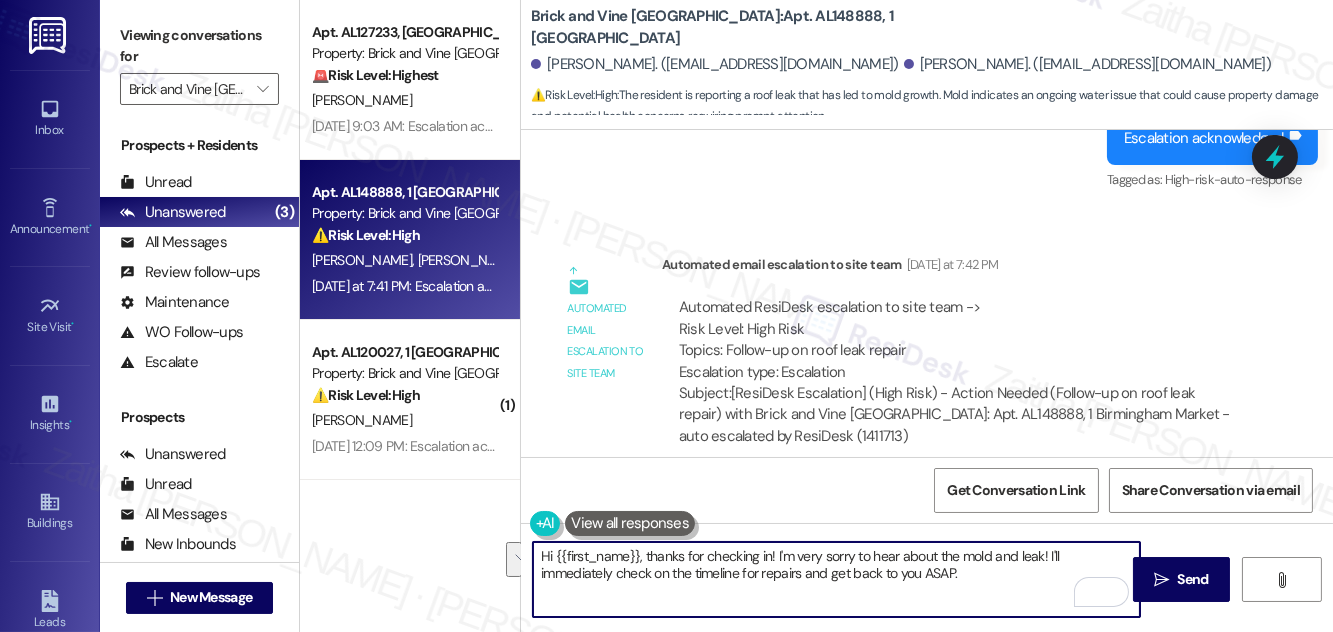 drag, startPoint x: 774, startPoint y: 552, endPoint x: 925, endPoint y: 570, distance: 152.06906 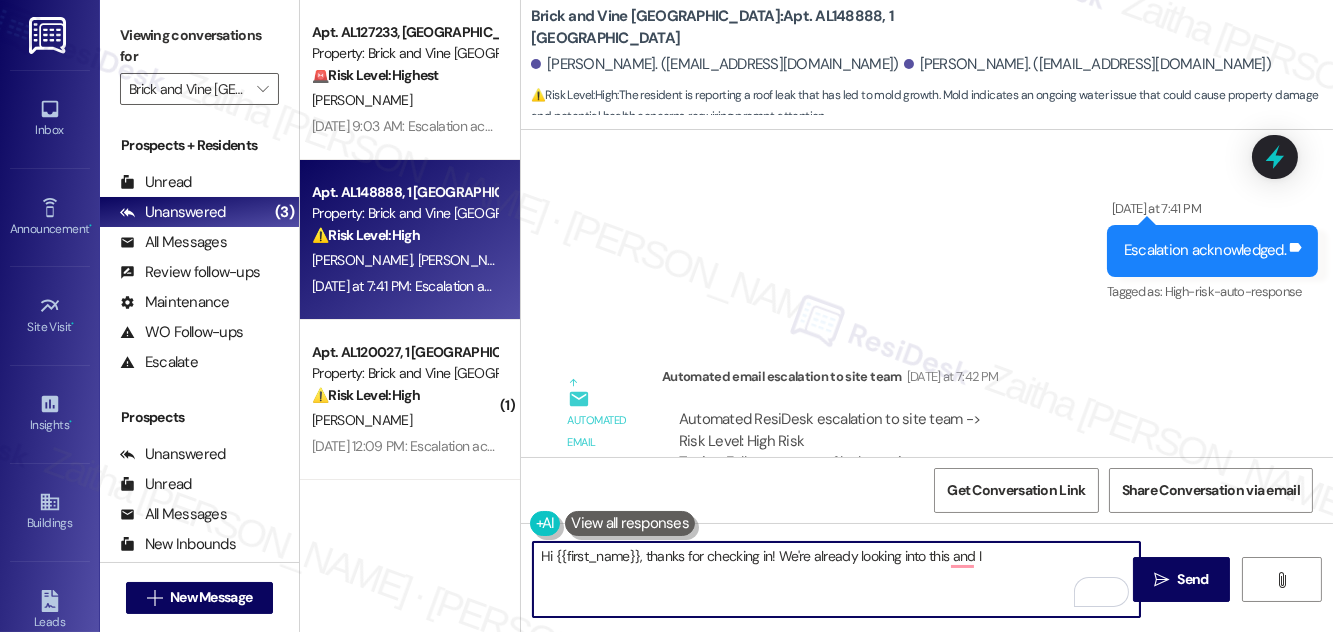scroll, scrollTop: 1277, scrollLeft: 0, axis: vertical 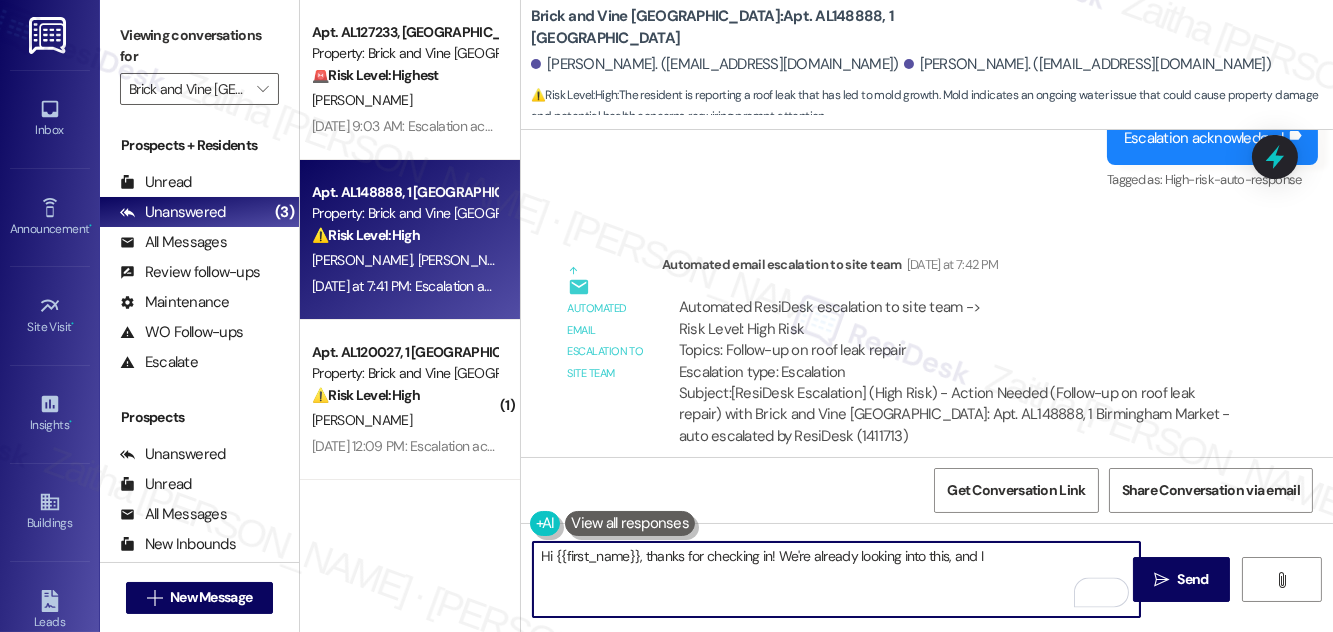 click on "Hi {{first_name}}, thanks for checking in! We're already looking into this, and I" at bounding box center [836, 579] 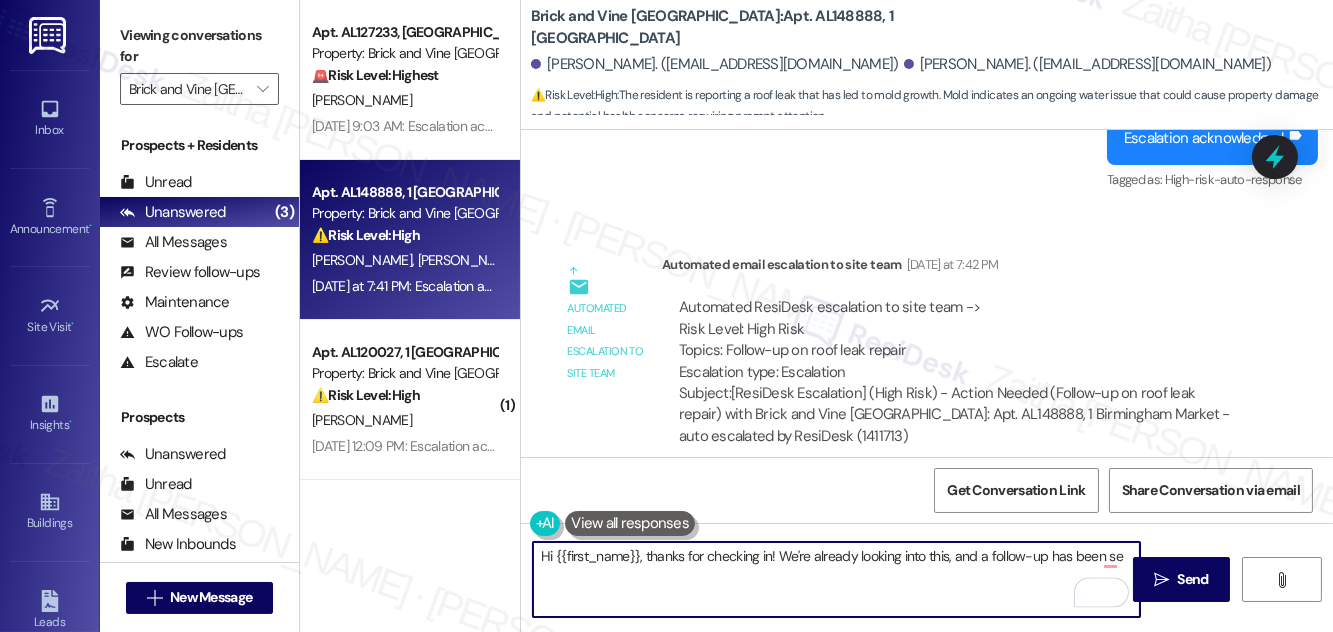 click on "Hi {{first_name}}, thanks for checking in! We're already looking into this, and a follow-up has been se" at bounding box center (836, 579) 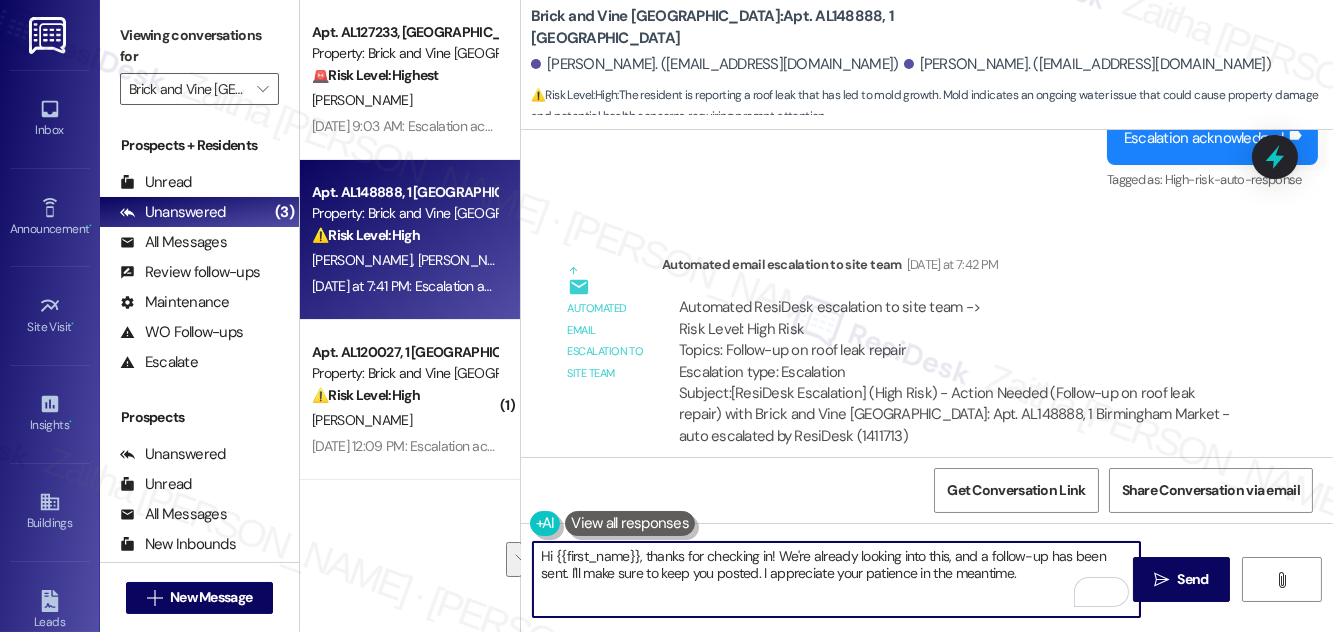 drag, startPoint x: 539, startPoint y: 551, endPoint x: 994, endPoint y: 580, distance: 455.92325 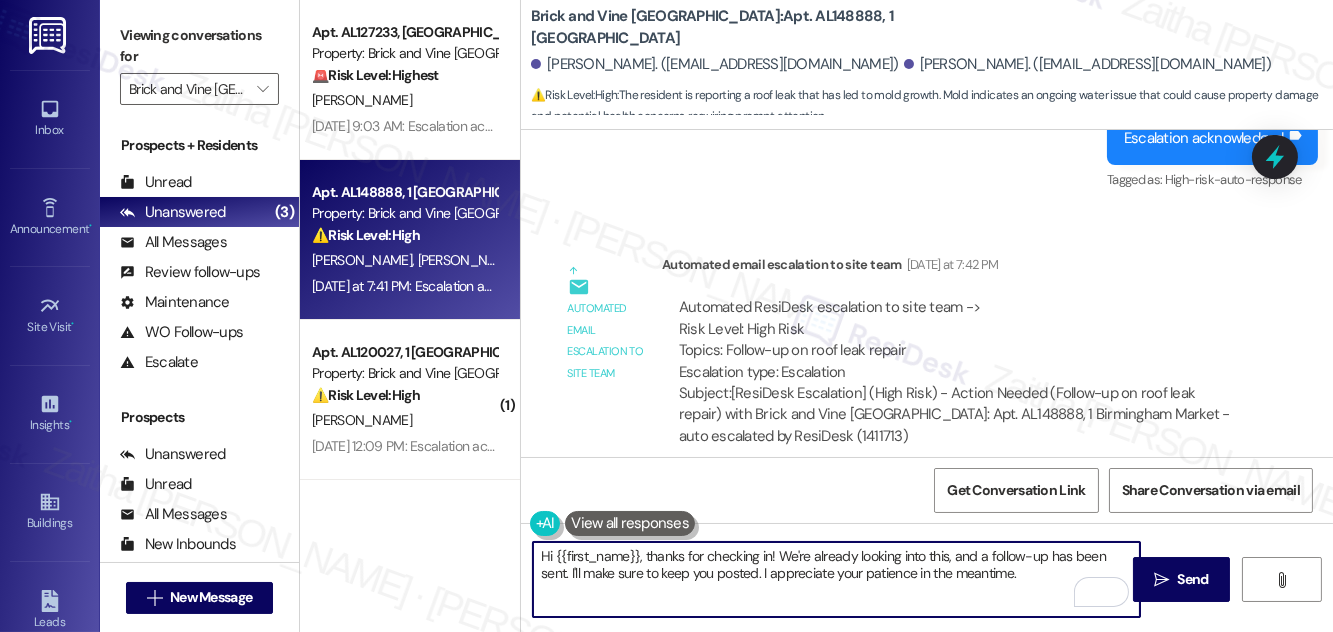 click on "Hi {{first_name}}, thanks for checking in! We're already looking into this, and a follow-up has been sent. I'll make sure to keep you posted. I appreciate your patience in the meantime." at bounding box center (836, 579) 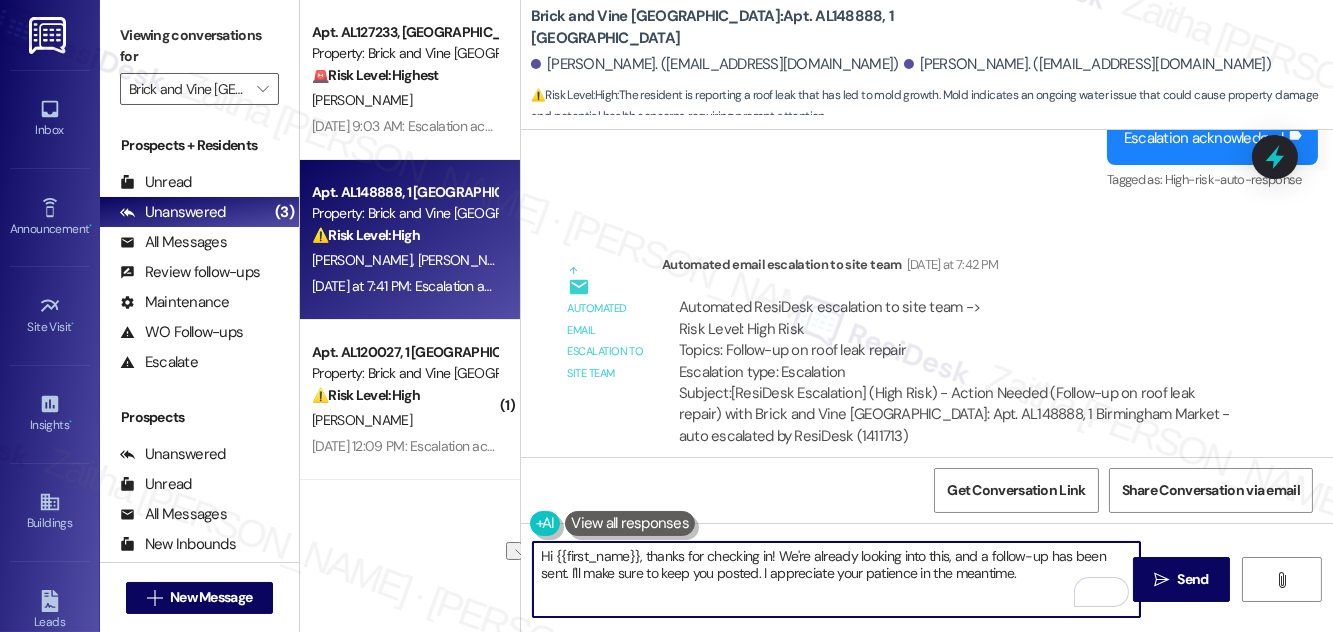 drag, startPoint x: 980, startPoint y: 552, endPoint x: 1128, endPoint y: 548, distance: 148.05405 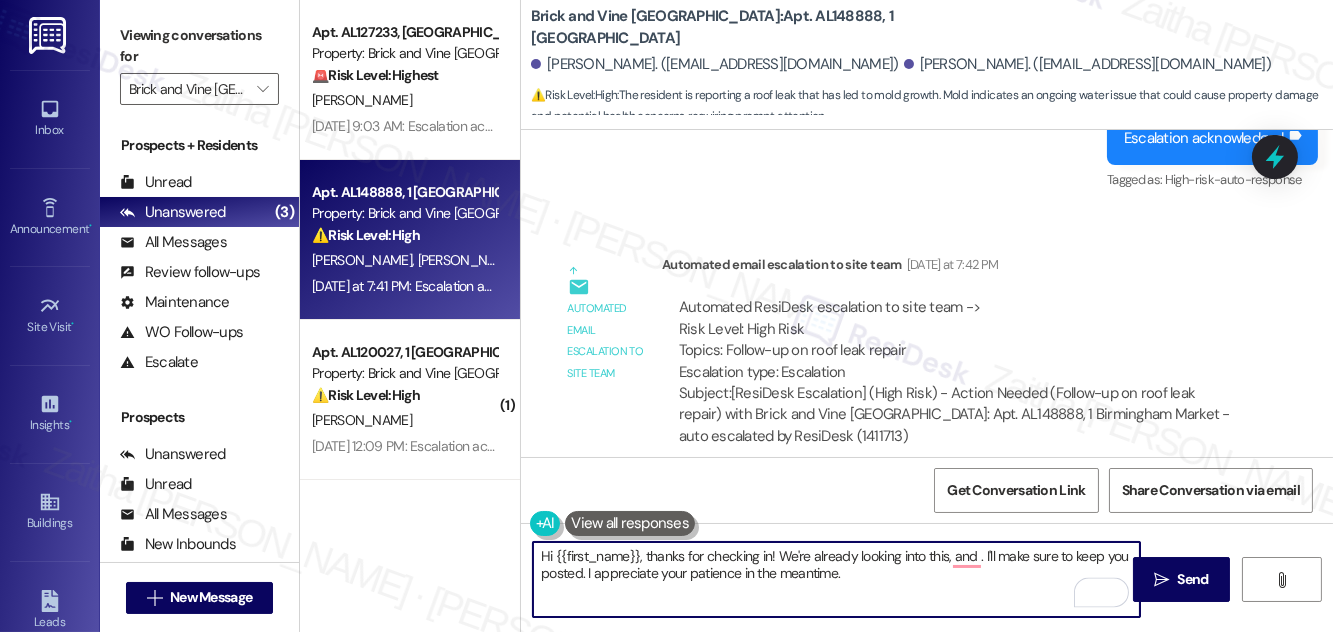 paste on "have sent a follow-up." 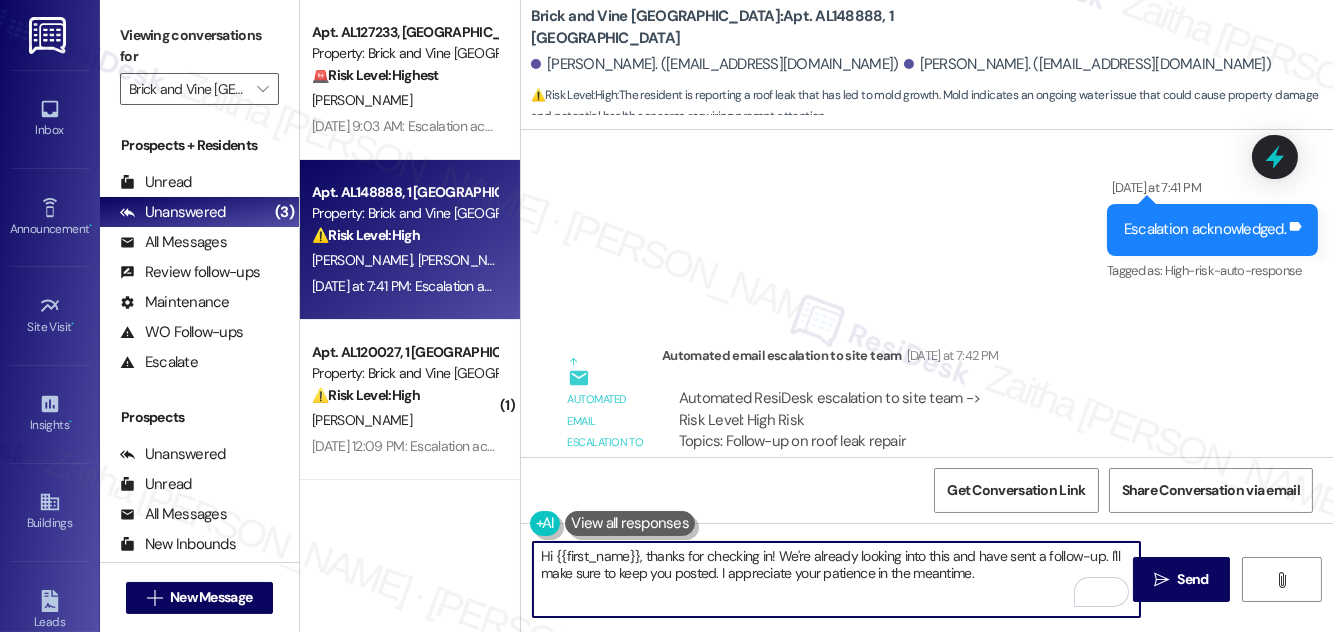 scroll, scrollTop: 1277, scrollLeft: 0, axis: vertical 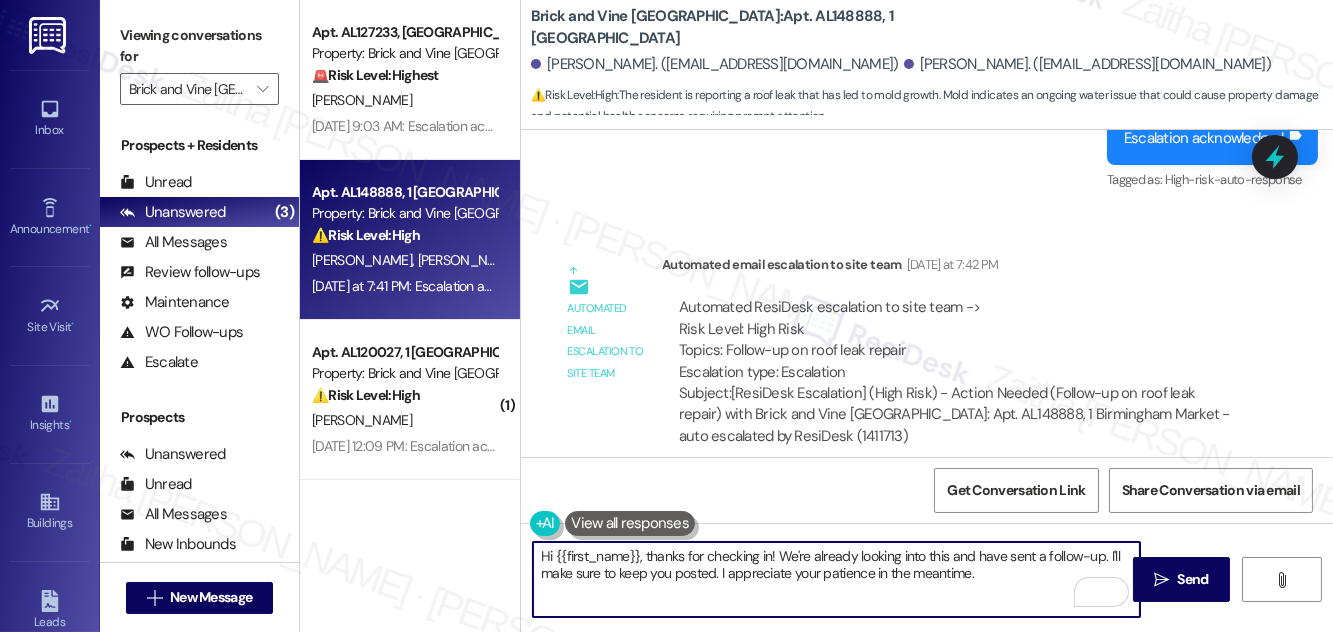 click on "Hi {{first_name}}, thanks for checking in! We're already looking into this and have sent a follow-up. I'll make sure to keep you posted. I appreciate your patience in the meantime." at bounding box center (836, 579) 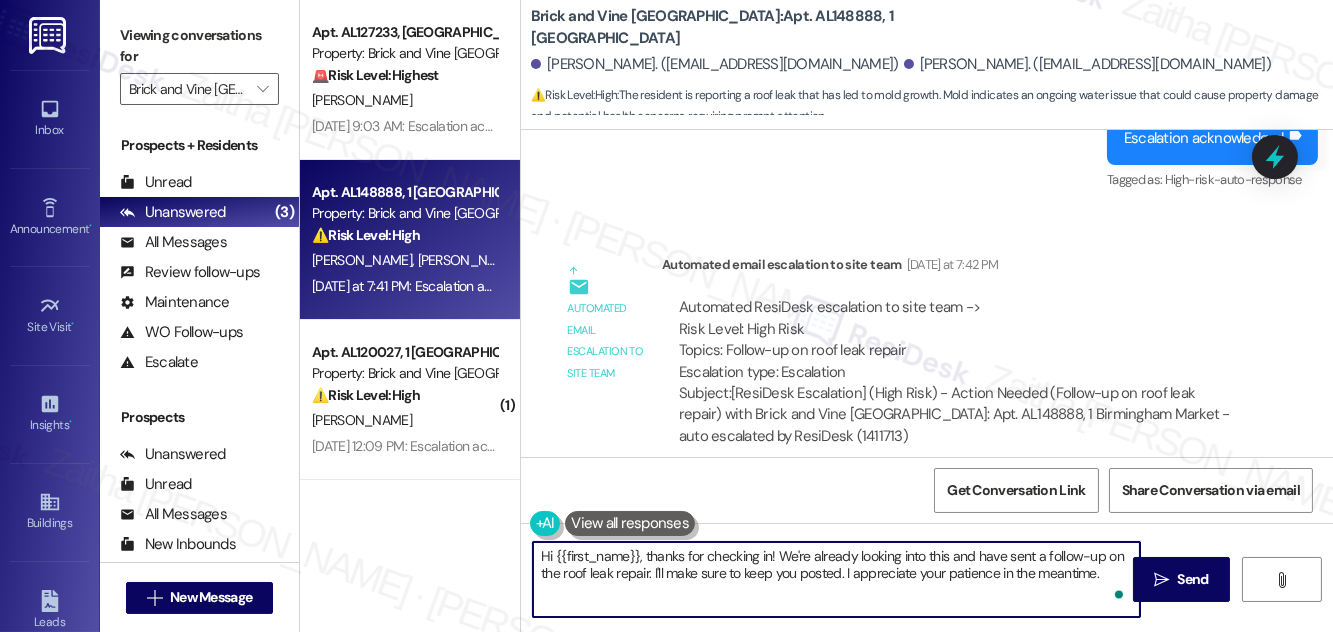 click on "Hi {{first_name}}, thanks for checking in! We're already looking into this and have sent a follow-up on the roof leak repair. I'll make sure to keep you posted. I appreciate your patience in the meantime." at bounding box center [836, 579] 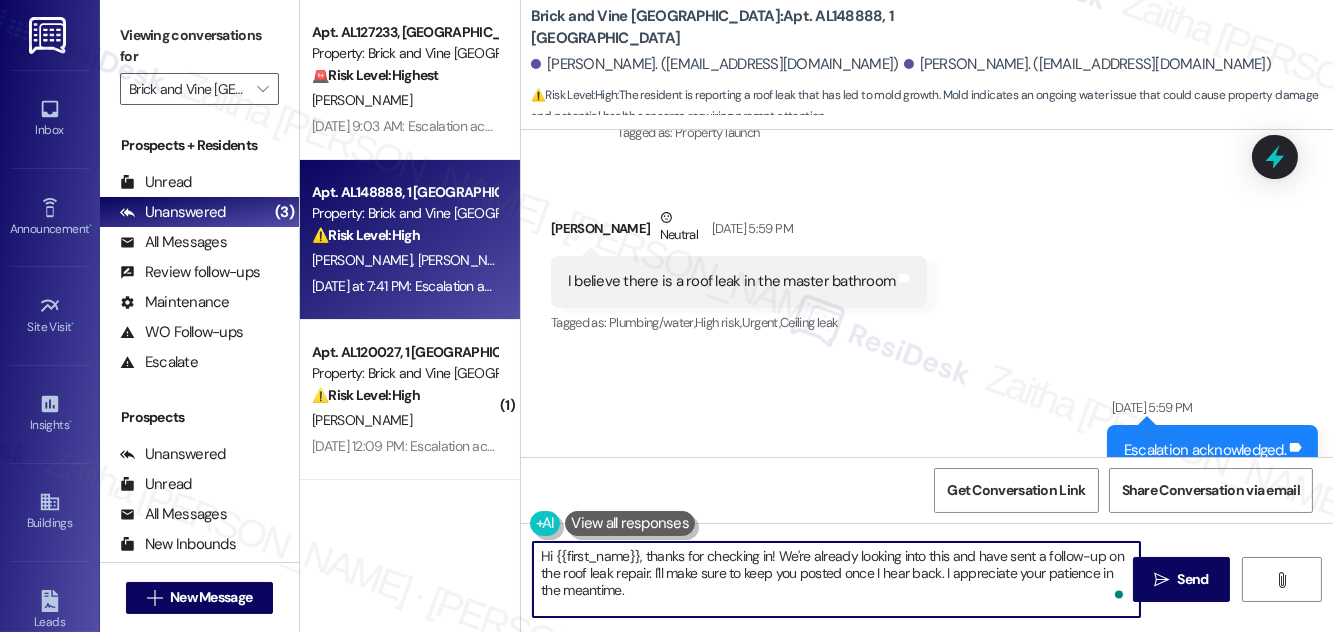 scroll, scrollTop: 368, scrollLeft: 0, axis: vertical 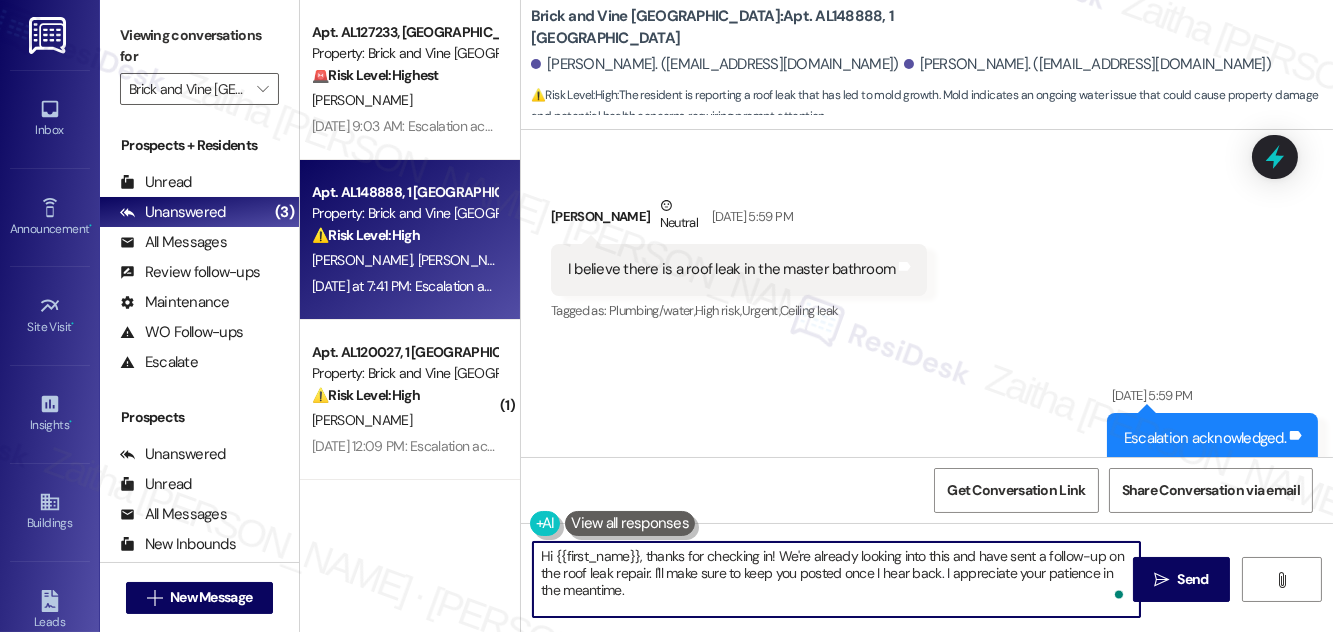 click on "[PERSON_NAME]   Neutral [DATE] 5:59 PM" at bounding box center [739, 219] 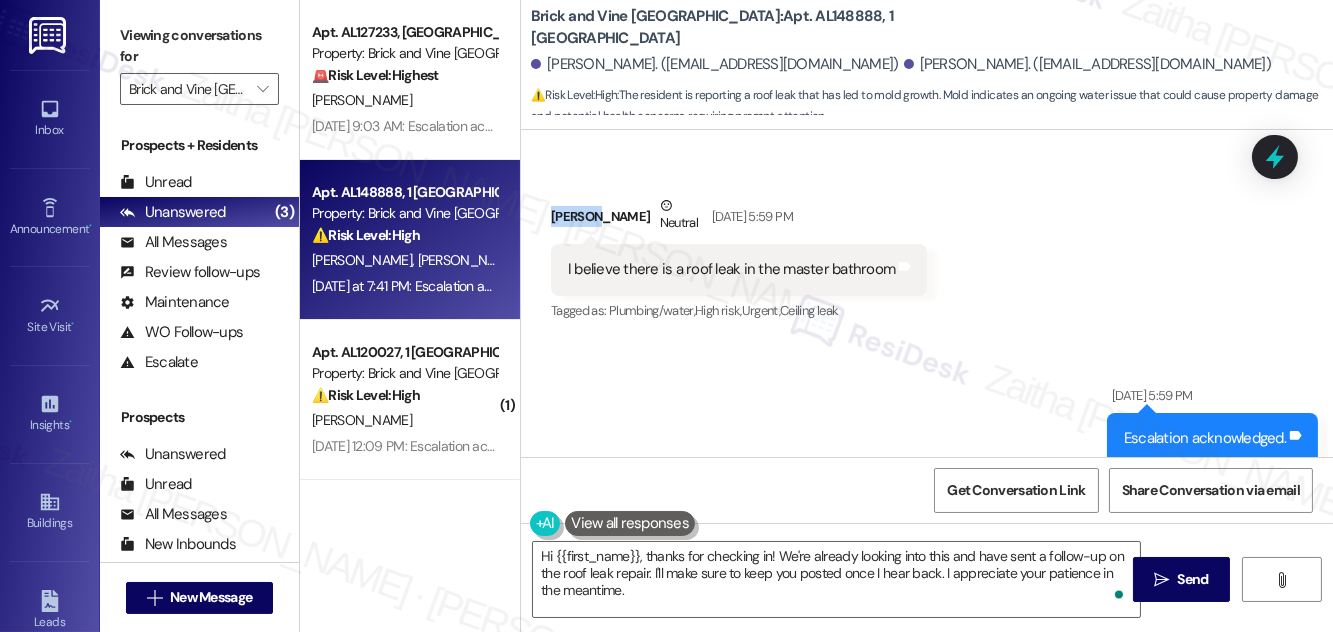 click on "[PERSON_NAME]   Neutral [DATE] 5:59 PM" at bounding box center (739, 219) 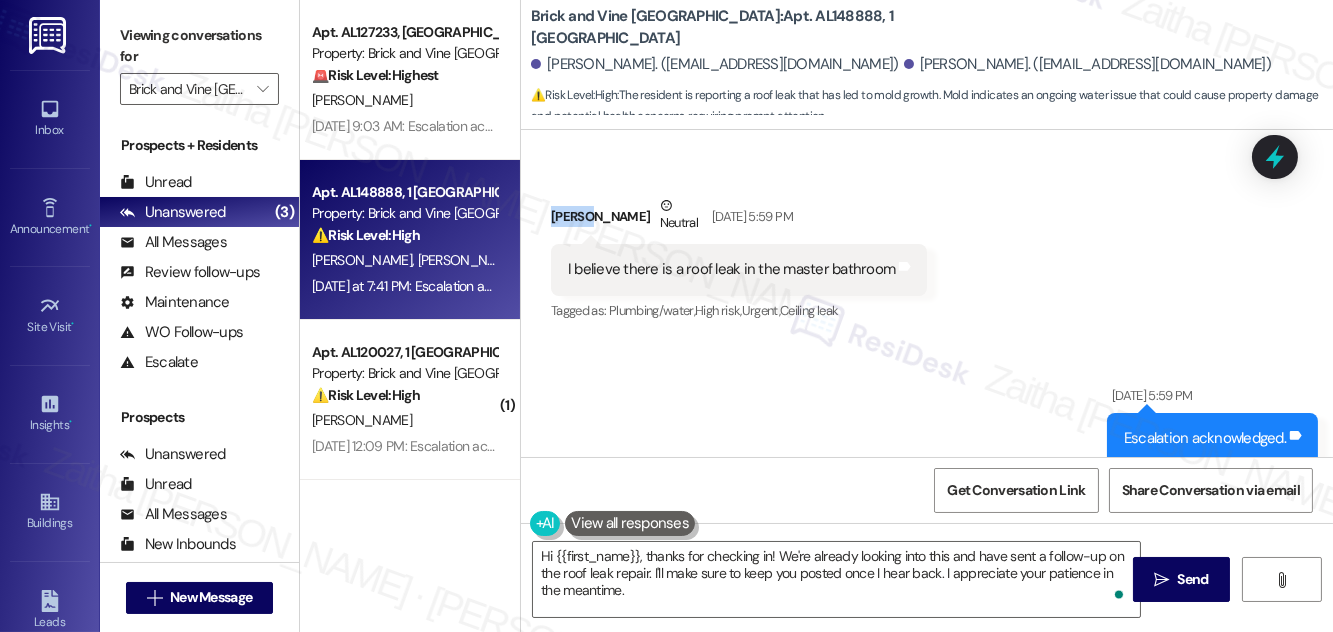 copy on "[PERSON_NAME]" 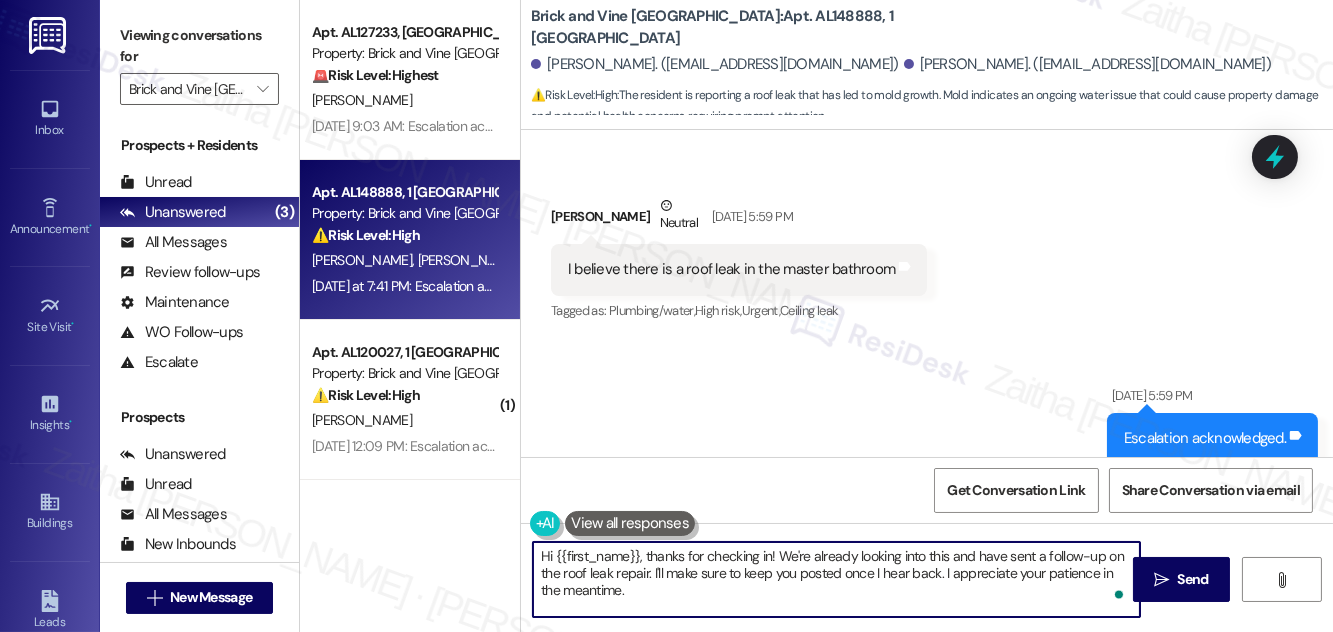 click on "Hi {{first_name}}, thanks for checking in! We're already looking into this and have sent a follow-up on the roof leak repair. I'll make sure to keep you posted once I hear back. I appreciate your patience in the meantime." at bounding box center [836, 579] 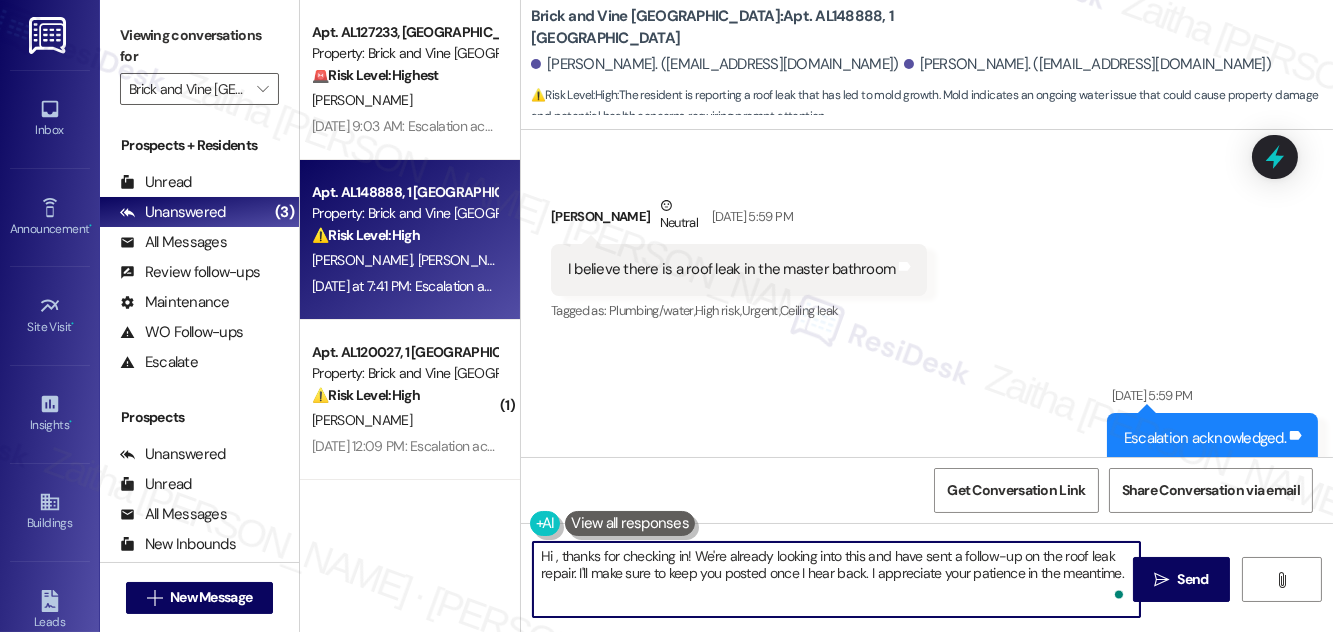 paste on "[PERSON_NAME]" 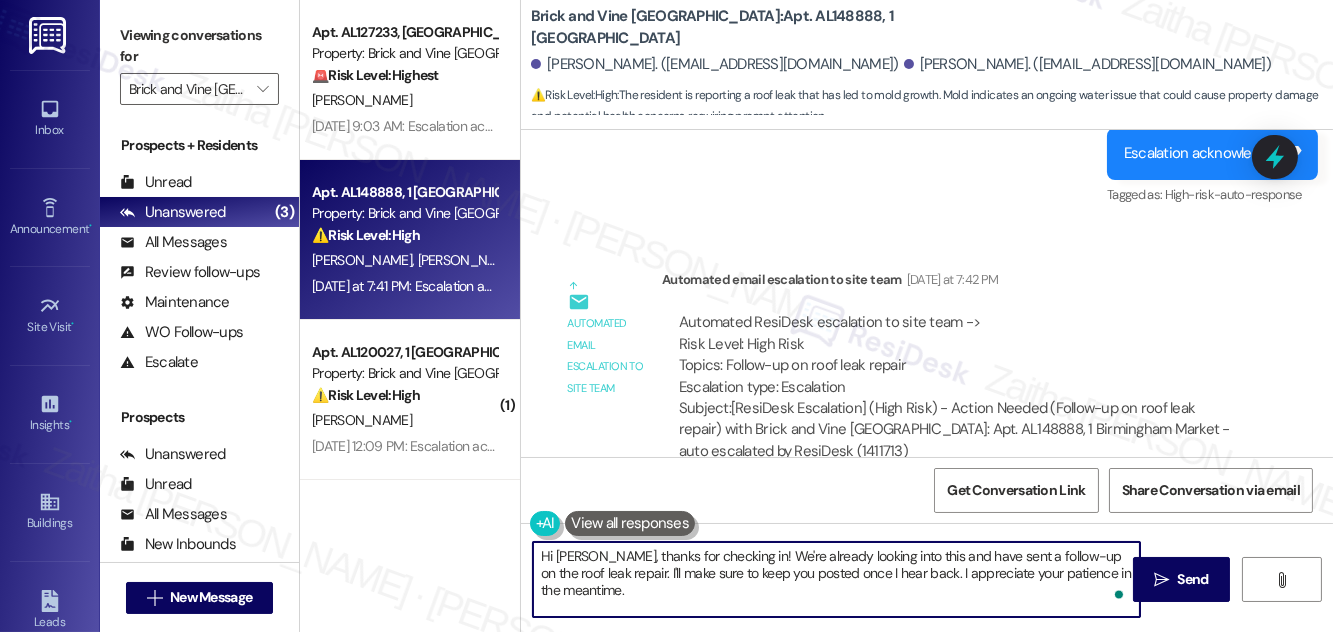 scroll, scrollTop: 1277, scrollLeft: 0, axis: vertical 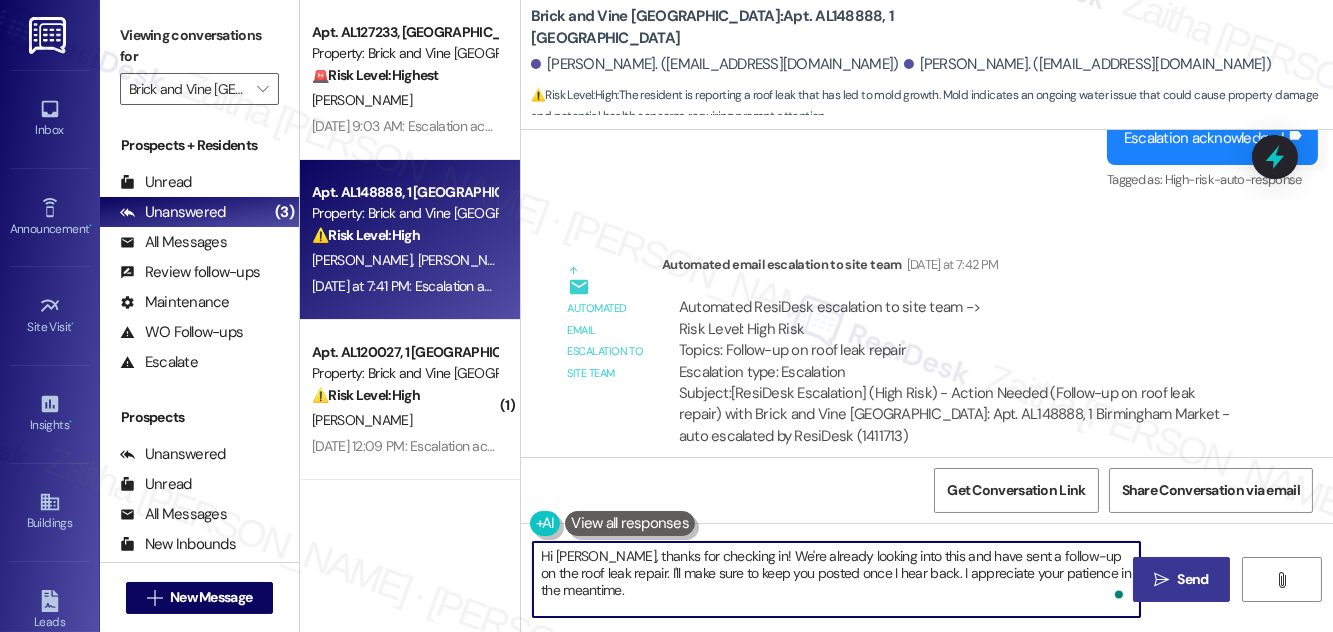 type on "Hi [PERSON_NAME], thanks for checking in! We're already looking into this and have sent a follow-up on the roof leak repair. I'll make sure to keep you posted once I hear back. I appreciate your patience in the meantime." 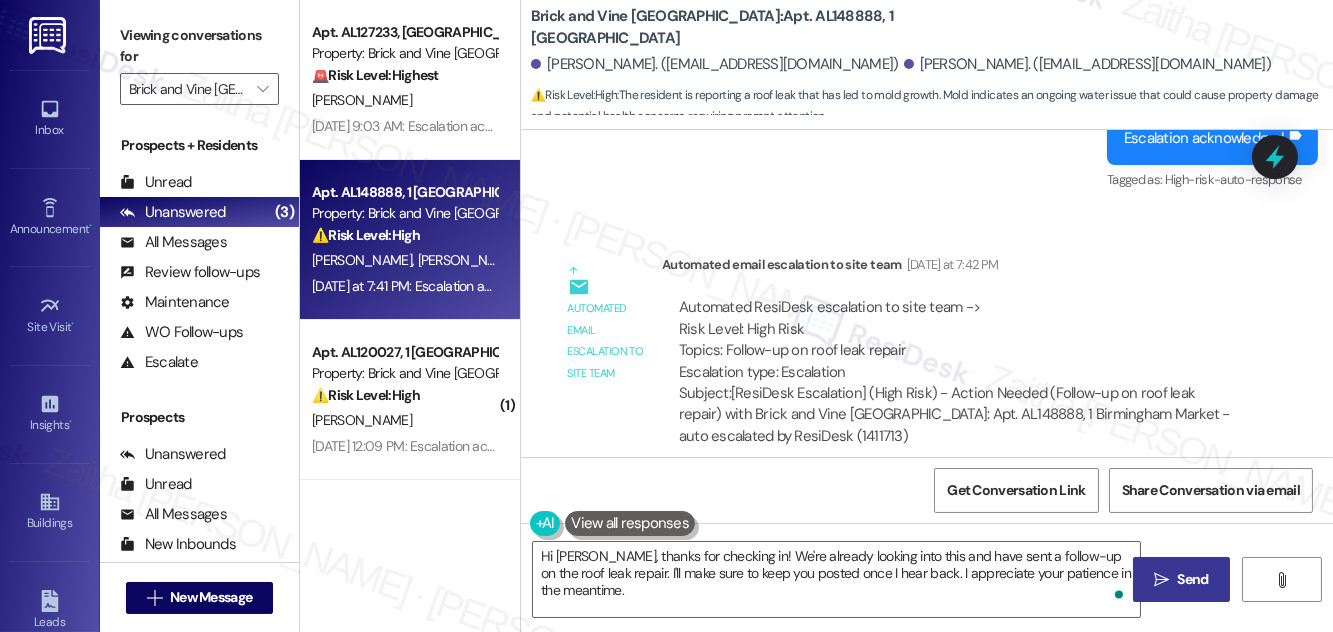 click on "Send" at bounding box center (1193, 579) 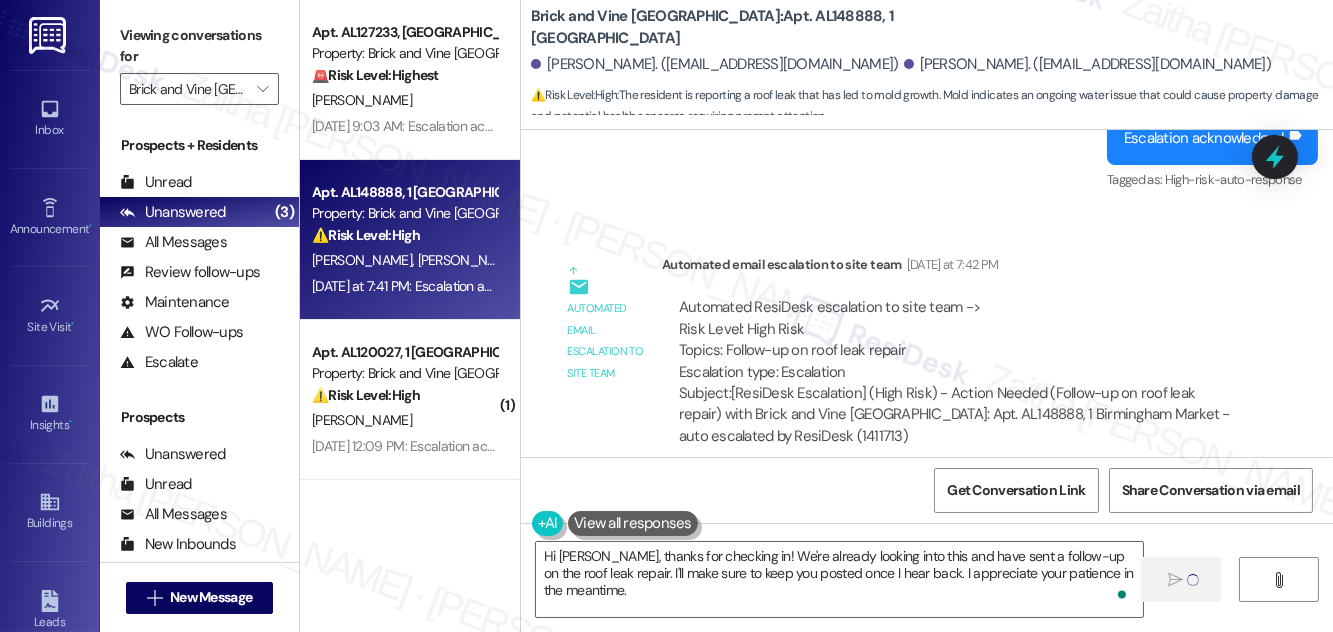 type 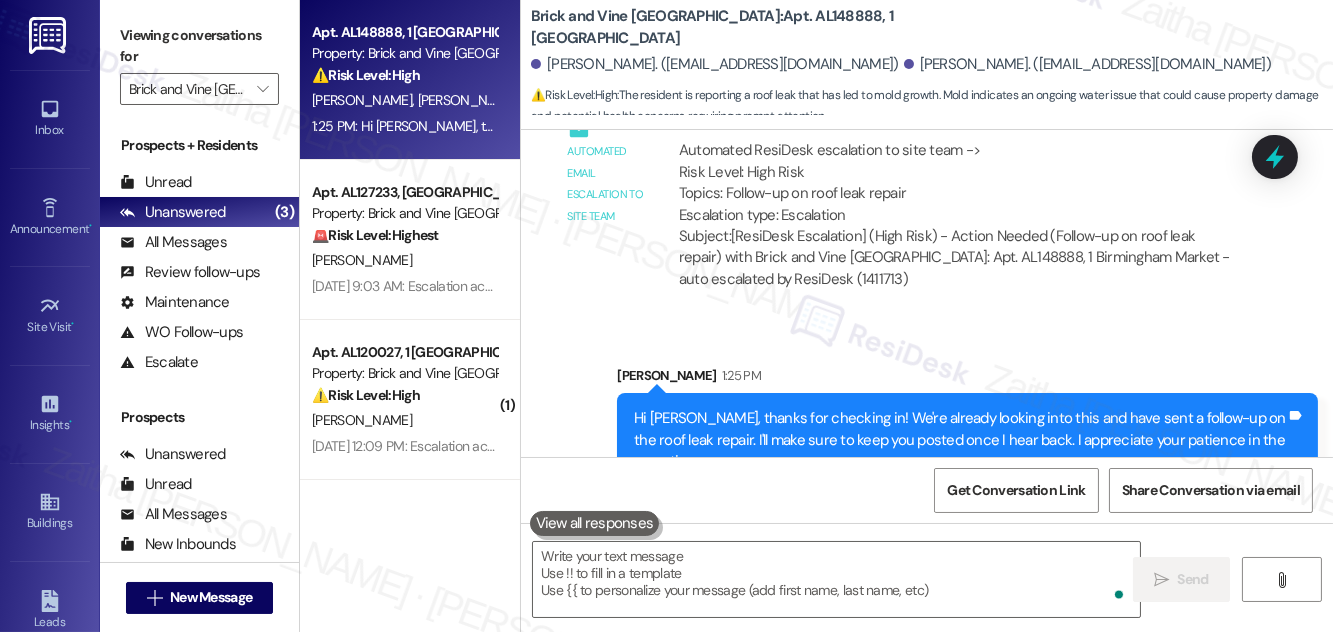 scroll, scrollTop: 1458, scrollLeft: 0, axis: vertical 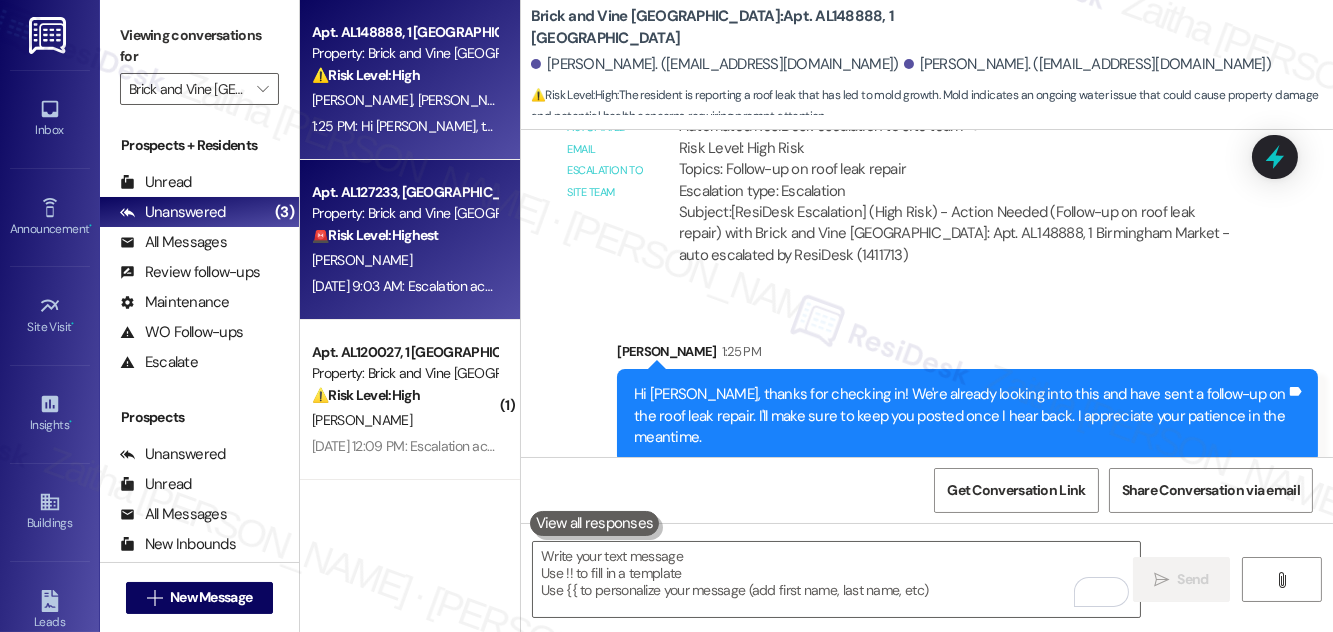 click on "[PERSON_NAME]" at bounding box center [404, 260] 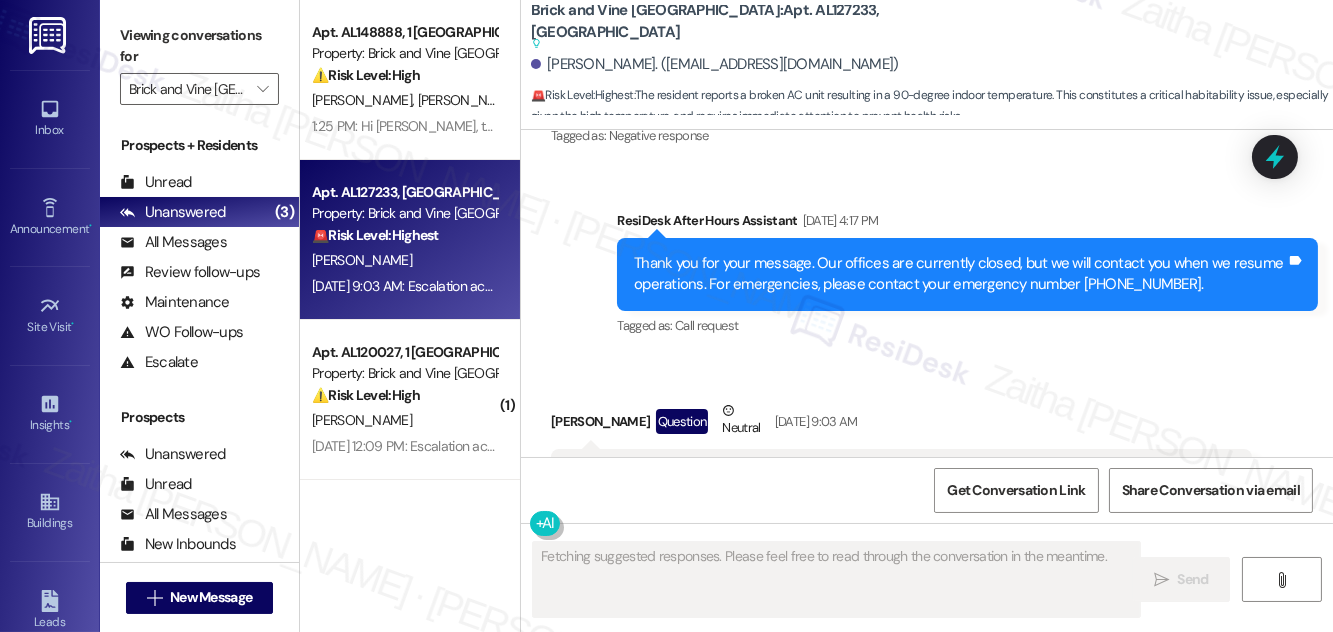 scroll, scrollTop: 1293, scrollLeft: 0, axis: vertical 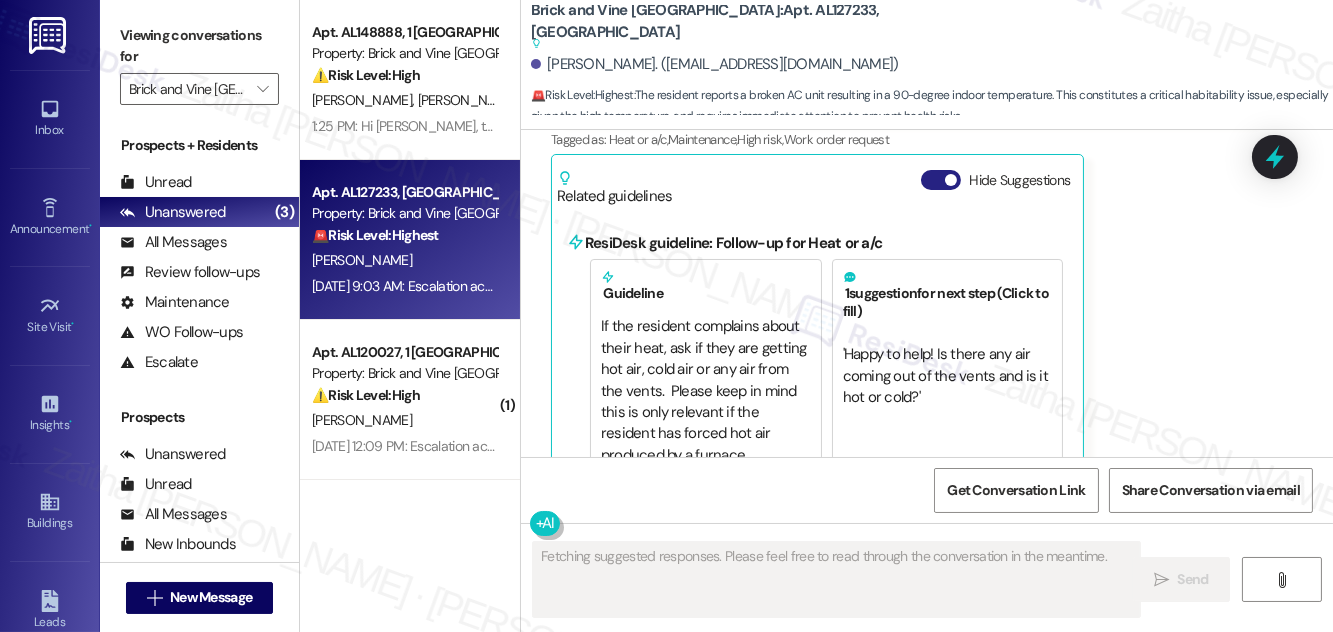 click on "Hide Suggestions" at bounding box center [941, 180] 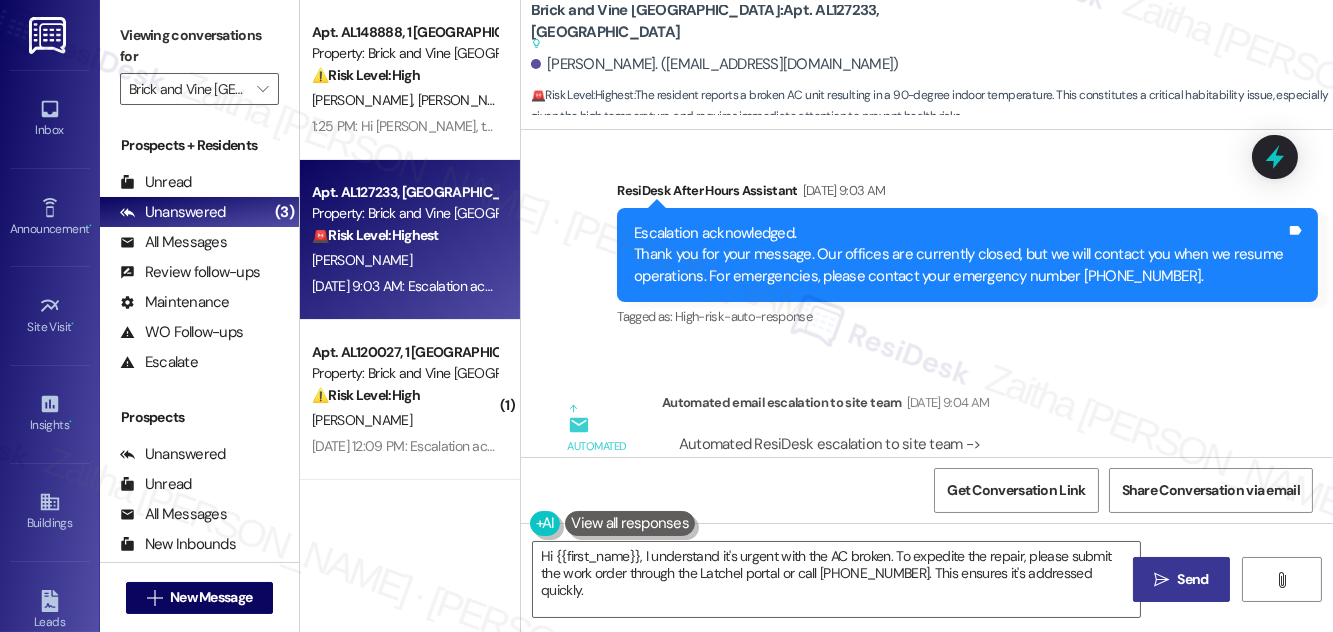 scroll, scrollTop: 1544, scrollLeft: 0, axis: vertical 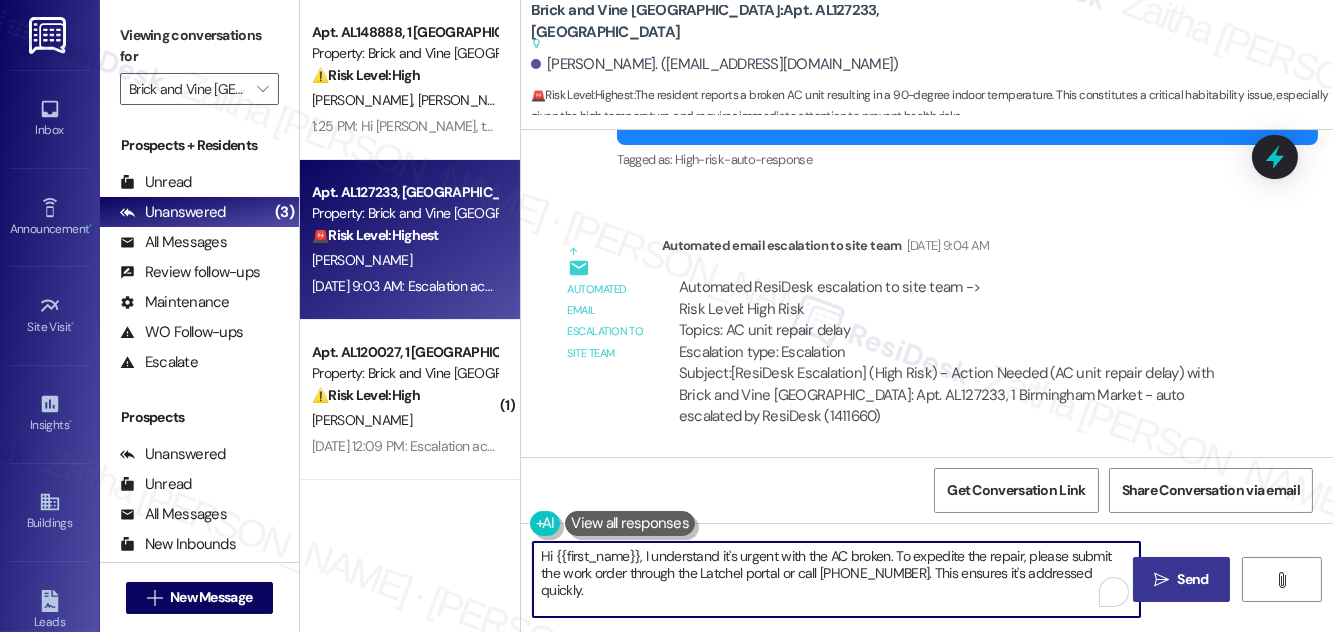 drag, startPoint x: 642, startPoint y: 555, endPoint x: 664, endPoint y: 564, distance: 23.769728 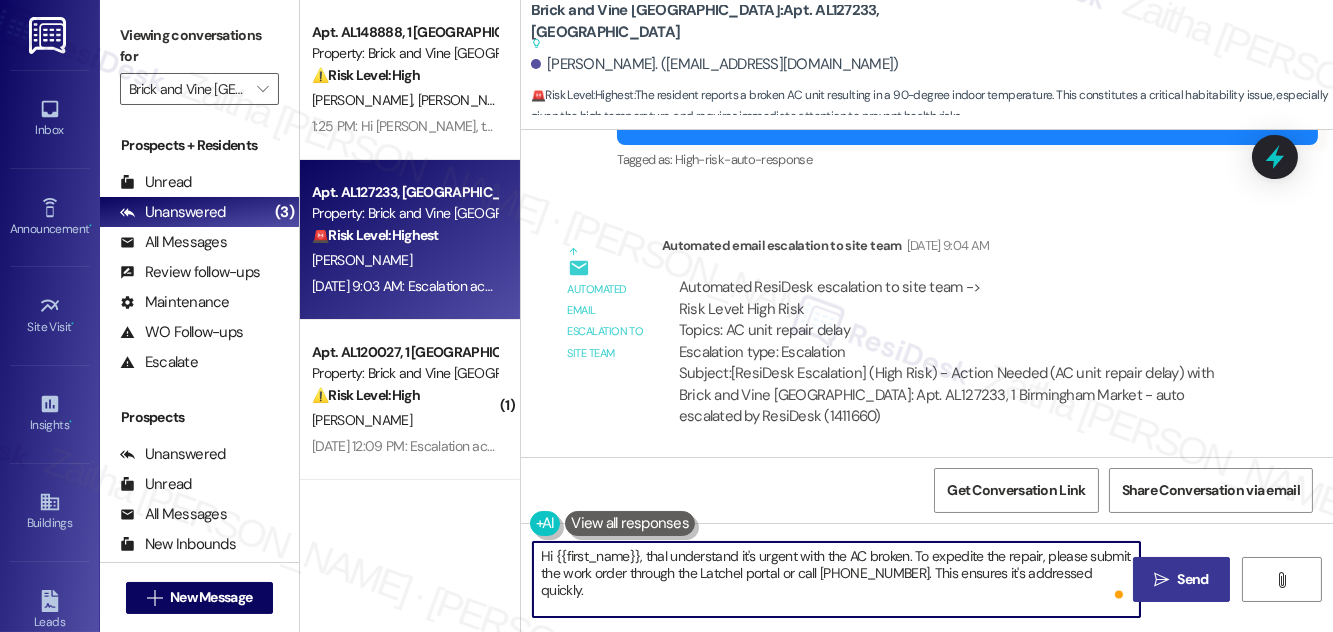 type on "Hi {{first_name}}, thaI understand it's urgent with the AC broken. To expedite the repair, please submit the work order through the Latchel portal or call [PHONE_NUMBER]. This ensures it's addressed quickly." 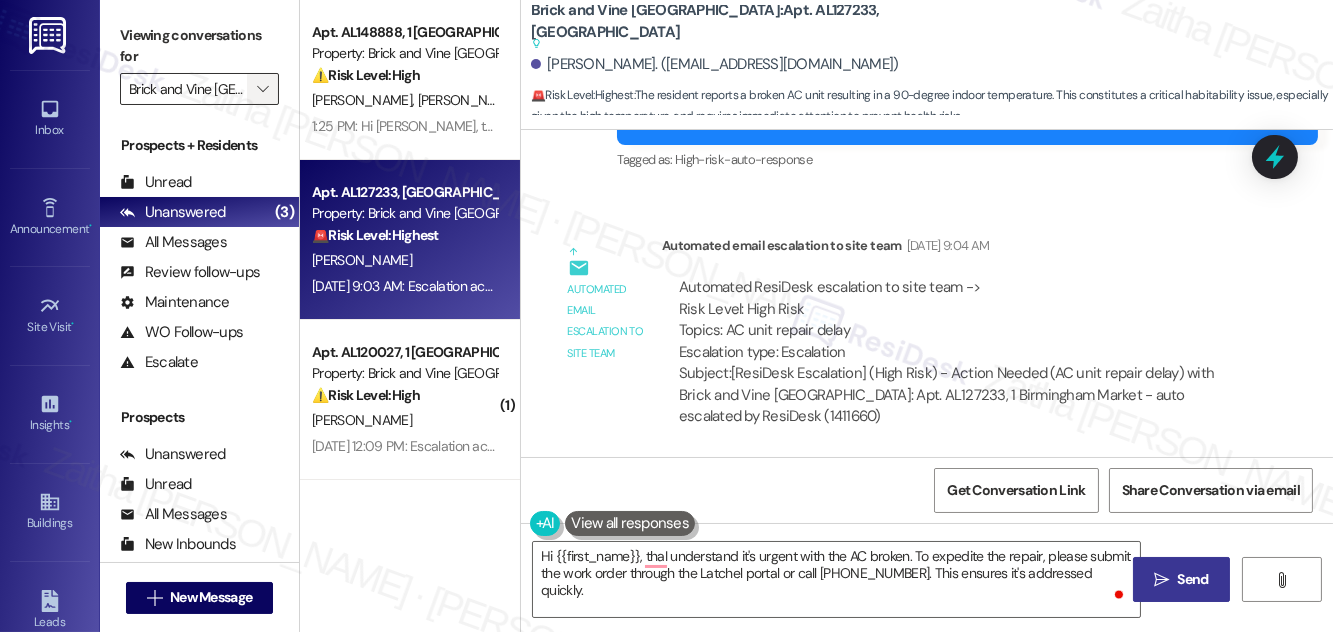 click on "" at bounding box center (262, 89) 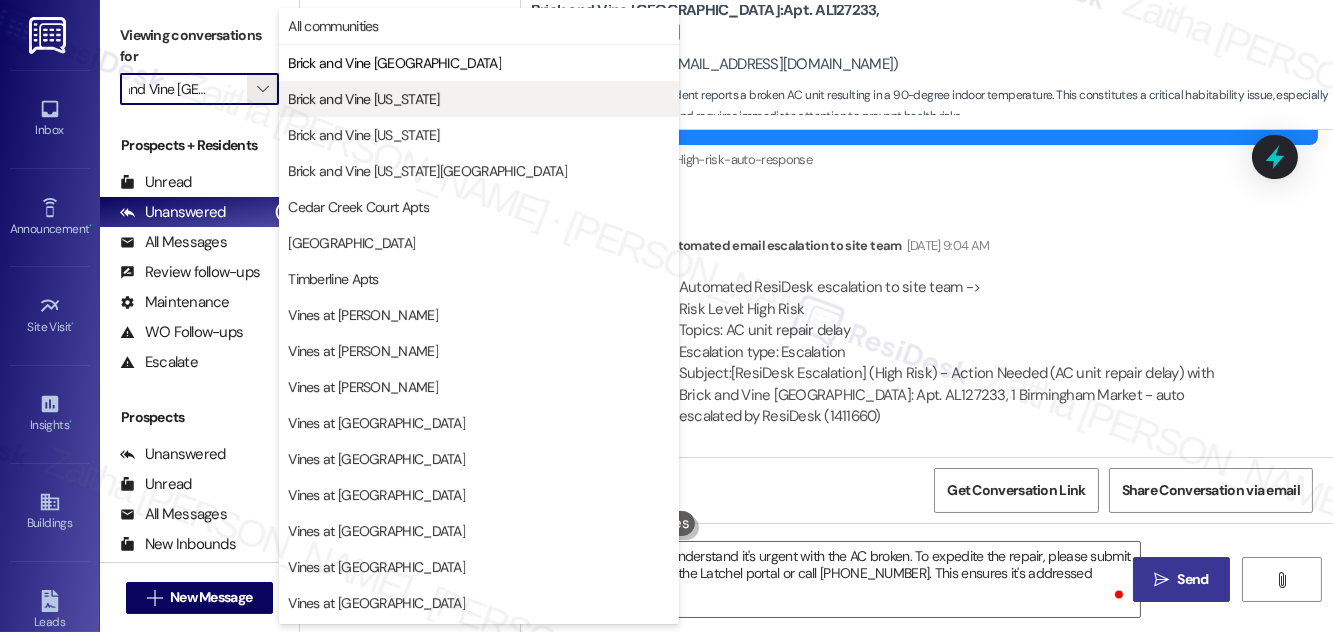 click on "Brick and Vine [US_STATE]" at bounding box center [364, 99] 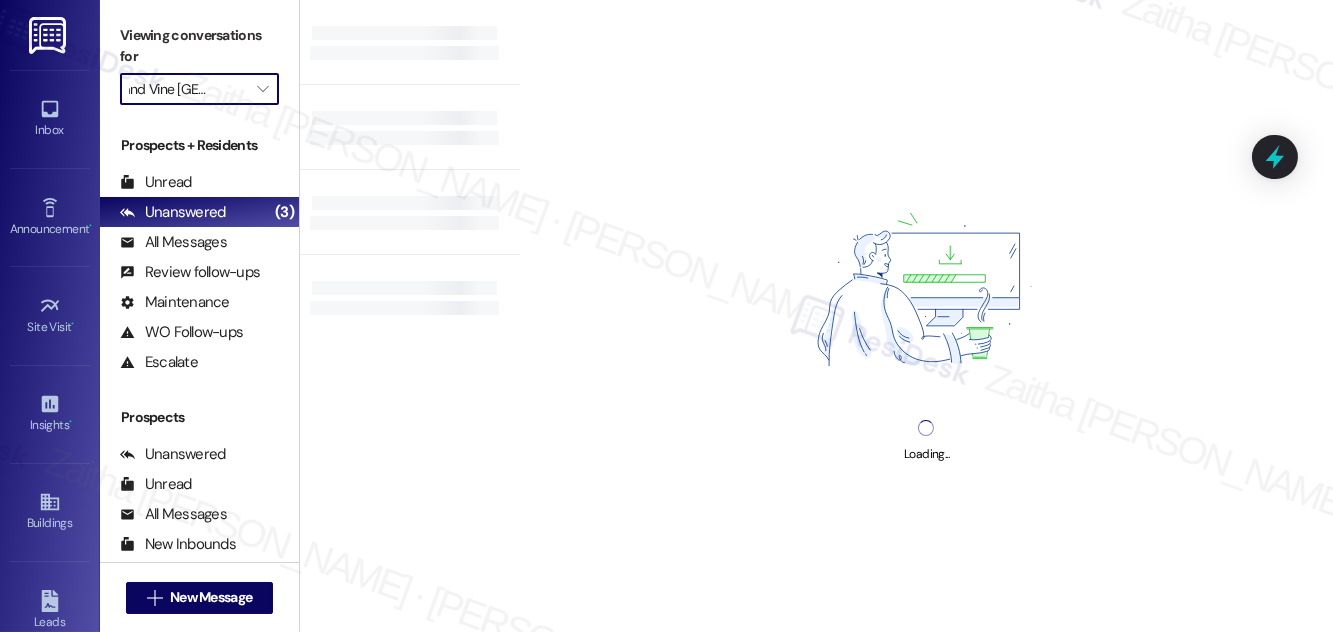 type on "Brick and Vine [US_STATE]" 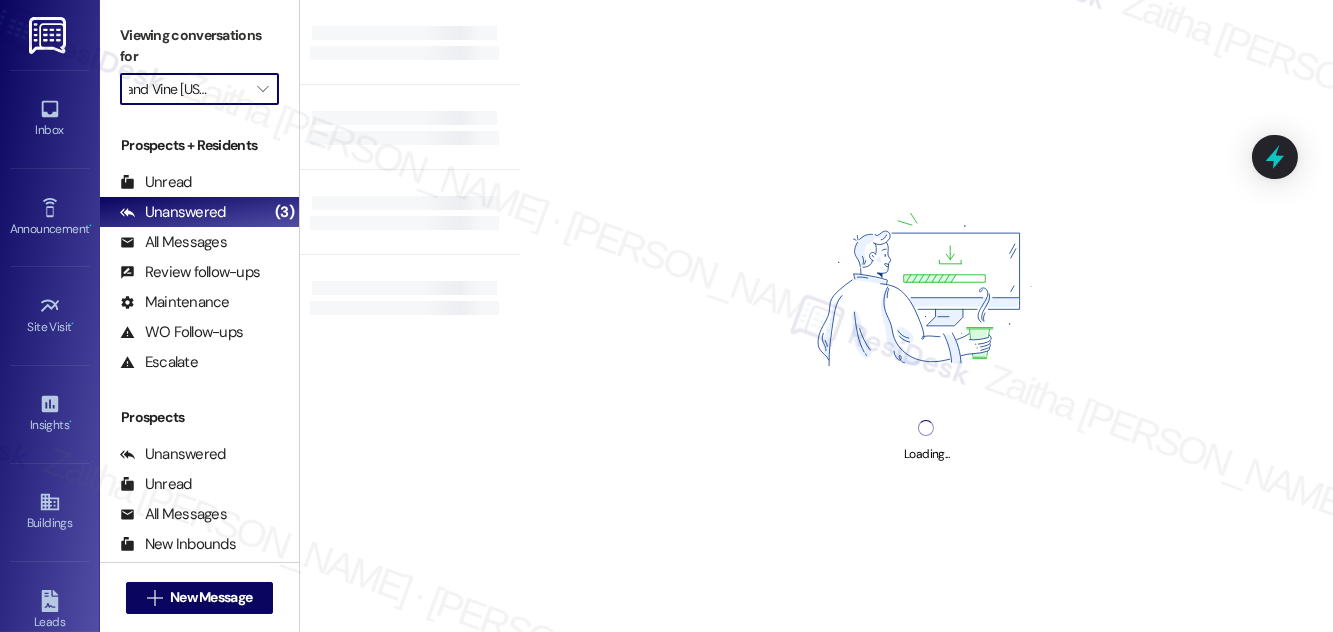 scroll, scrollTop: 0, scrollLeft: 21, axis: horizontal 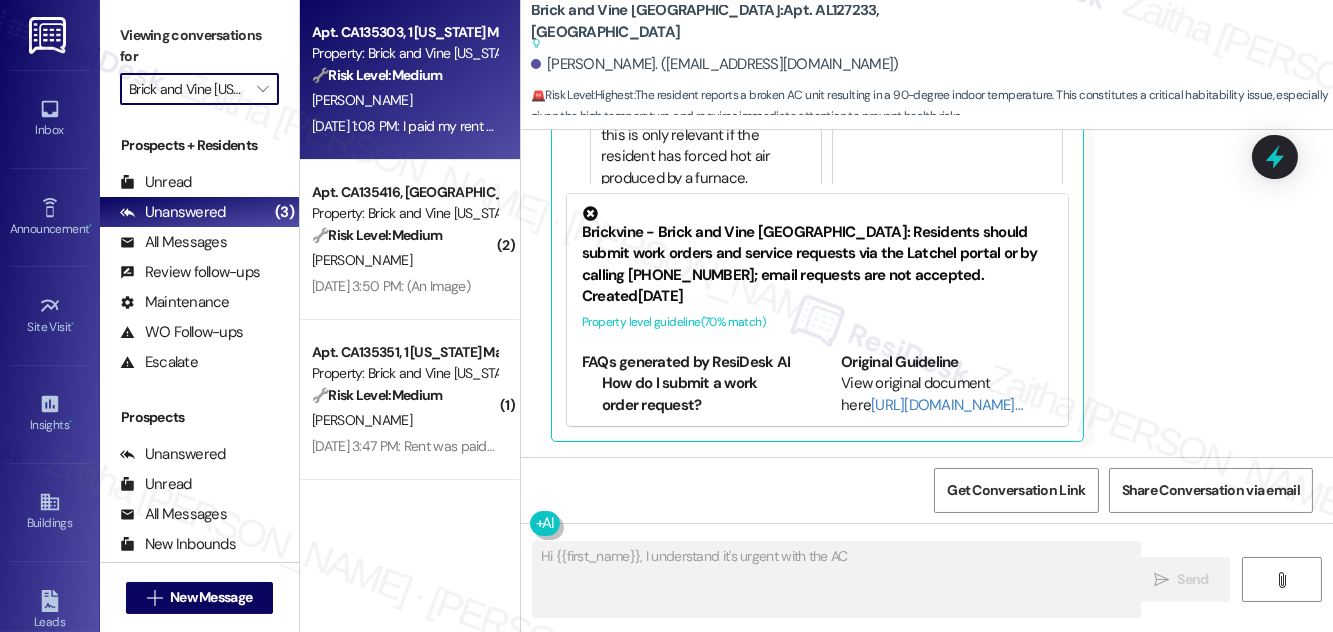 type on "Hi {{first_name}}, I understand it's urgent with the AC" 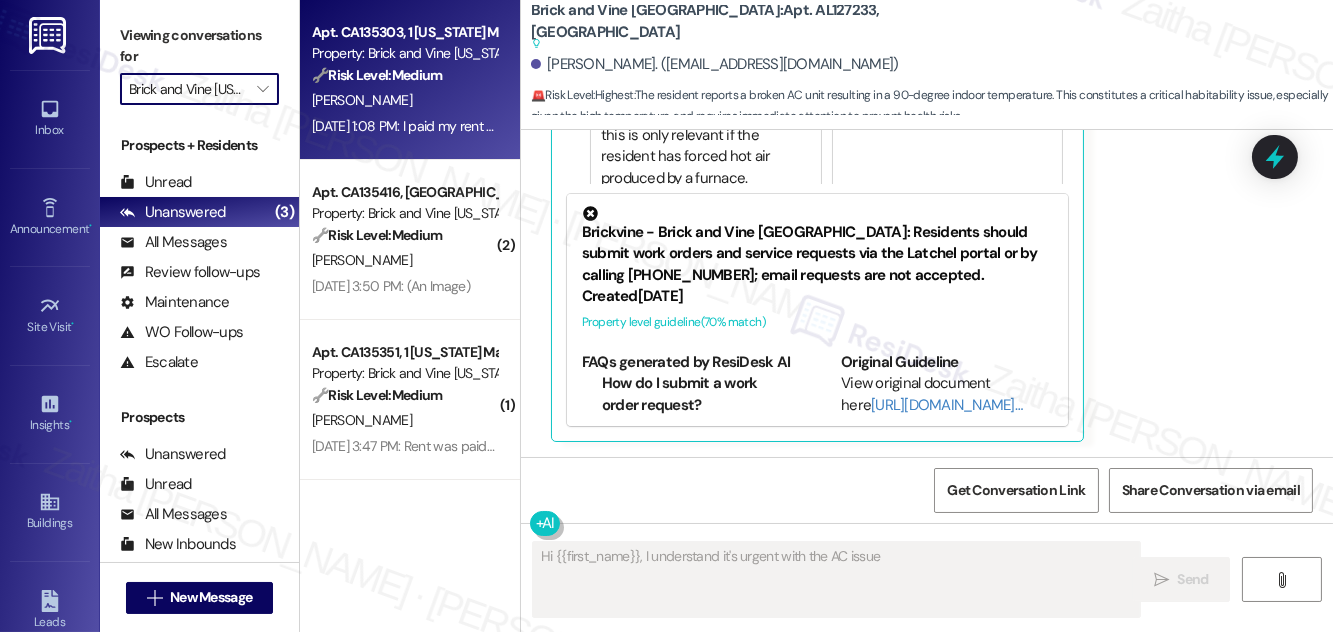 click on "[PERSON_NAME]" at bounding box center (404, 100) 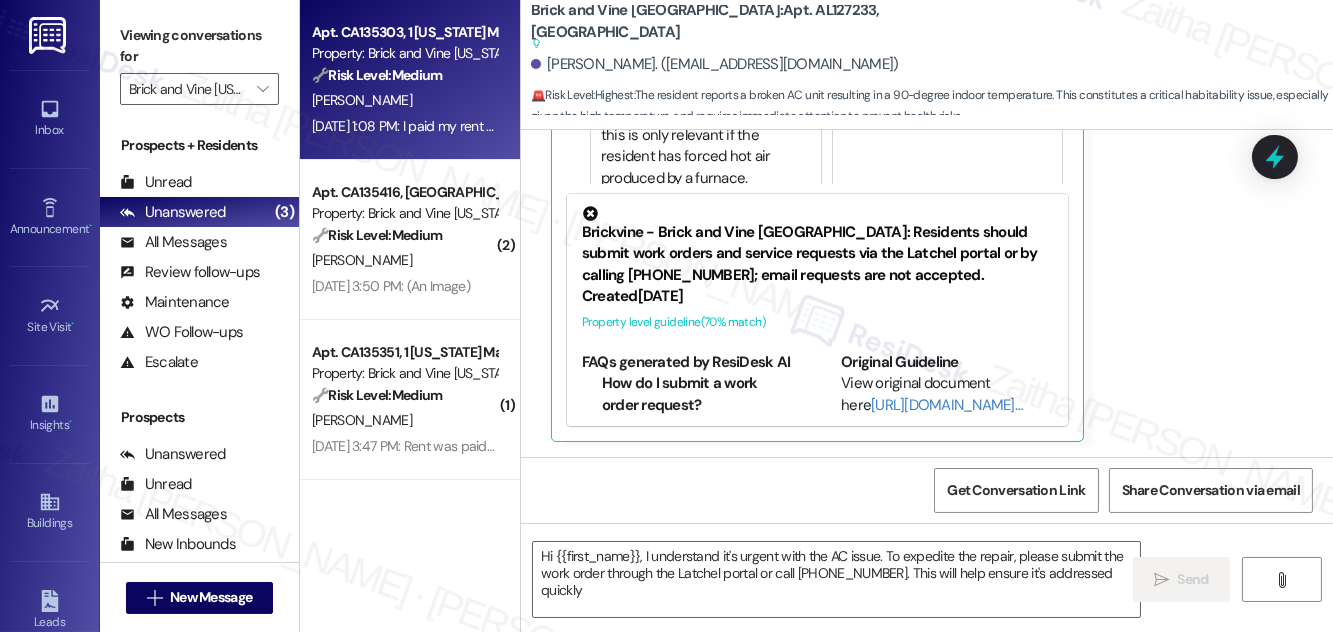 type on "Hi {{first_name}}, I understand it's urgent with the AC issue. To expedite the repair, please submit the work order through the Latchel portal or call [PHONE_NUMBER]. This will help ensure it's addressed quickly." 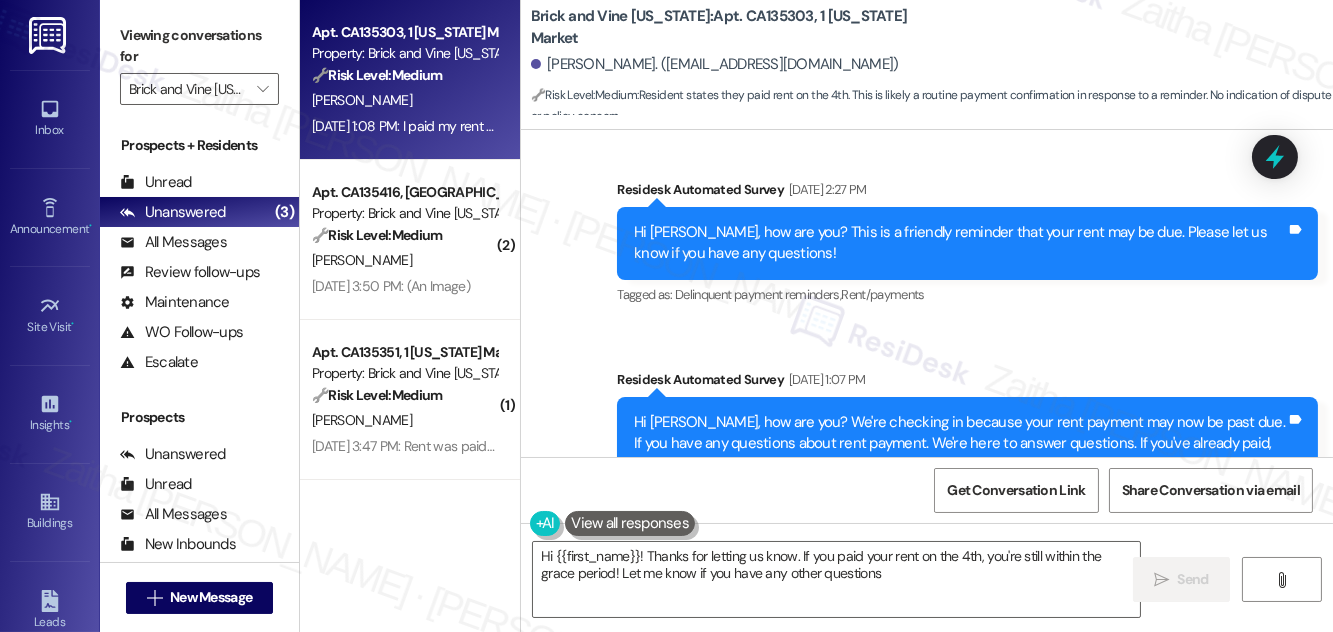 type on "Hi {{first_name}}! Thanks for letting us know. If you paid your rent on the 4th, you're still within the grace period! Let me know if you have any other questions!" 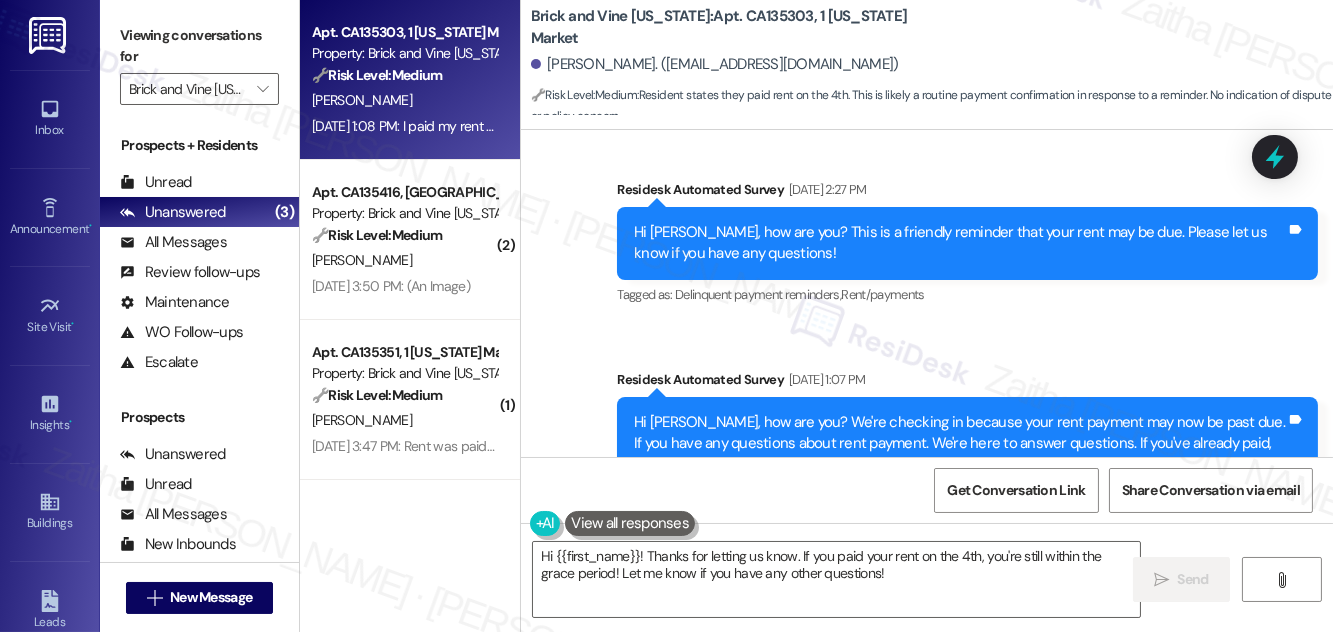 scroll, scrollTop: 3345, scrollLeft: 0, axis: vertical 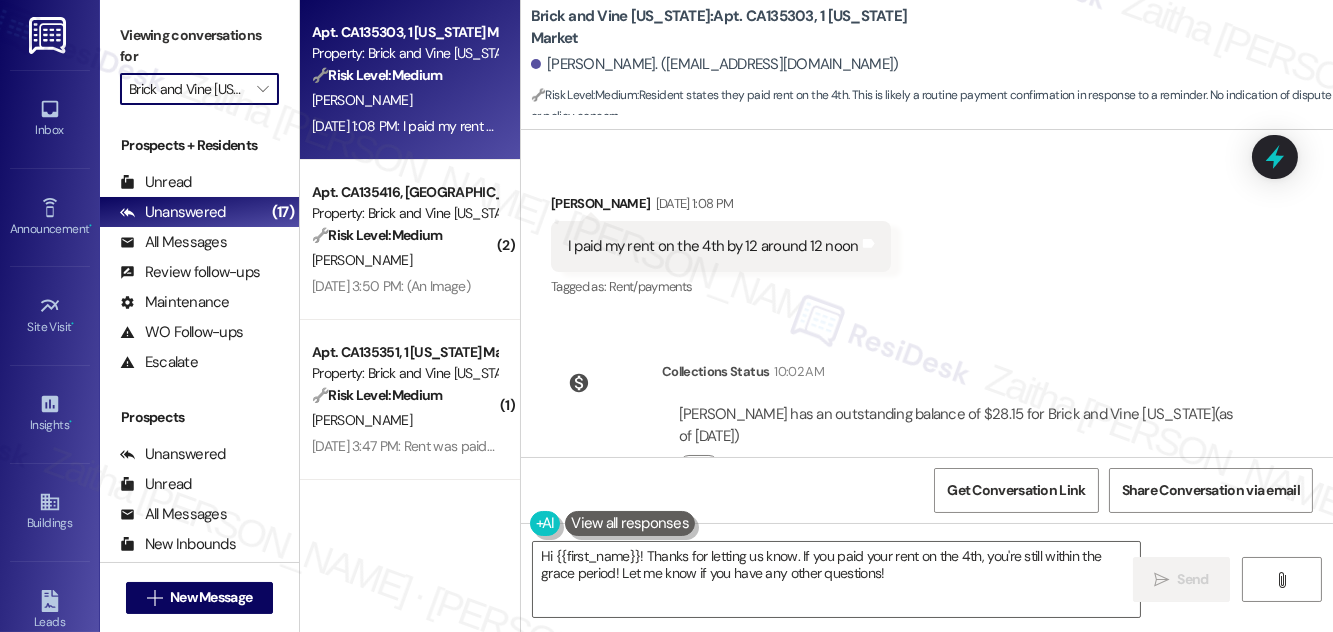 click on "Brick and Vine [US_STATE]" at bounding box center [188, 89] 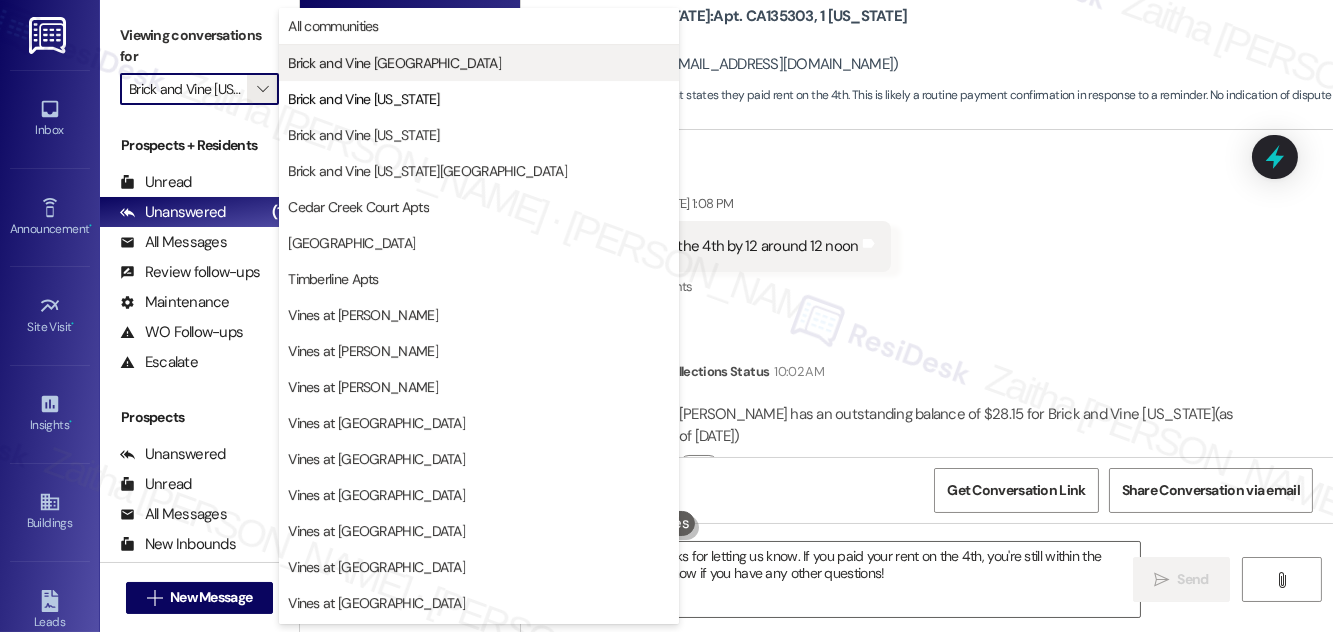 click on "Brick and Vine [GEOGRAPHIC_DATA]" at bounding box center [394, 63] 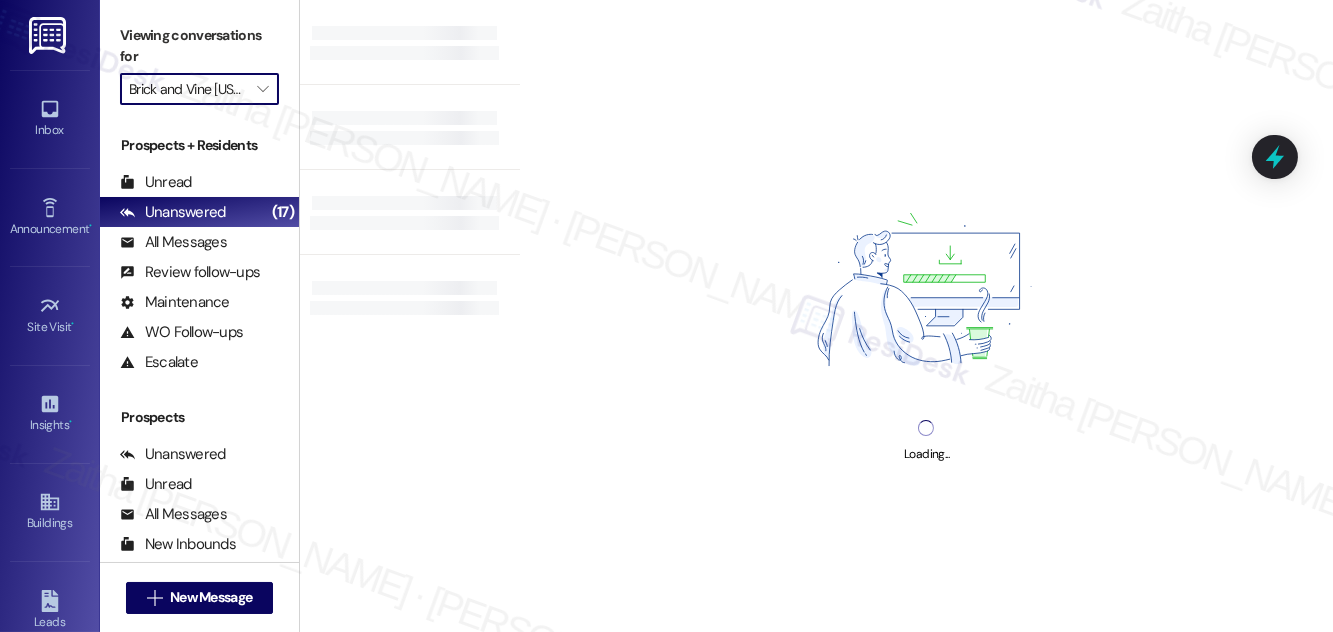 type on "Brick and Vine [GEOGRAPHIC_DATA]" 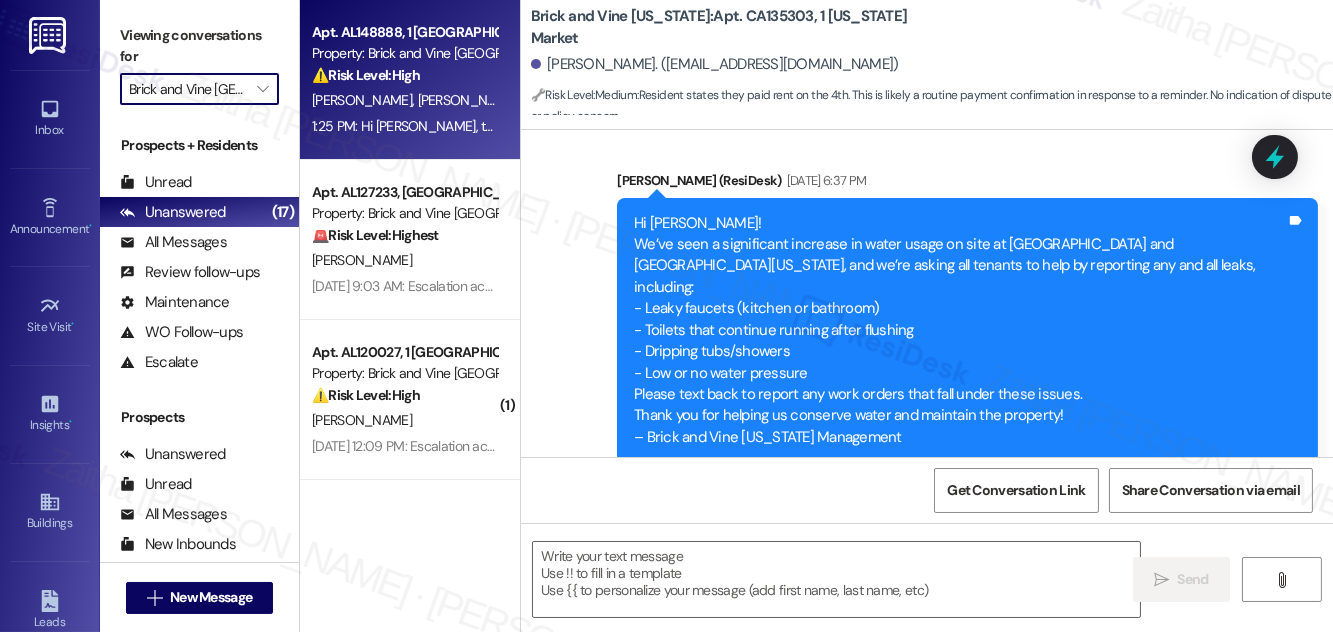 type on "Fetching suggested responses. Please feel free to read through the conversation in the meantime." 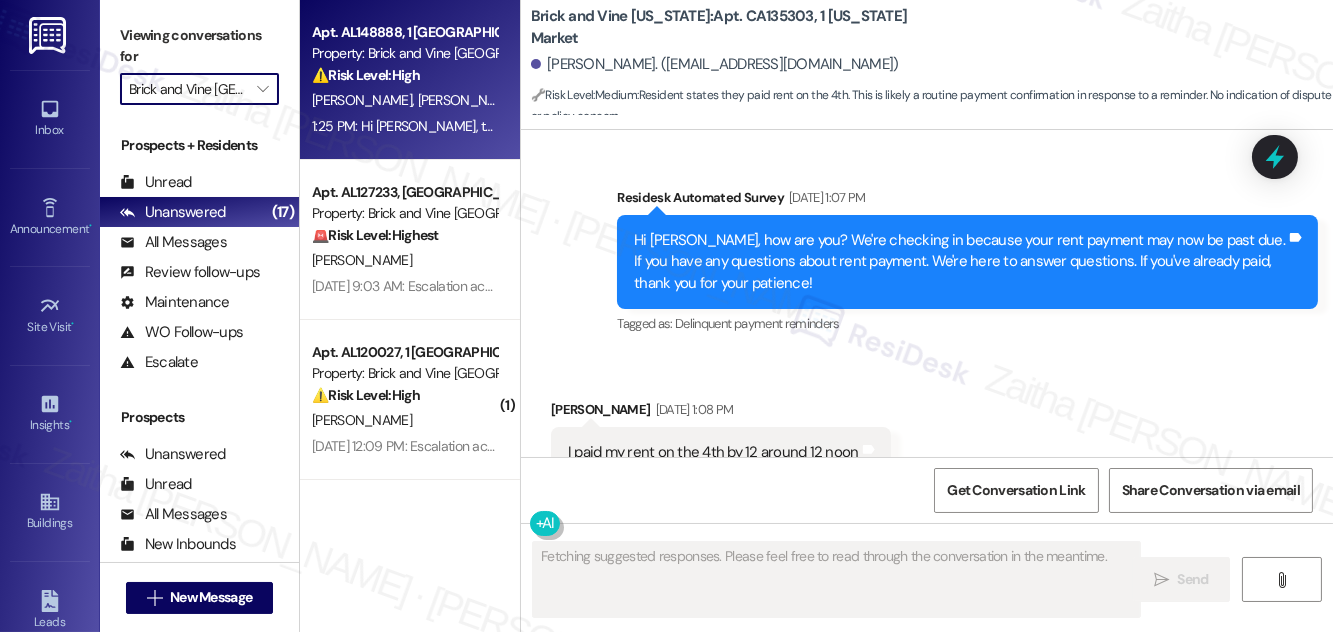 click on "[PERSON_NAME] [PERSON_NAME]" at bounding box center (404, 100) 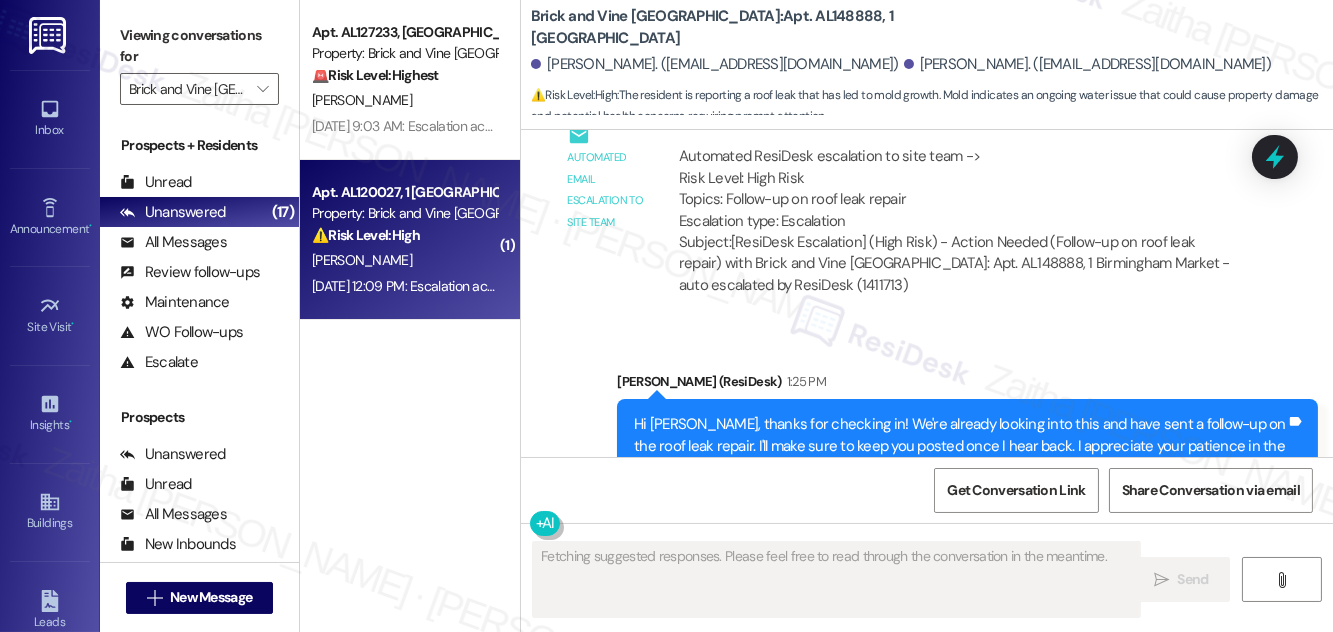 scroll, scrollTop: 1397, scrollLeft: 0, axis: vertical 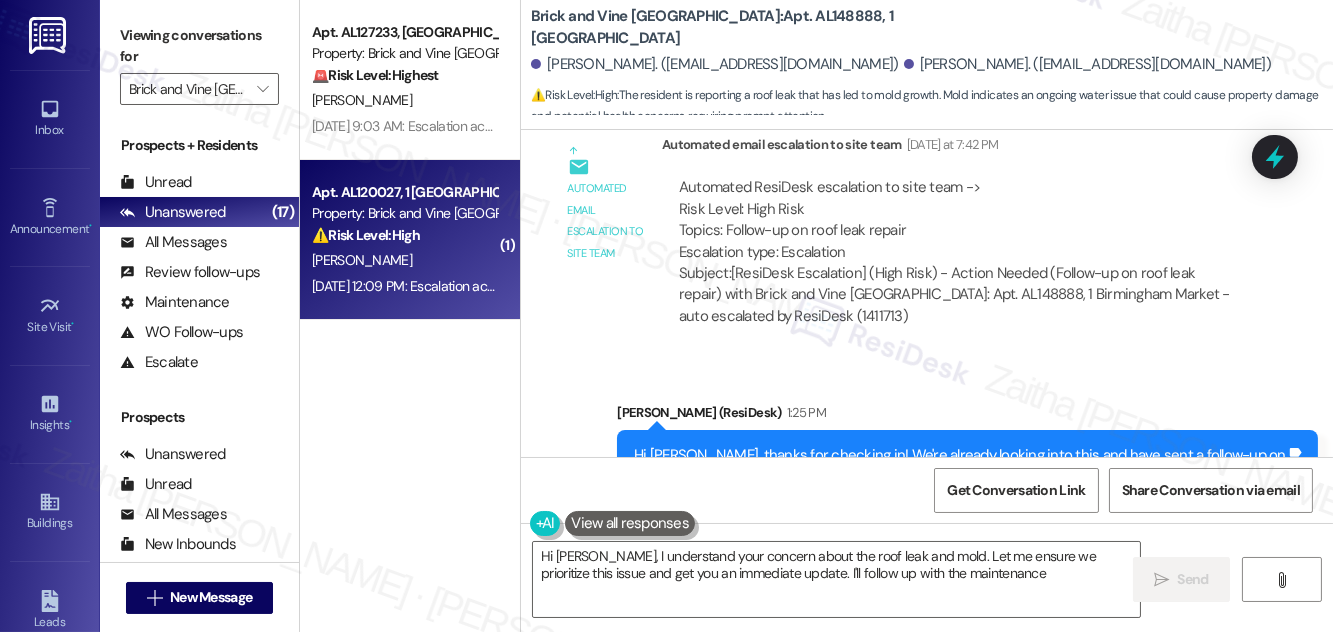 type on "Hi [PERSON_NAME], I understand your concern about the roof leak and mold. Let me ensure we prioritize this issue and get you an immediate update. I'll follow up with the maintenance" 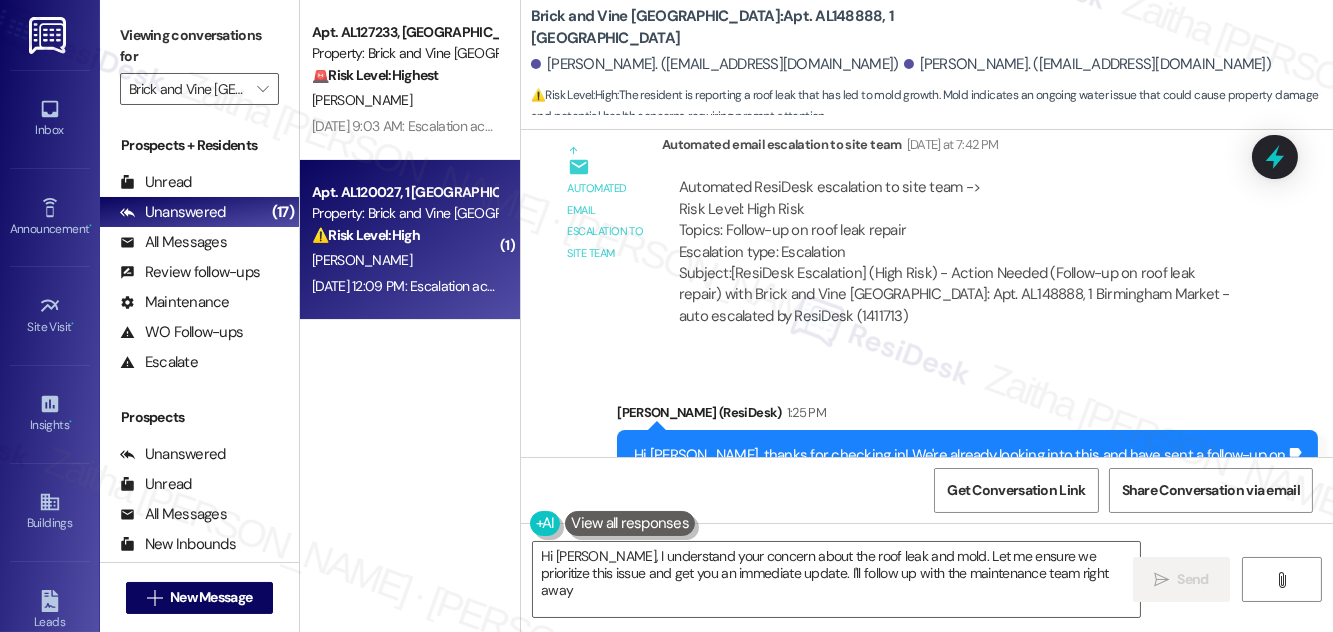 click on "⚠️  Risk Level:  High The resident reports that their AC is not cooling and the temperature inside the home is high (81 degrees). This is an urgent maintenance issue that affects resident comfort and potentially health, especially during hot weather. The attached pictures provide further evidence of the issue." at bounding box center [404, 235] 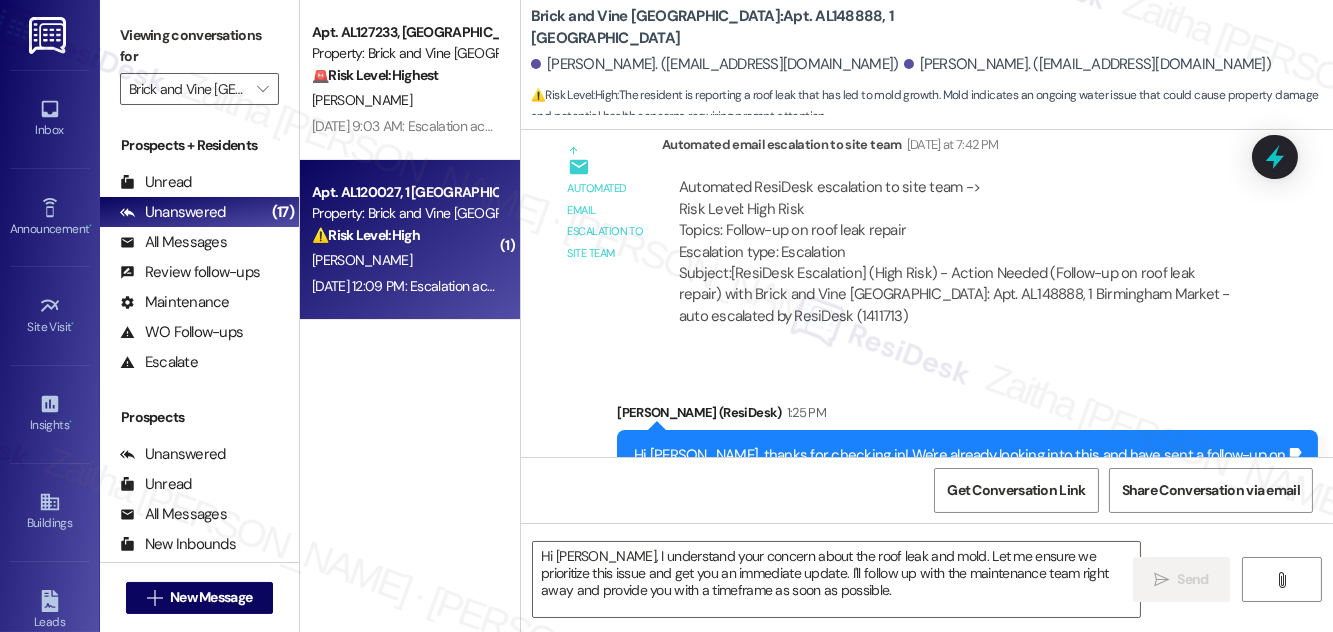type on "Fetching suggested responses. Please feel free to read through the conversation in the meantime." 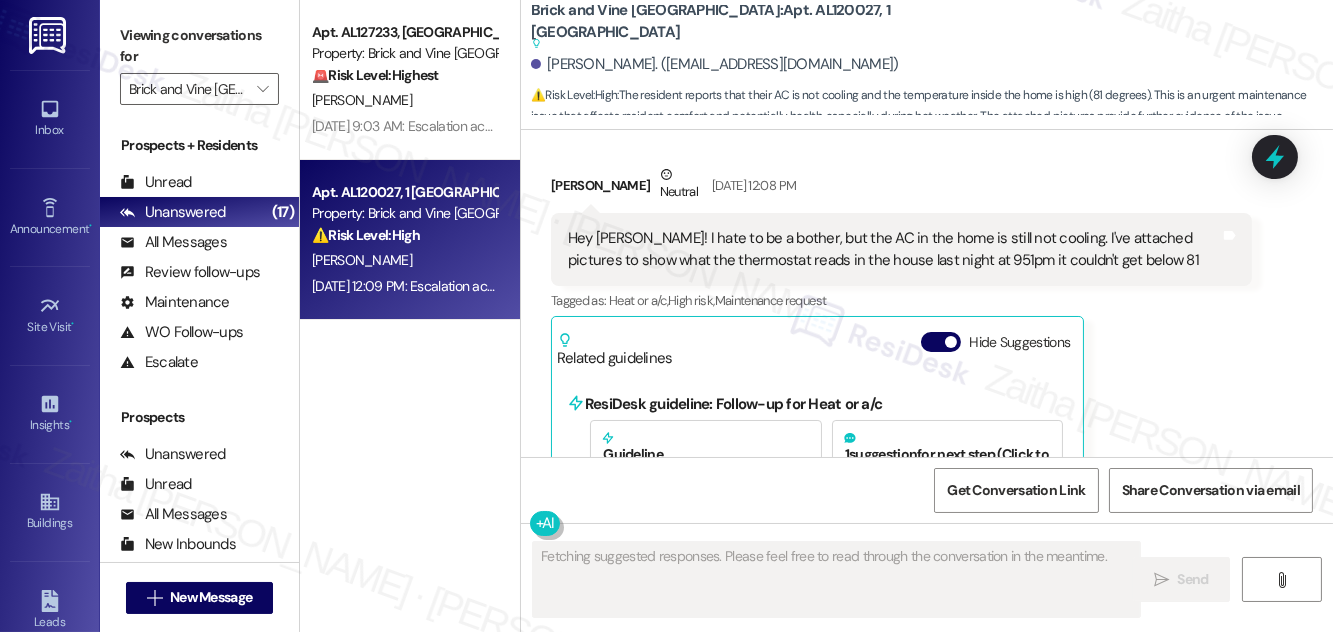 scroll, scrollTop: 2555, scrollLeft: 0, axis: vertical 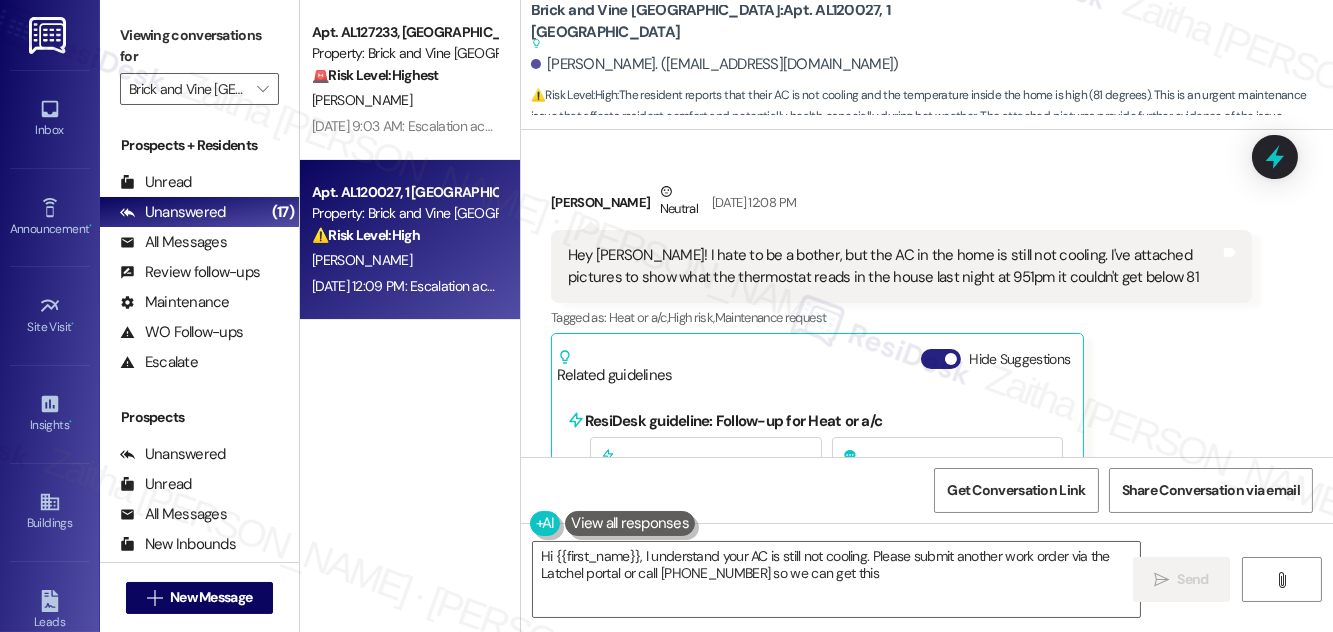 click on "Hide Suggestions" at bounding box center [941, 359] 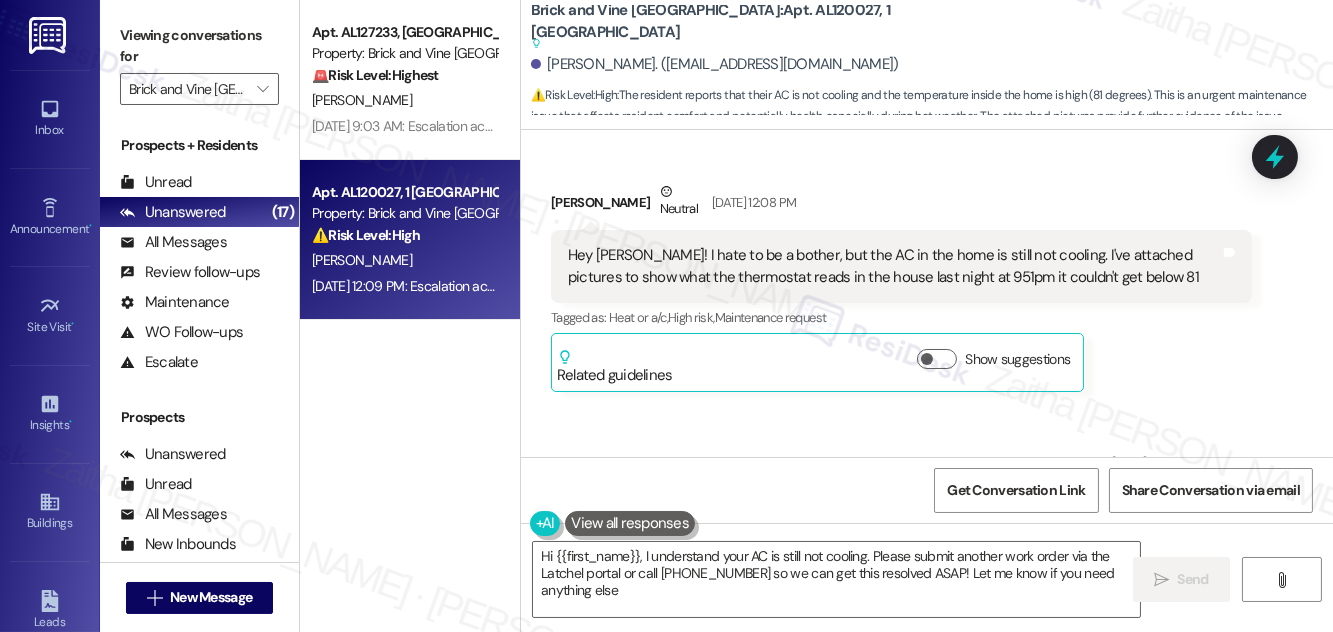 type on "Hi {{first_name}}, I understand your AC is still not cooling. Please submit another work order via the Latchel portal or call [PHONE_NUMBER] so we can get this resolved ASAP! Let me know if you need anything else!" 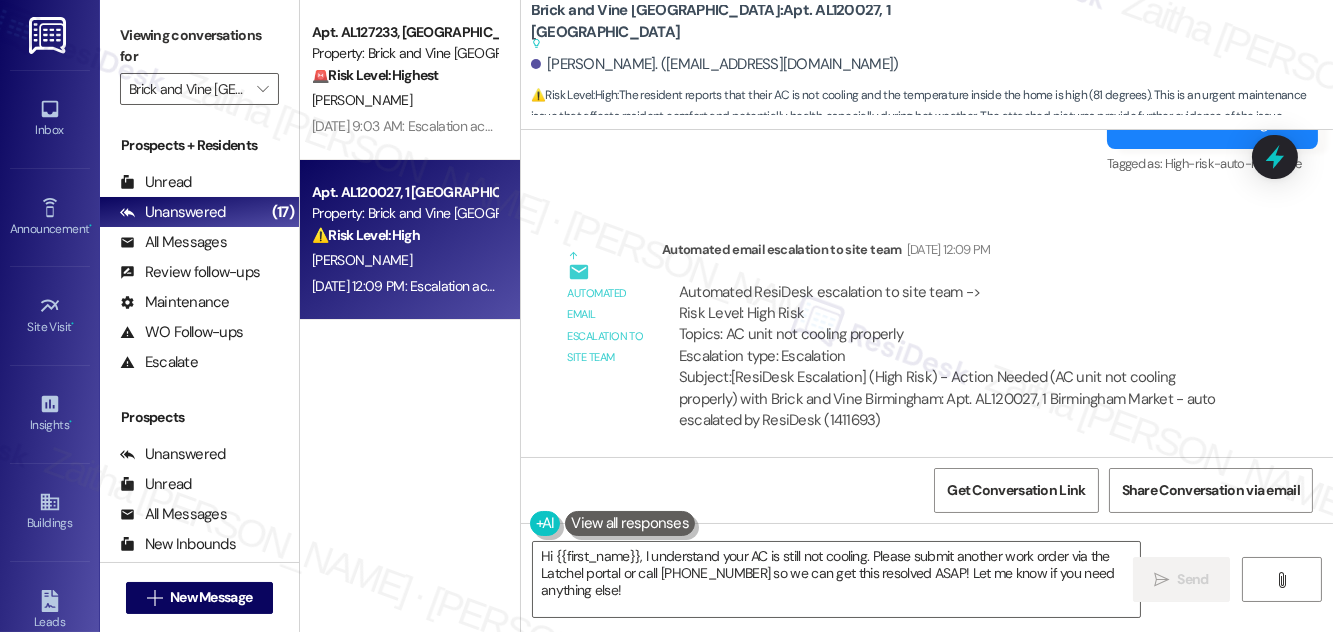 scroll, scrollTop: 2941, scrollLeft: 0, axis: vertical 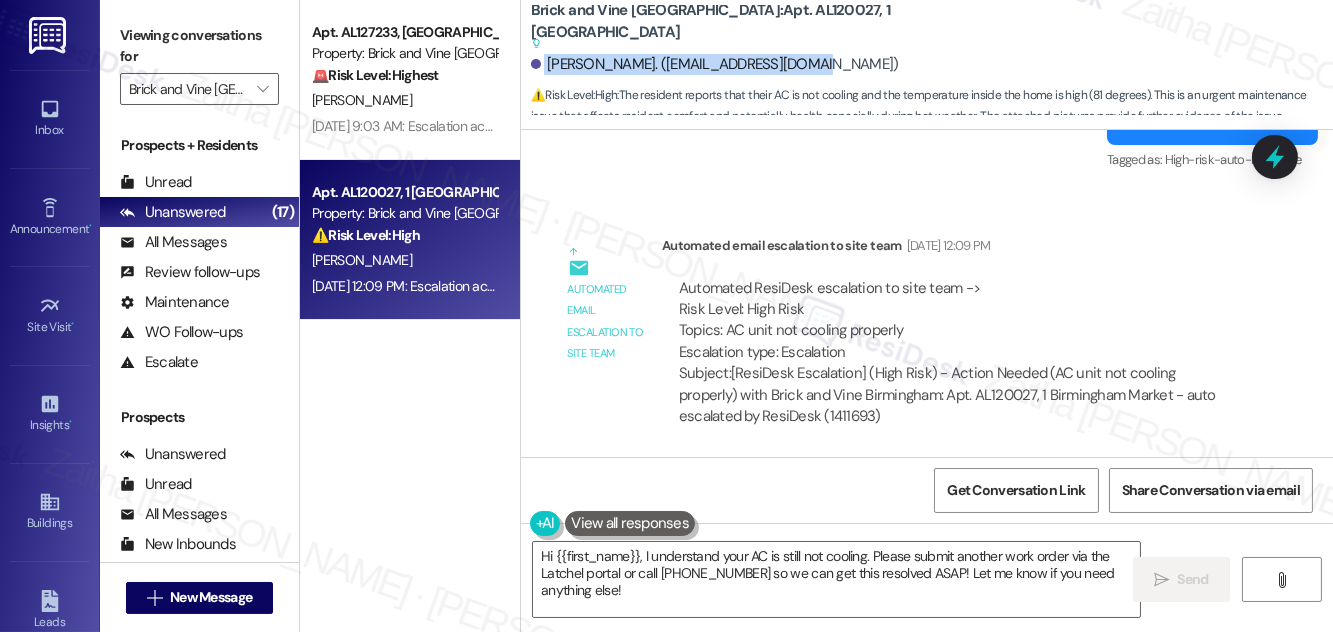 drag, startPoint x: 543, startPoint y: 62, endPoint x: 808, endPoint y: 69, distance: 265.09244 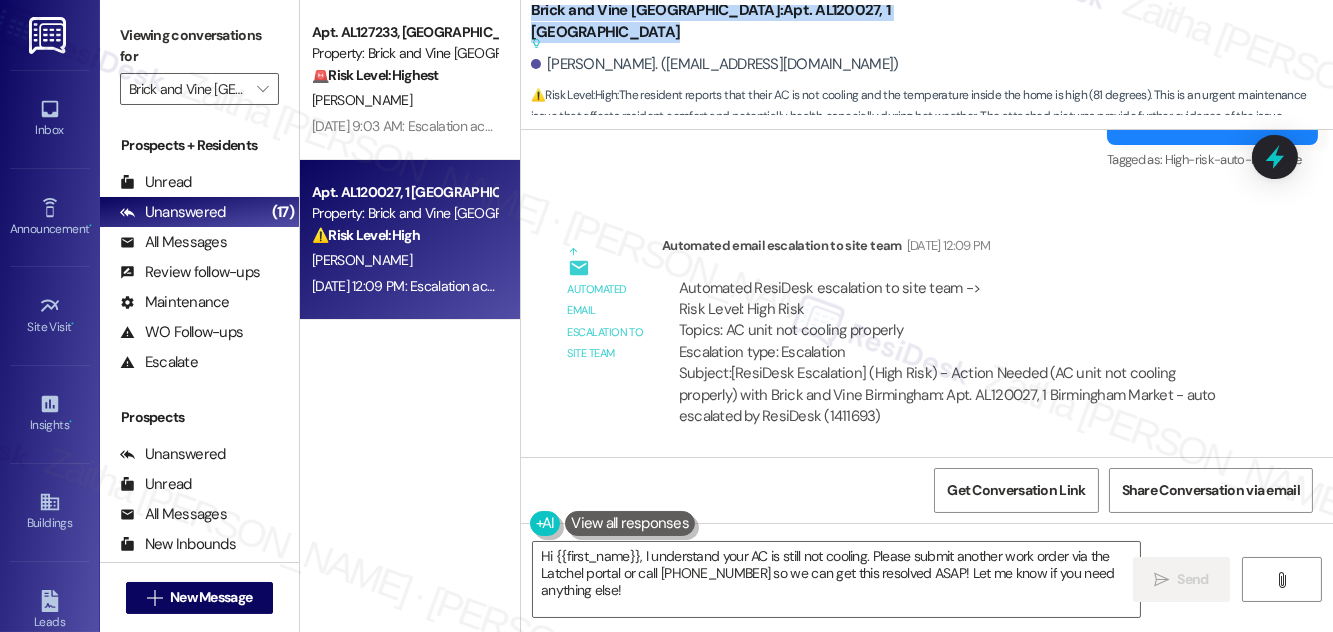 drag, startPoint x: 531, startPoint y: 7, endPoint x: 591, endPoint y: 26, distance: 62.936478 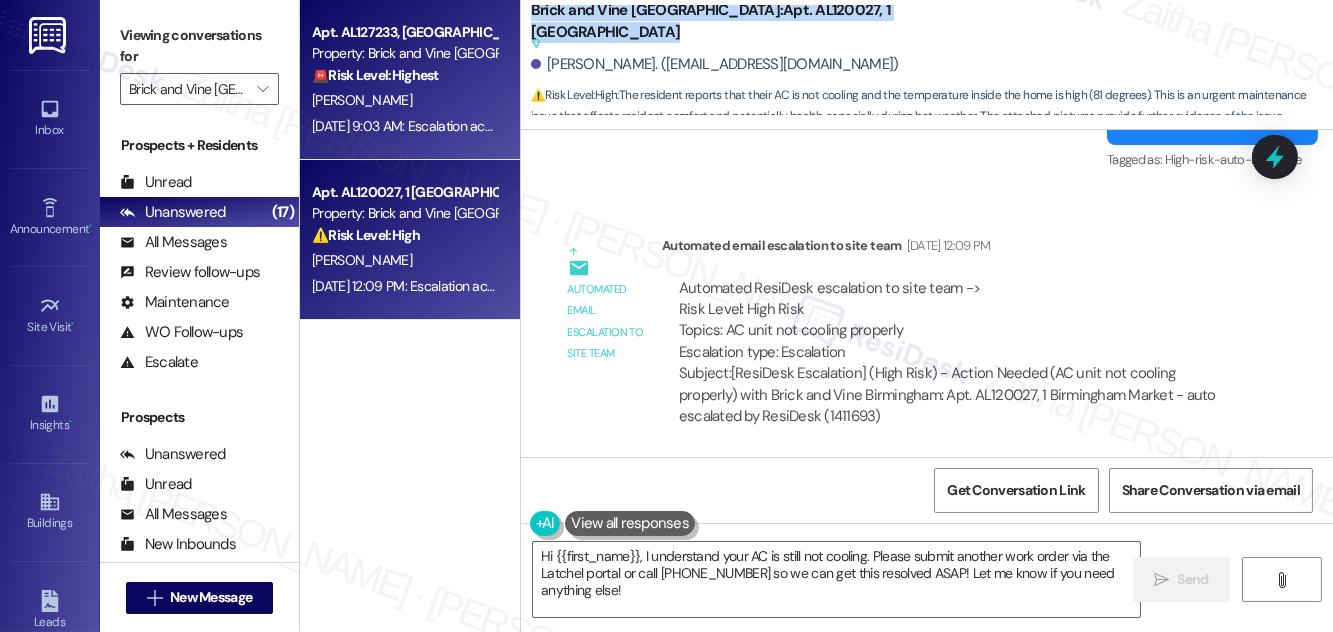 copy on "Brick and Vine [GEOGRAPHIC_DATA]:  Apt. AL120027, 1 [GEOGRAPHIC_DATA]" 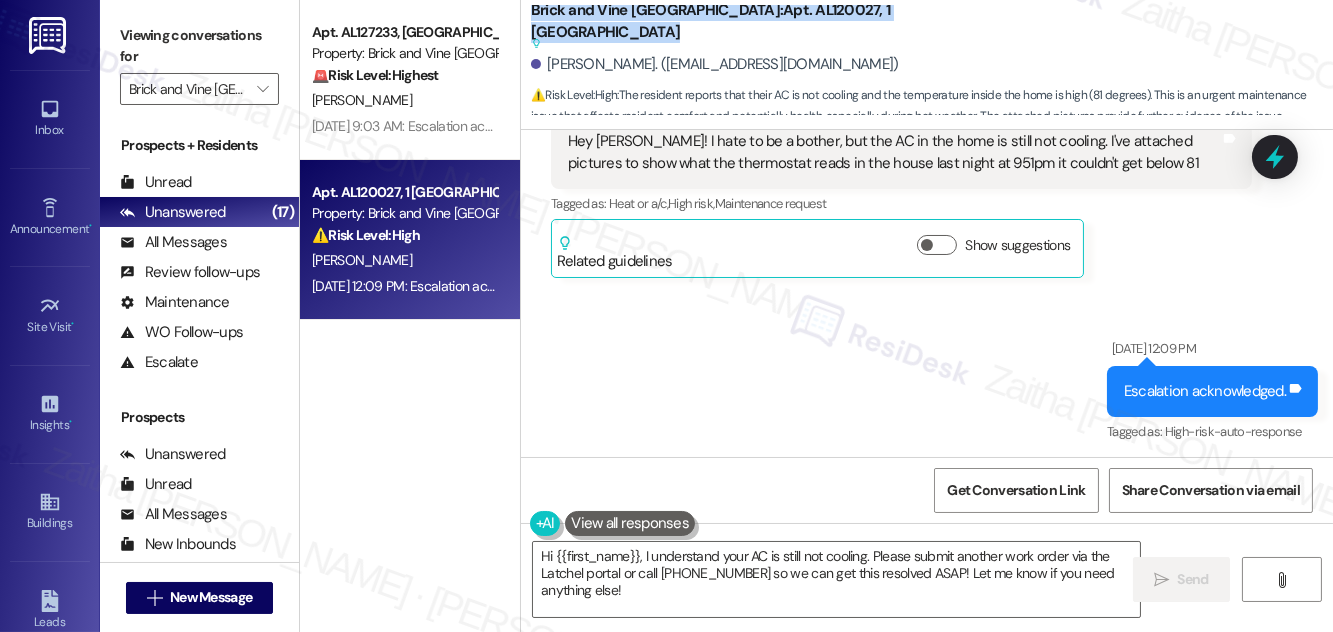 scroll, scrollTop: 2487, scrollLeft: 0, axis: vertical 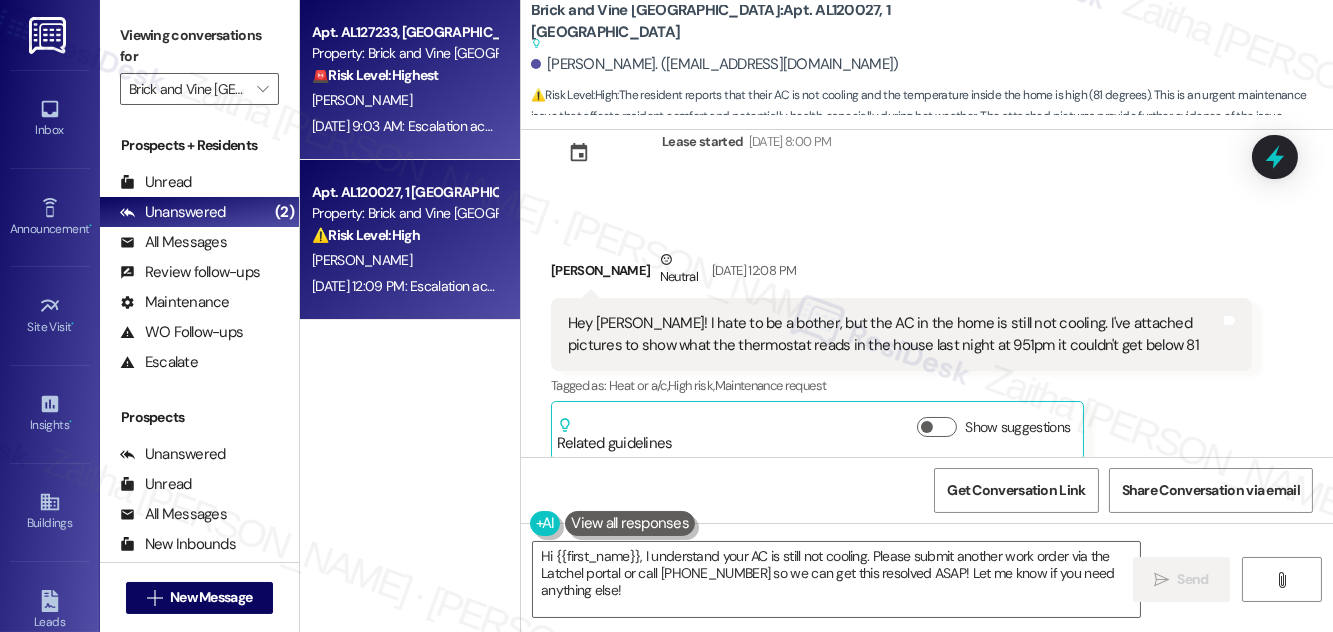 click on "[PERSON_NAME]" at bounding box center (404, 100) 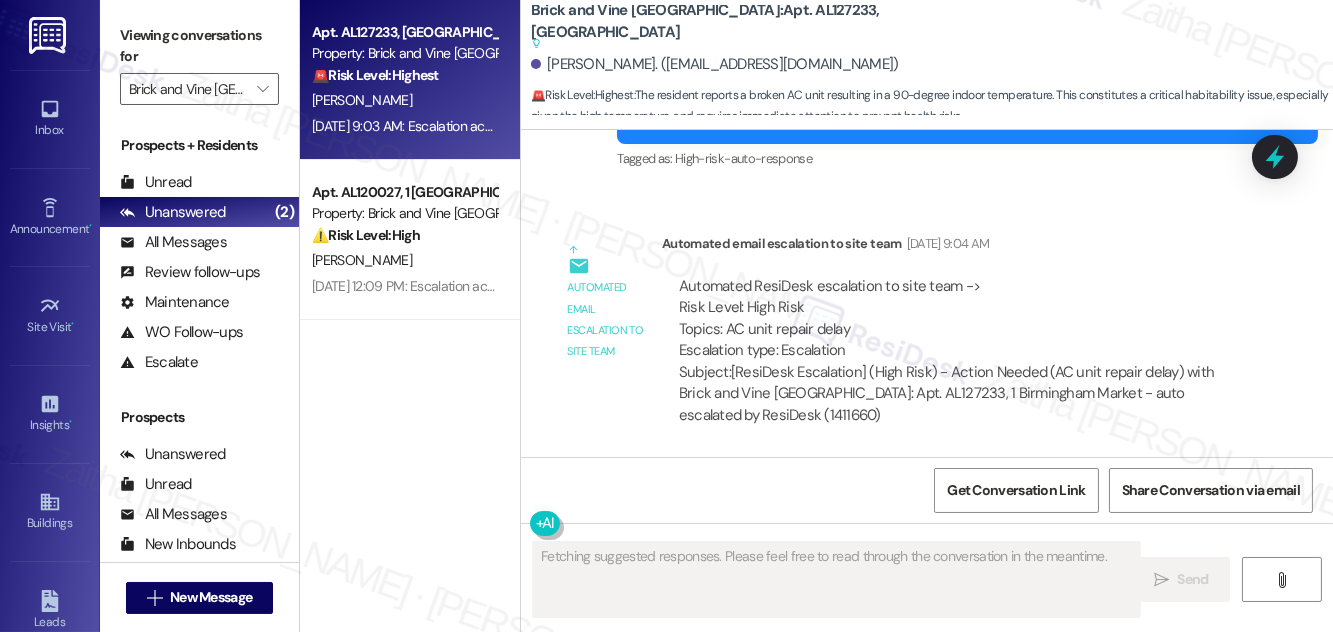 scroll, scrollTop: 2050, scrollLeft: 0, axis: vertical 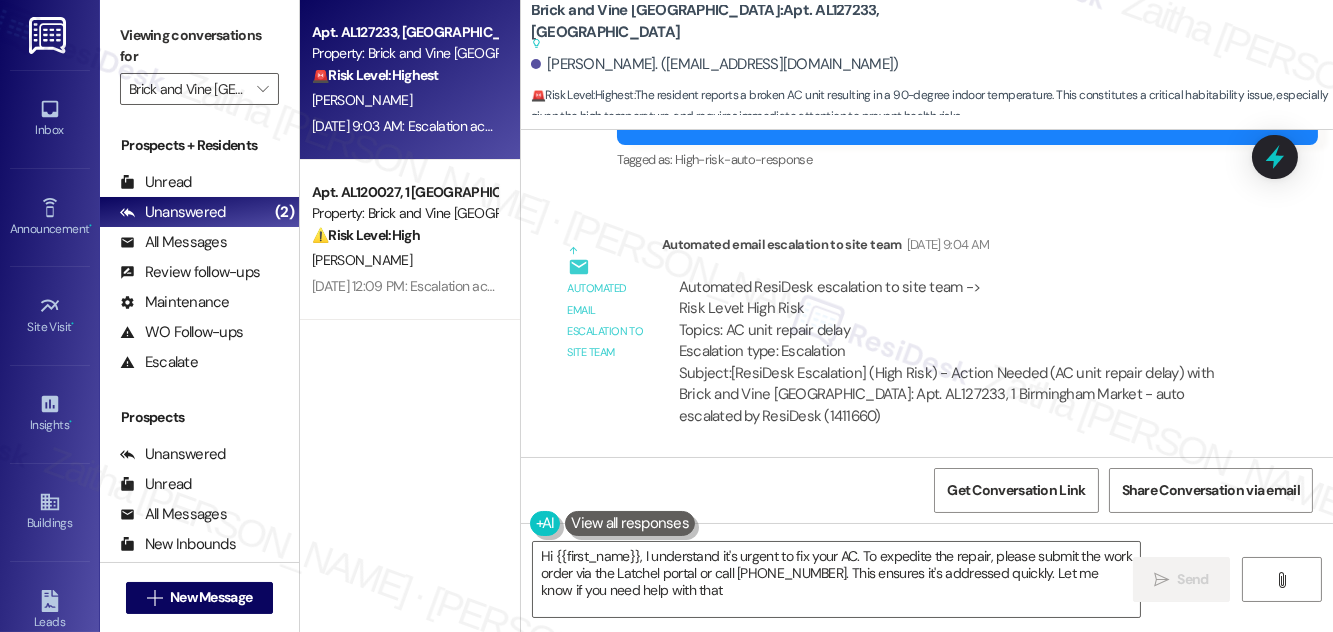 type on "Hi {{first_name}}, I understand it's urgent to fix your AC. To expedite the repair, please submit the work order via the Latchel portal or call [PHONE_NUMBER]. This ensures it's addressed quickly. Let me know if you need help with that!" 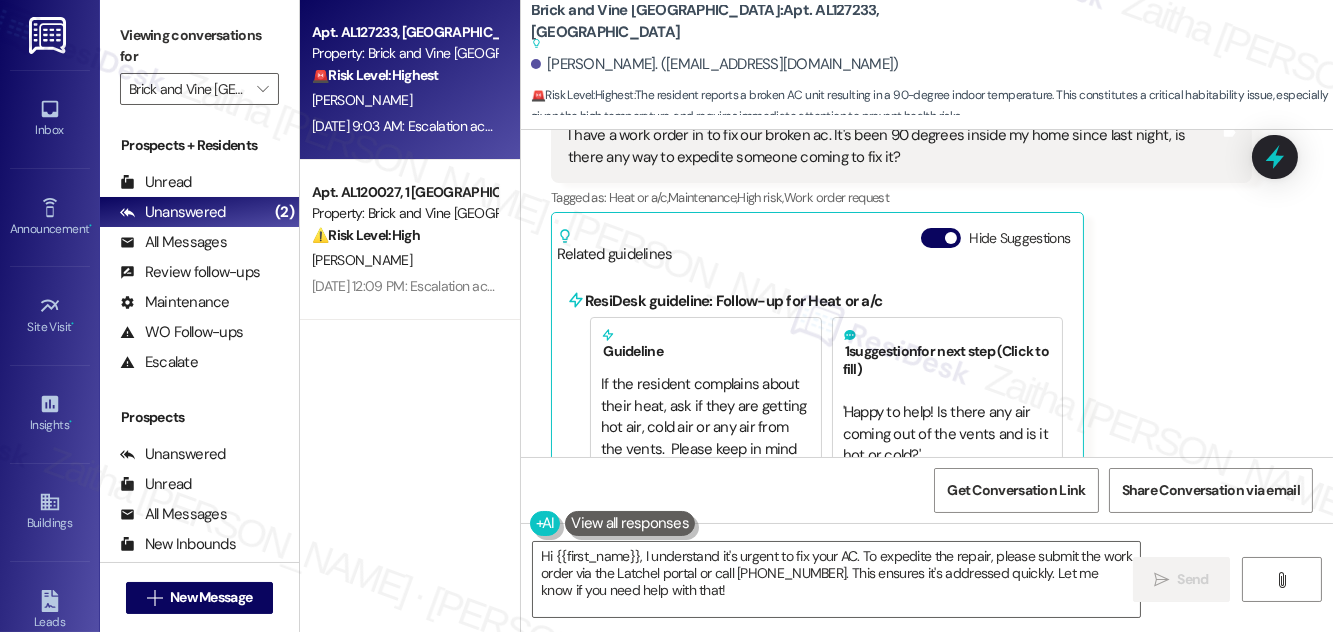 scroll, scrollTop: 1232, scrollLeft: 0, axis: vertical 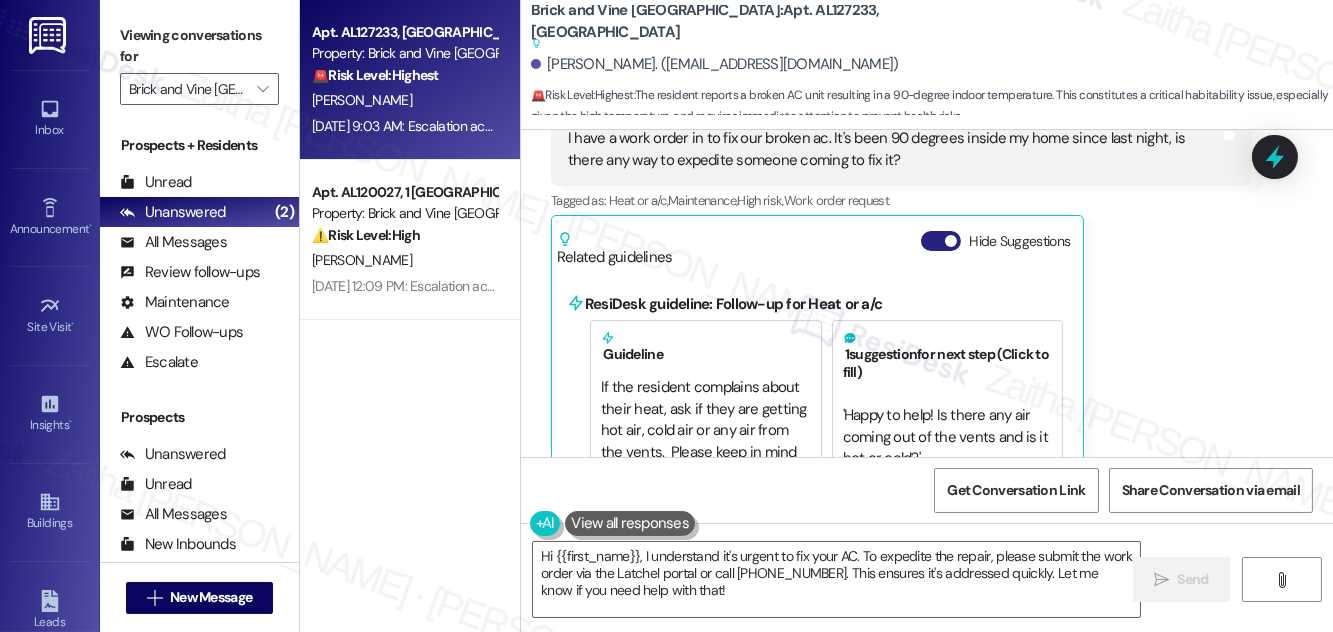 click on "Hide Suggestions" at bounding box center (941, 241) 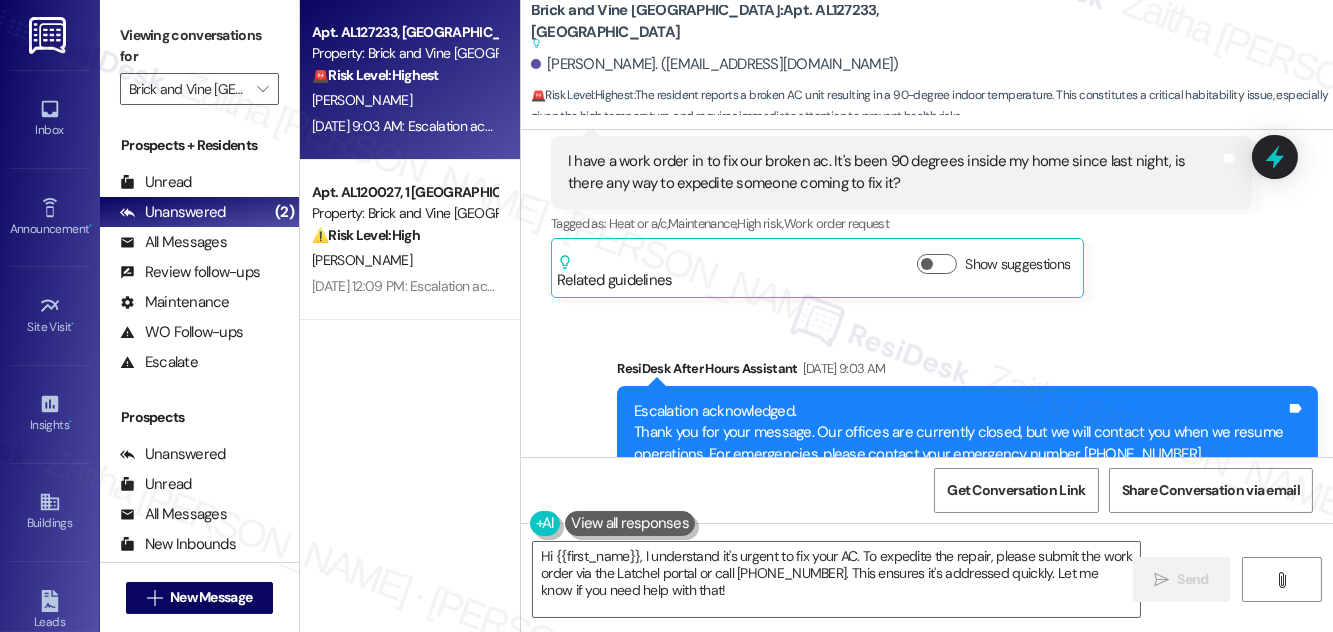 scroll, scrollTop: 1181, scrollLeft: 0, axis: vertical 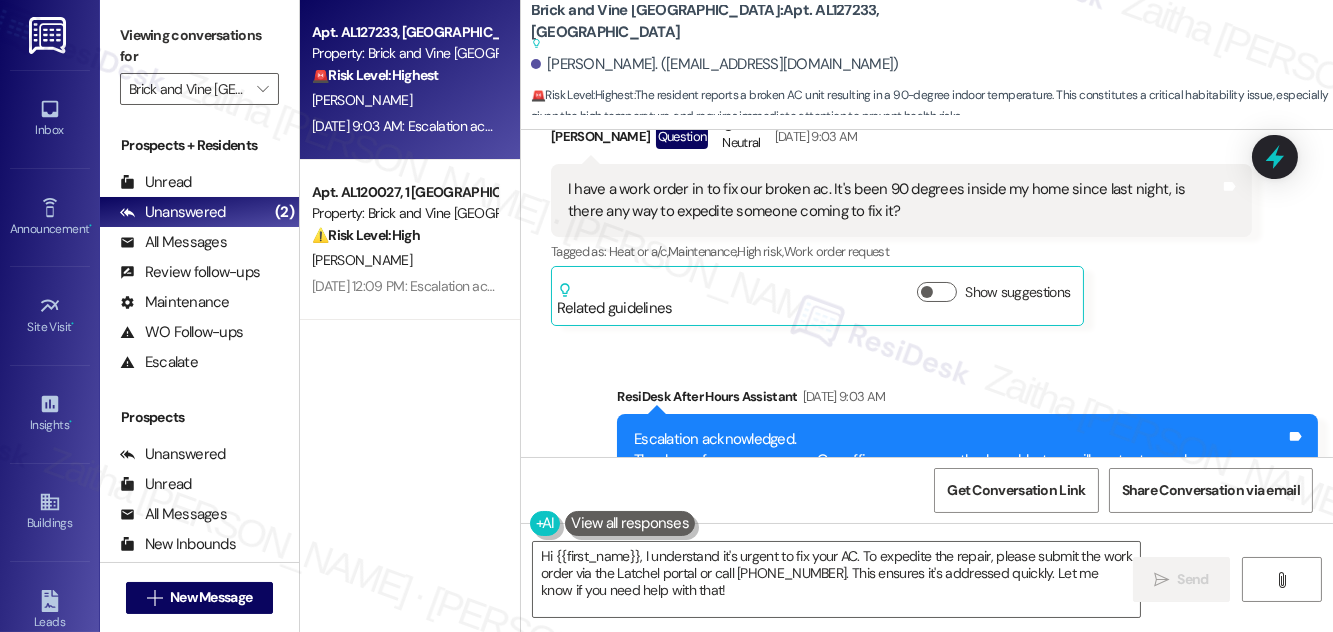 drag, startPoint x: 548, startPoint y: 59, endPoint x: 894, endPoint y: 76, distance: 346.4174 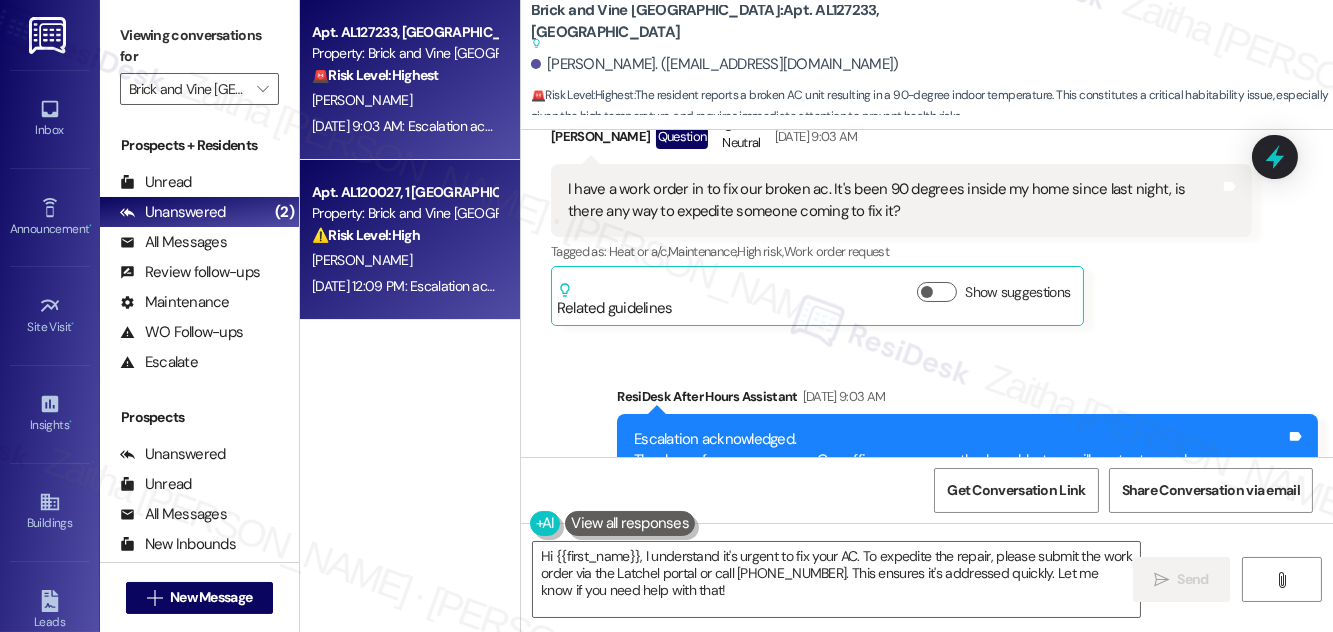 click on "[PERSON_NAME]" at bounding box center (404, 260) 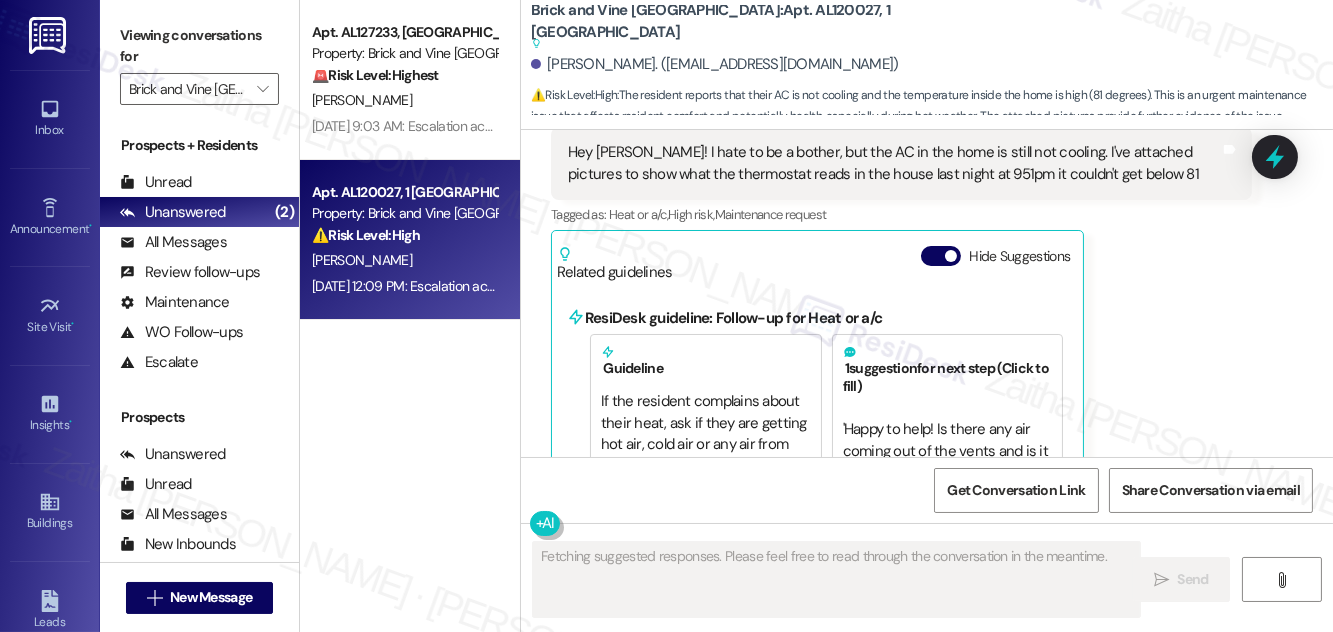 scroll, scrollTop: 2646, scrollLeft: 0, axis: vertical 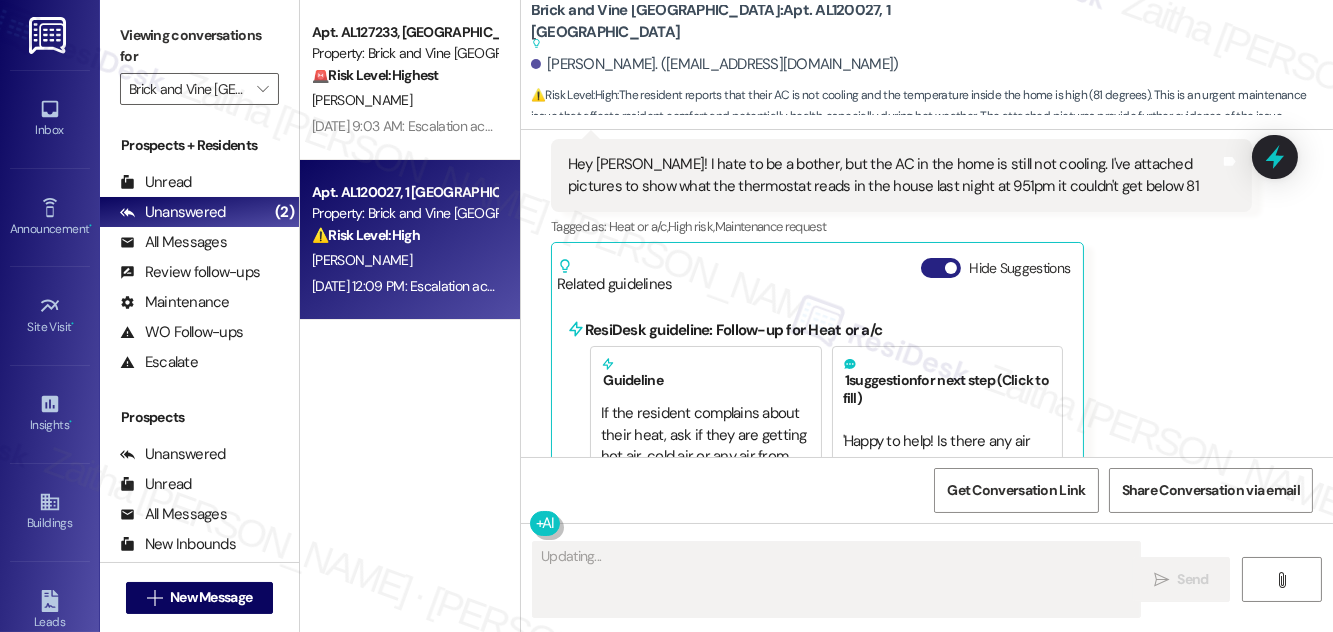 click on "Hide Suggestions" at bounding box center [941, 268] 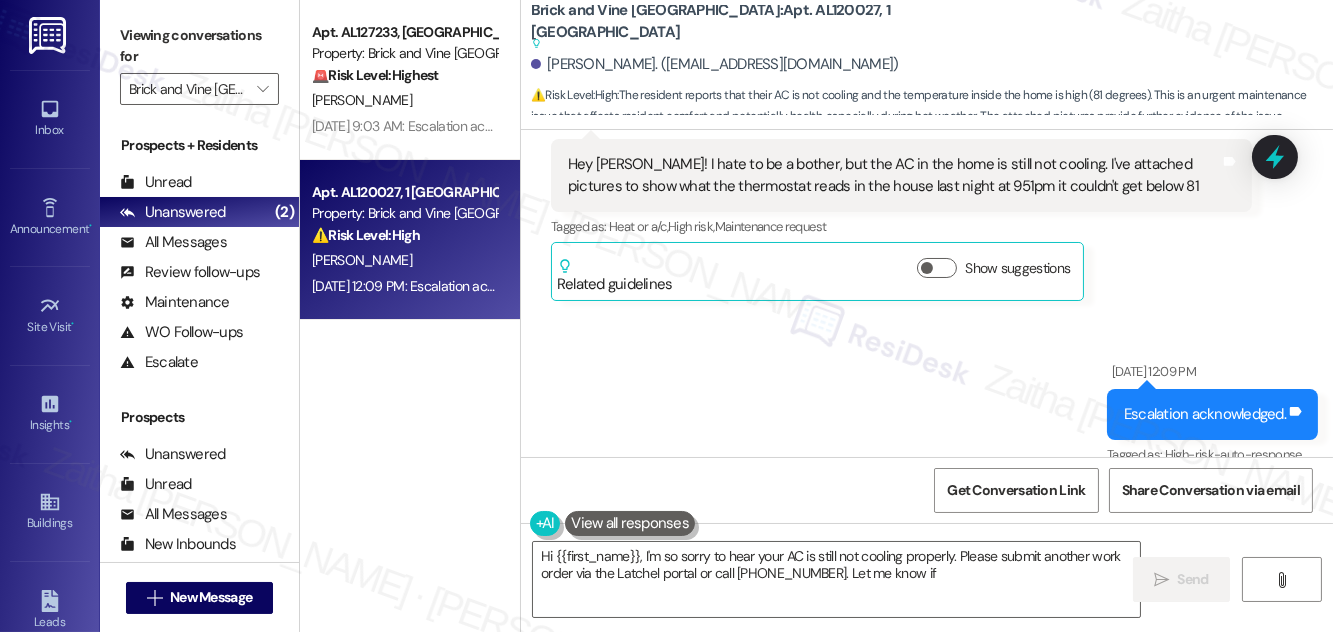 scroll, scrollTop: 2555, scrollLeft: 0, axis: vertical 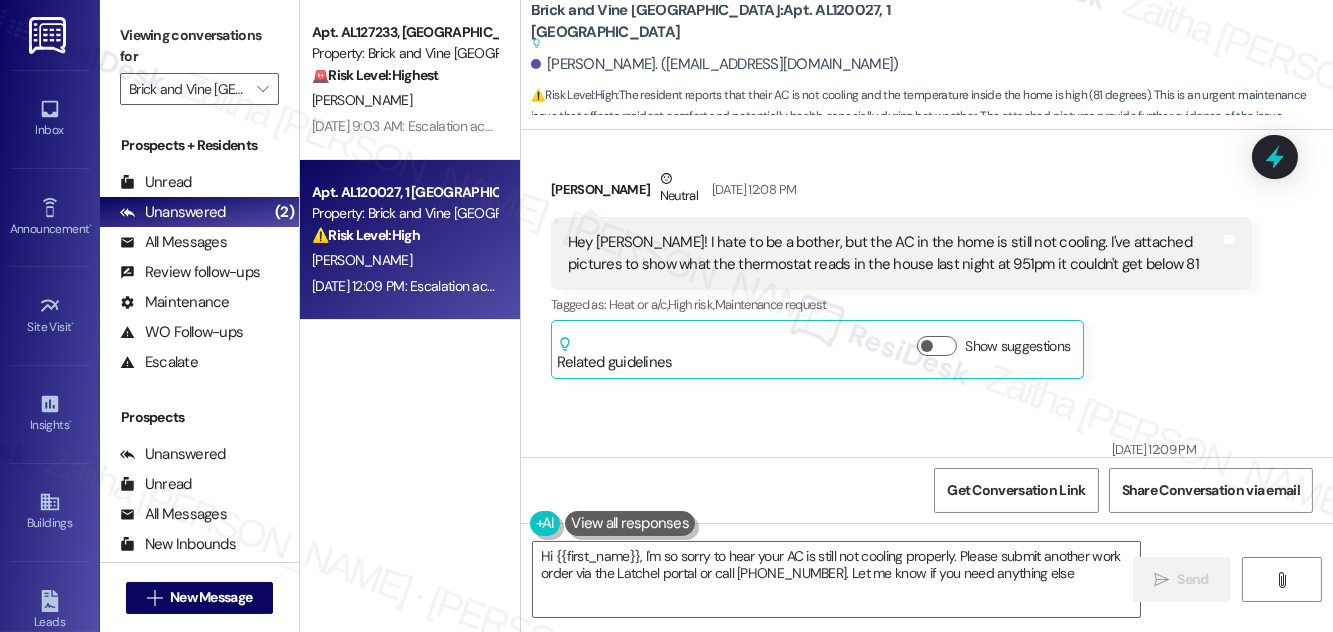type on "Hi {{first_name}}, I'm so sorry to hear your AC is still not cooling properly. Please submit another work order via the Latchel portal or call [PHONE_NUMBER]. Let me know if you need anything else!" 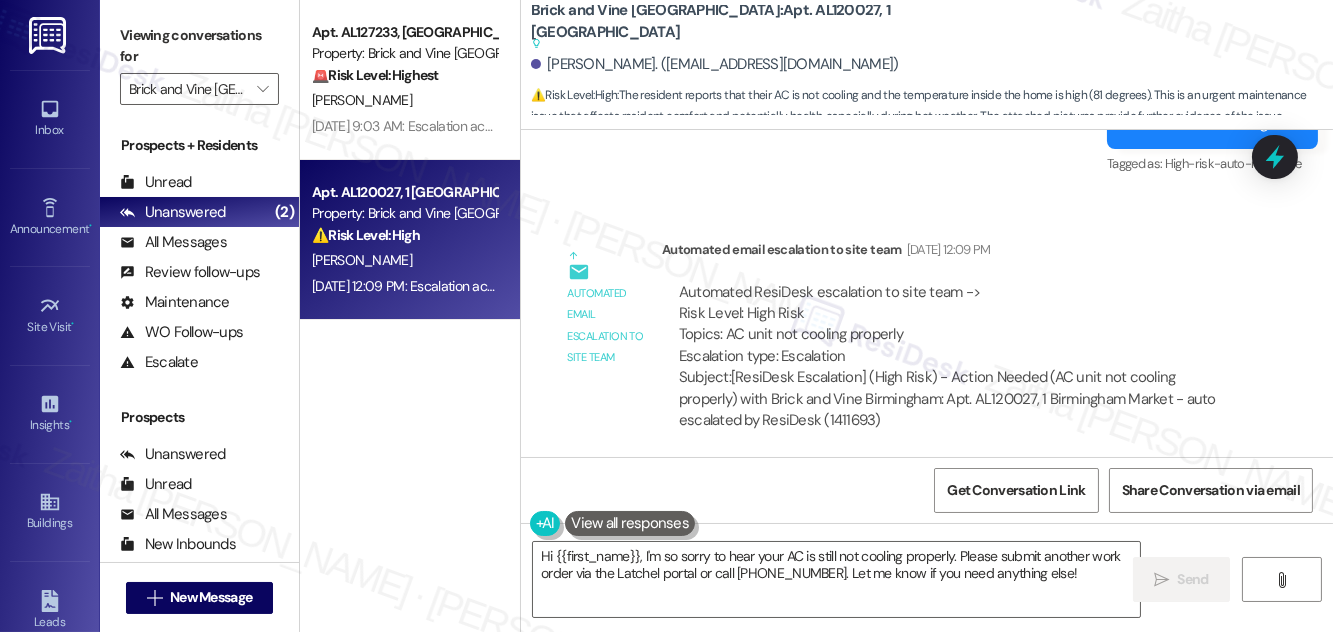 scroll, scrollTop: 2941, scrollLeft: 0, axis: vertical 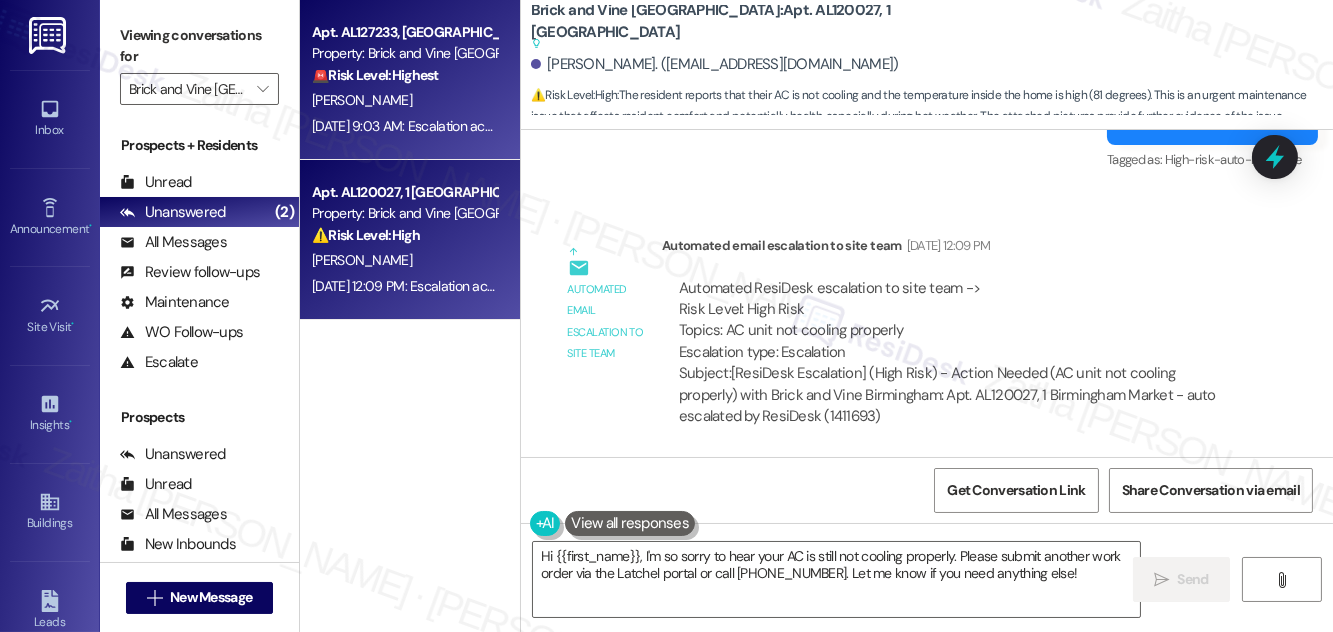 click on "🚨  Risk Level:  Highest The resident reports a broken AC unit resulting in a 90-degree indoor temperature. This constitutes a critical habitability issue, especially given the high temperature, and requires immediate attention to prevent health risks." at bounding box center (404, 75) 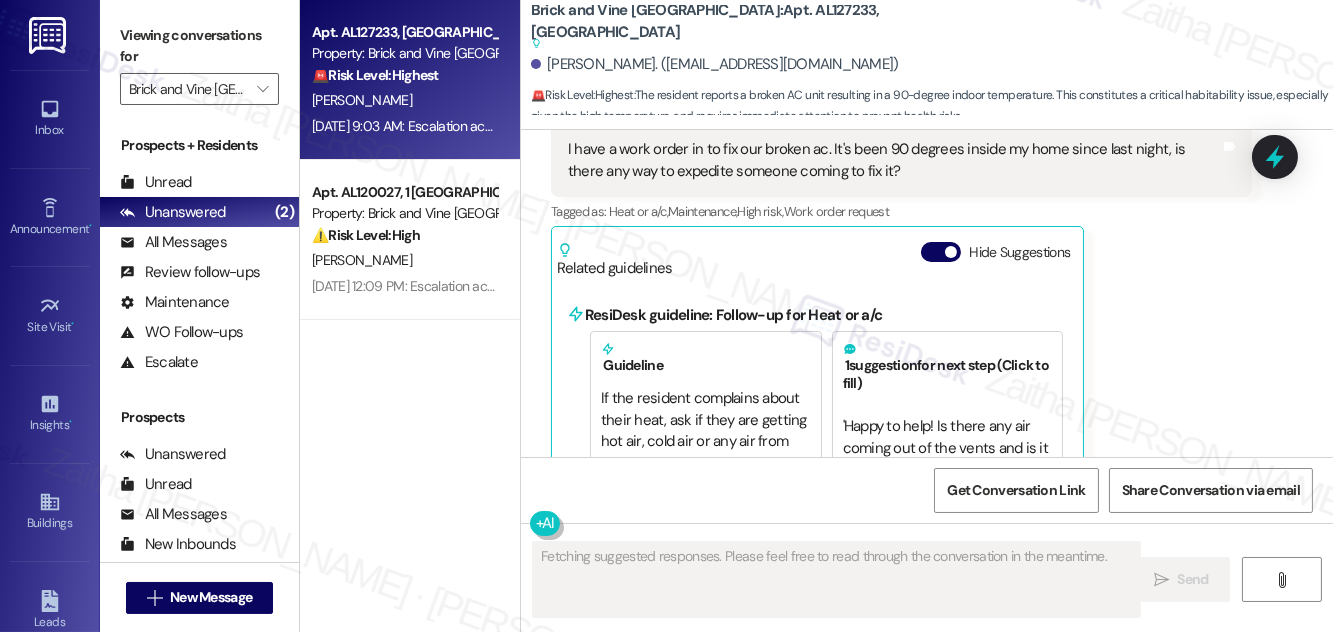 scroll, scrollTop: 1115, scrollLeft: 0, axis: vertical 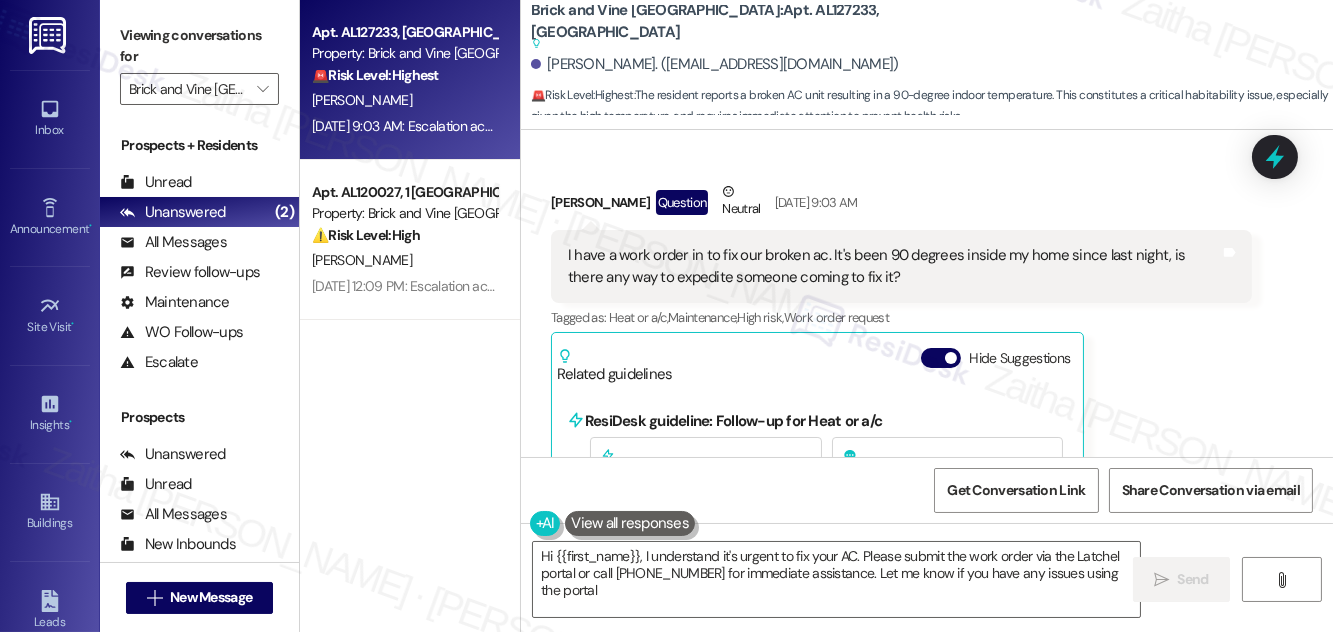 type on "Hi {{first_name}}, I understand it's urgent to fix your AC. Please submit the work order via the Latchel portal or call [PHONE_NUMBER] for immediate assistance. Let me know if you have any issues using the portal!" 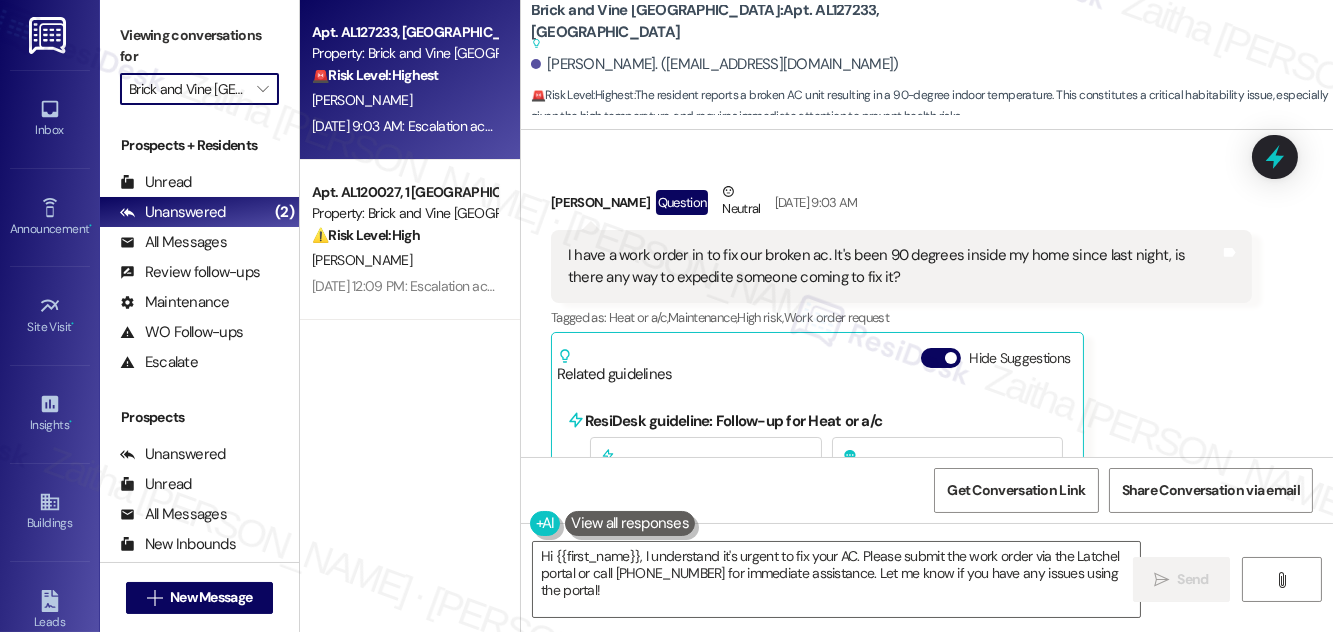click on "Brick and Vine [GEOGRAPHIC_DATA]" at bounding box center (188, 89) 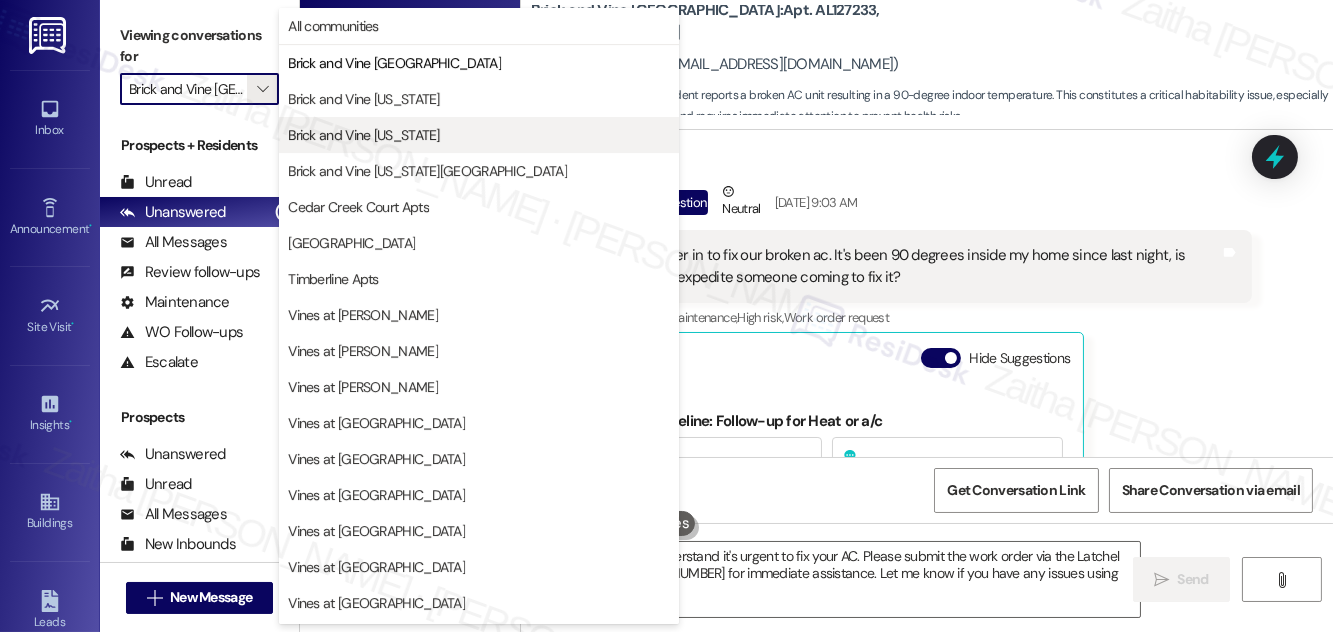 click on "Brick and Vine [US_STATE]" at bounding box center (364, 135) 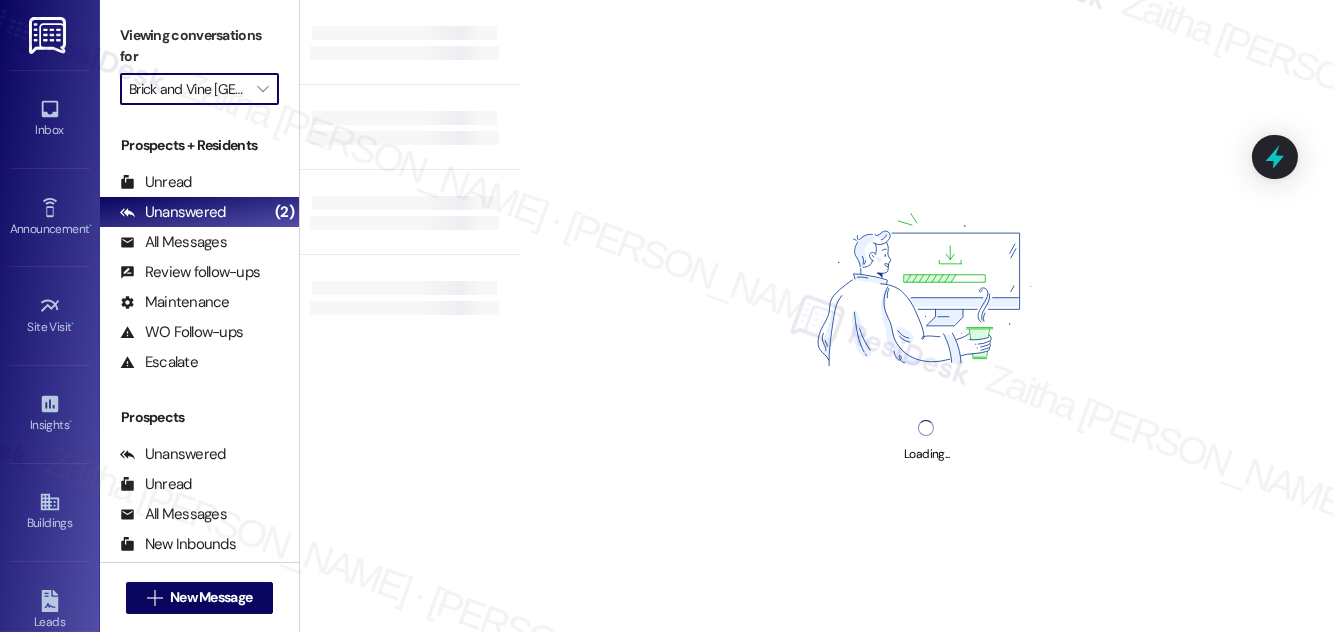 type on "Brick and Vine [US_STATE]" 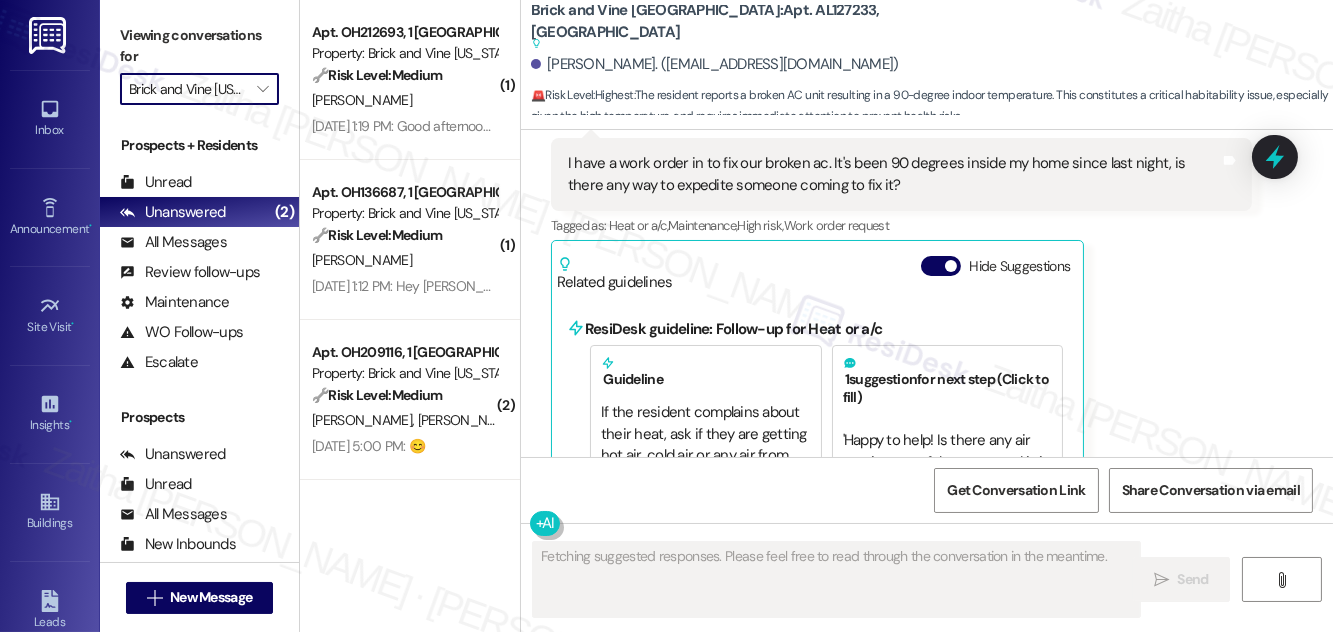 scroll, scrollTop: 1570, scrollLeft: 0, axis: vertical 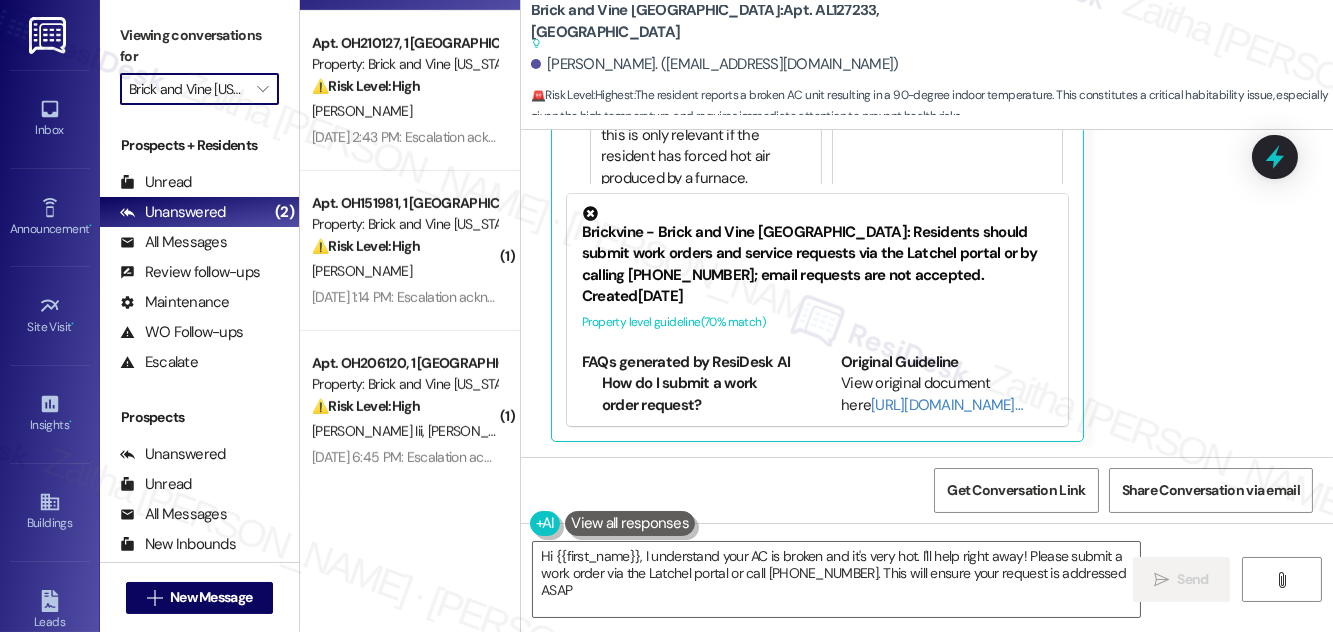 type on "Hi {{first_name}}, I understand your AC is broken and it's very hot. I'll help right away! Please submit a work order via the Latchel portal or call [PHONE_NUMBER]. This will ensure your request is addressed ASAP." 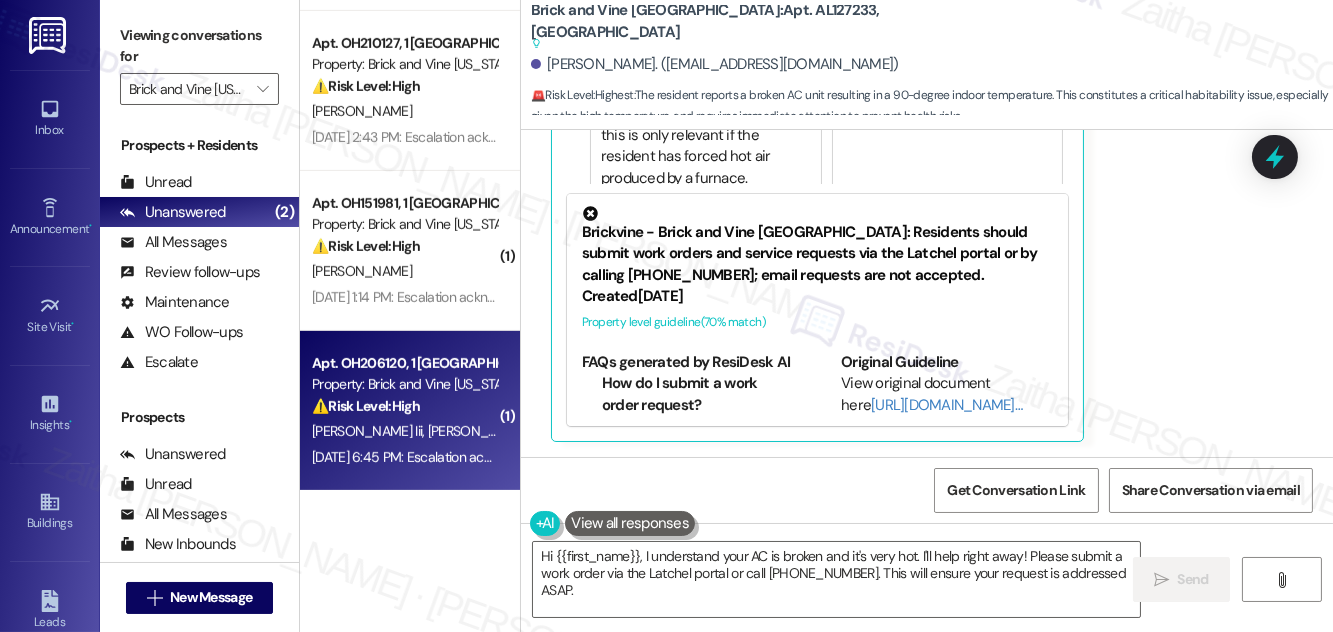 click on "[PERSON_NAME] Iii [PERSON_NAME]" at bounding box center [404, 431] 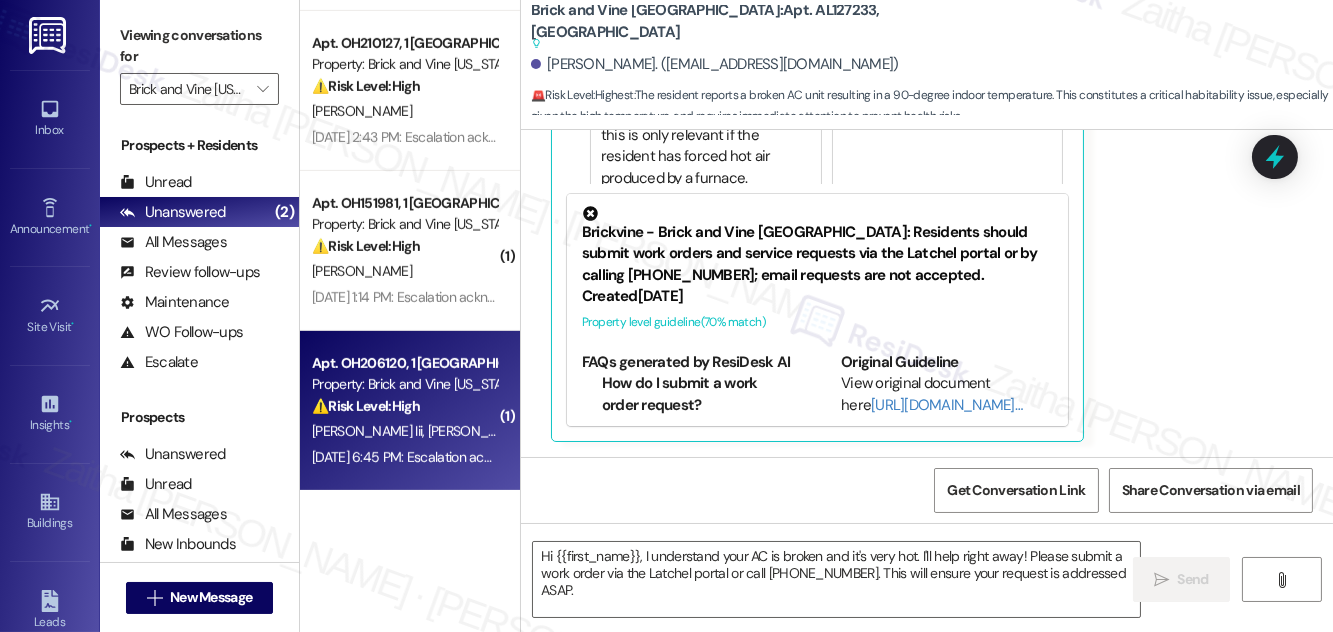 type on "Fetching suggested responses. Please feel free to read through the conversation in the meantime." 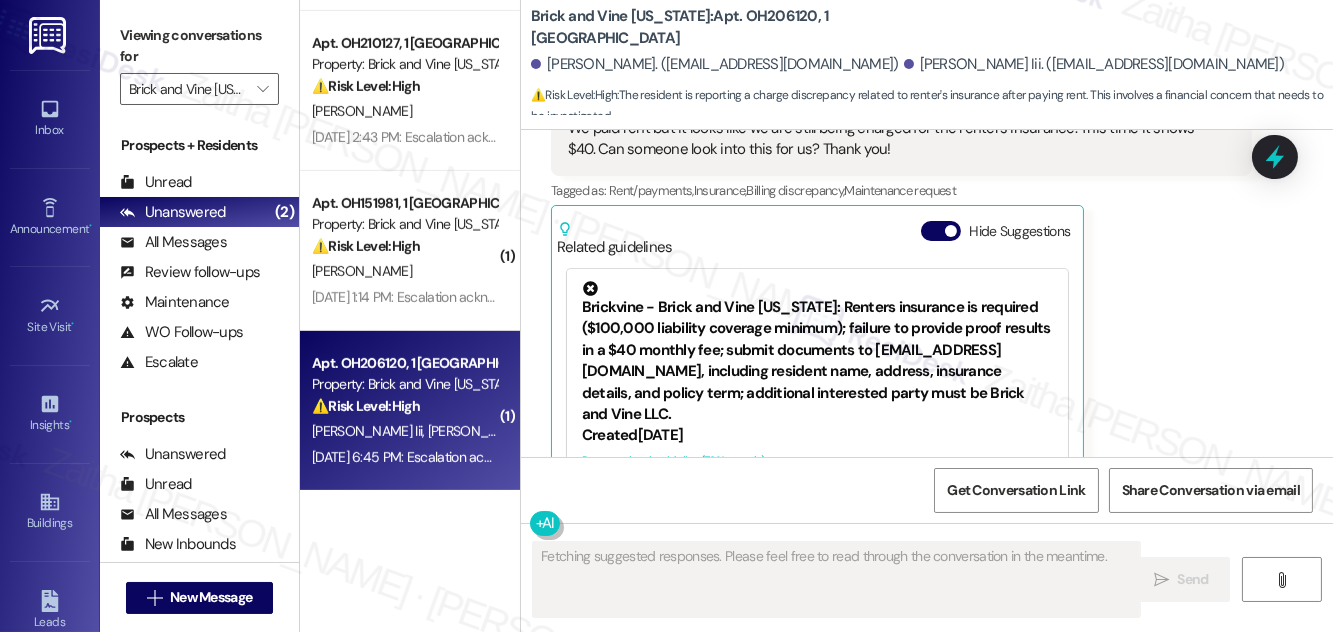 scroll, scrollTop: 7631, scrollLeft: 0, axis: vertical 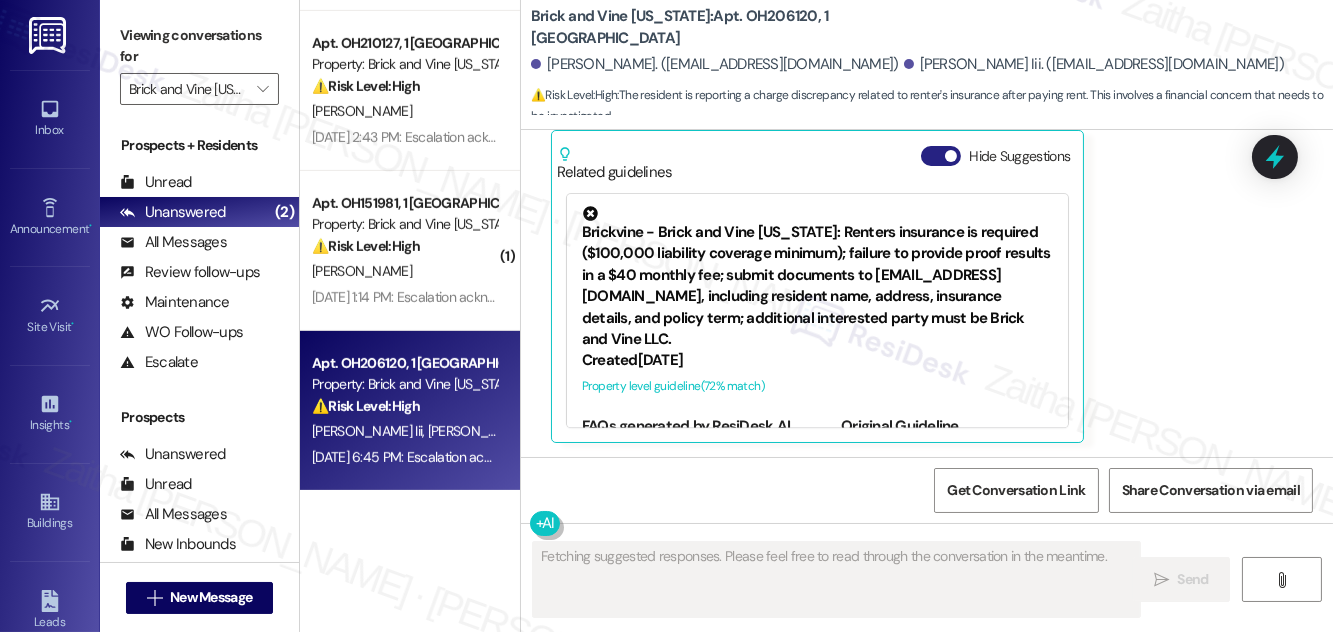 click on "Hide Suggestions" at bounding box center (941, 156) 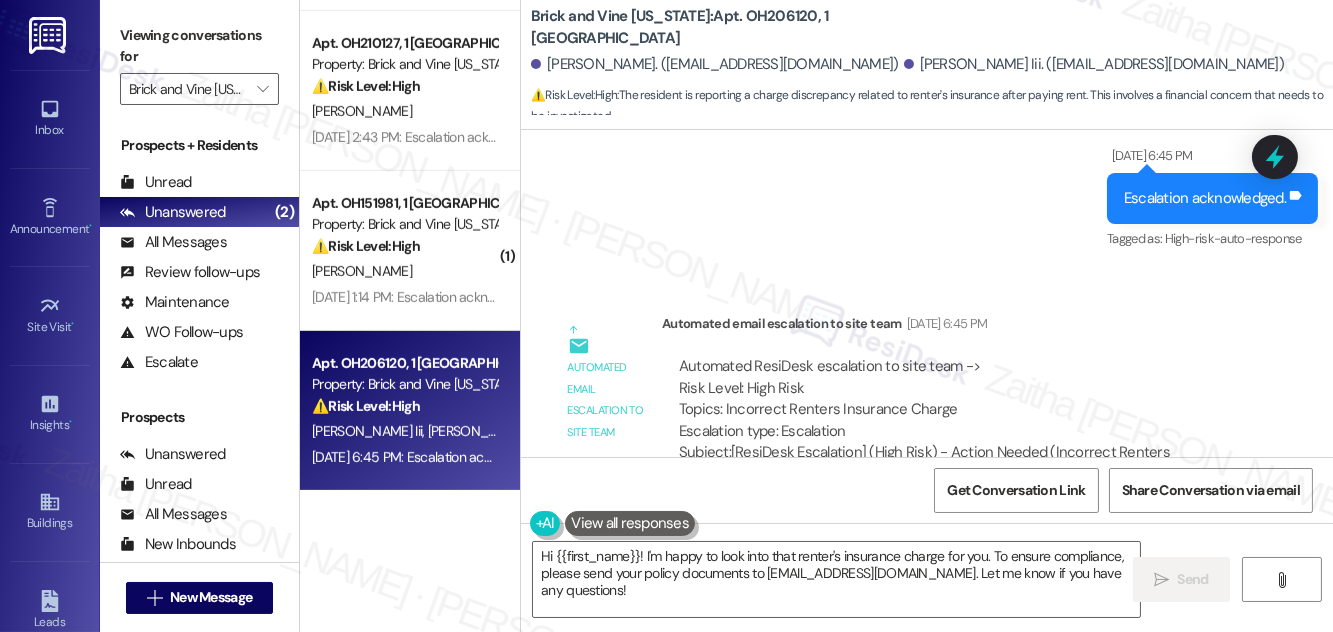 scroll, scrollTop: 7816, scrollLeft: 0, axis: vertical 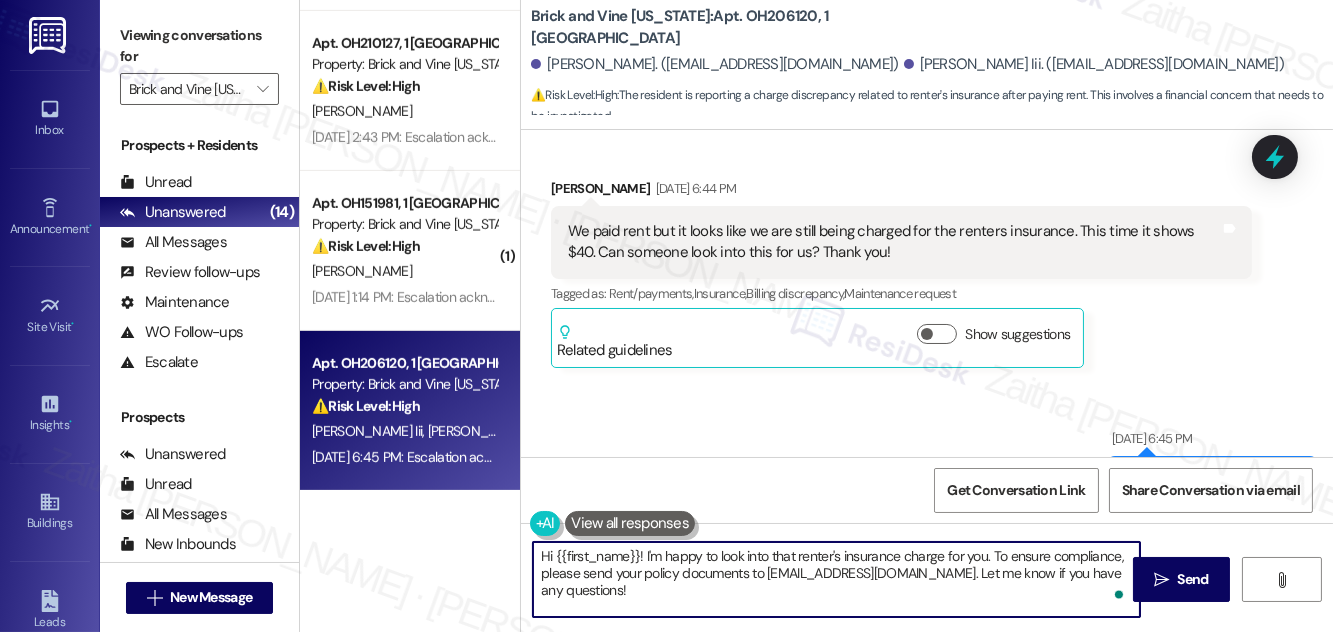 drag, startPoint x: 645, startPoint y: 549, endPoint x: 1117, endPoint y: 583, distance: 473.223 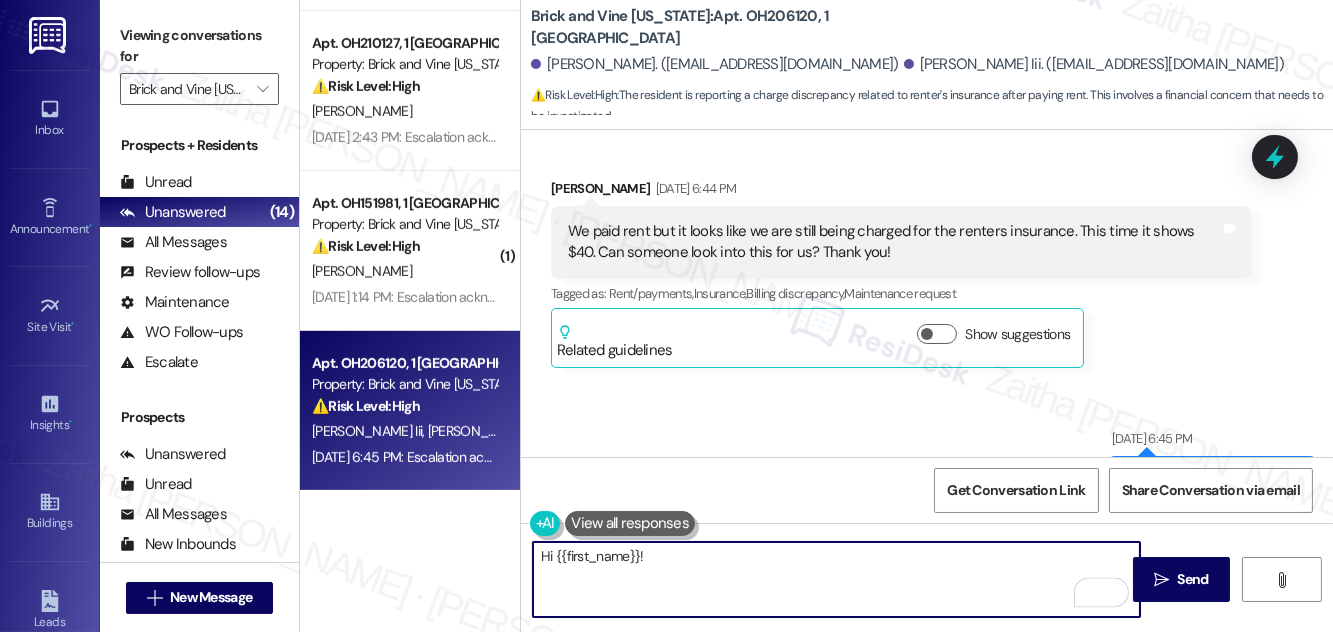 type on "Hi {{first_name}}!" 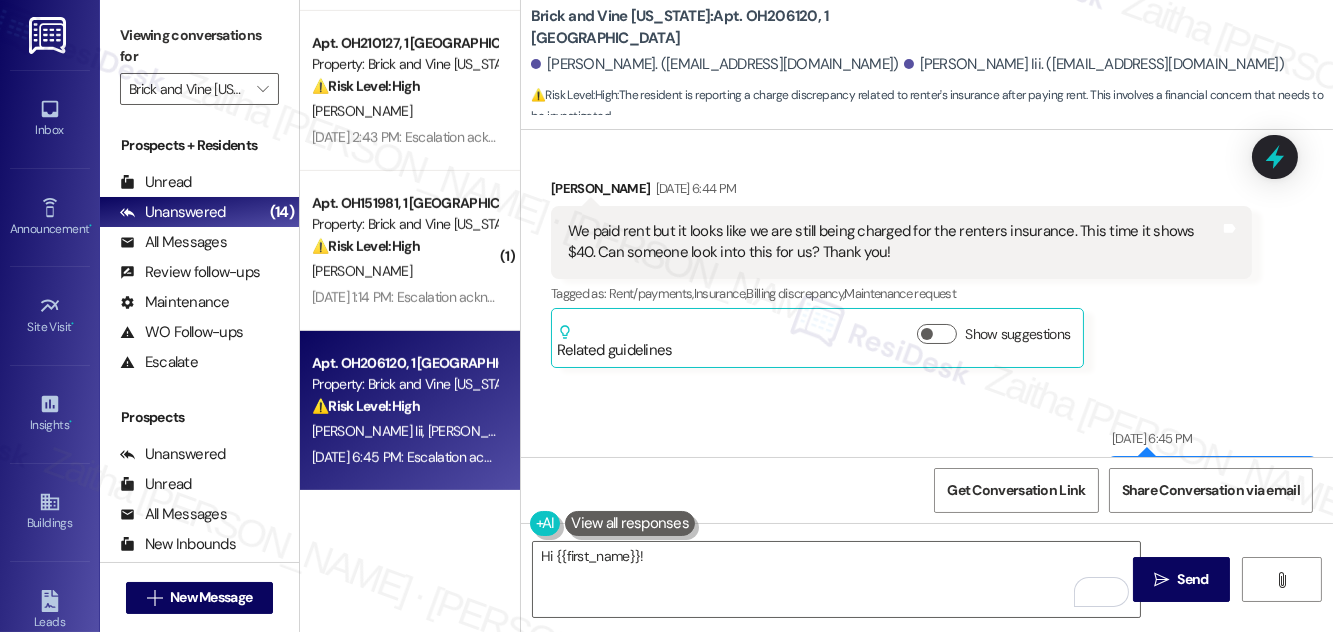 click on "[PERSON_NAME] [DATE] 6:44 PM" at bounding box center (901, 192) 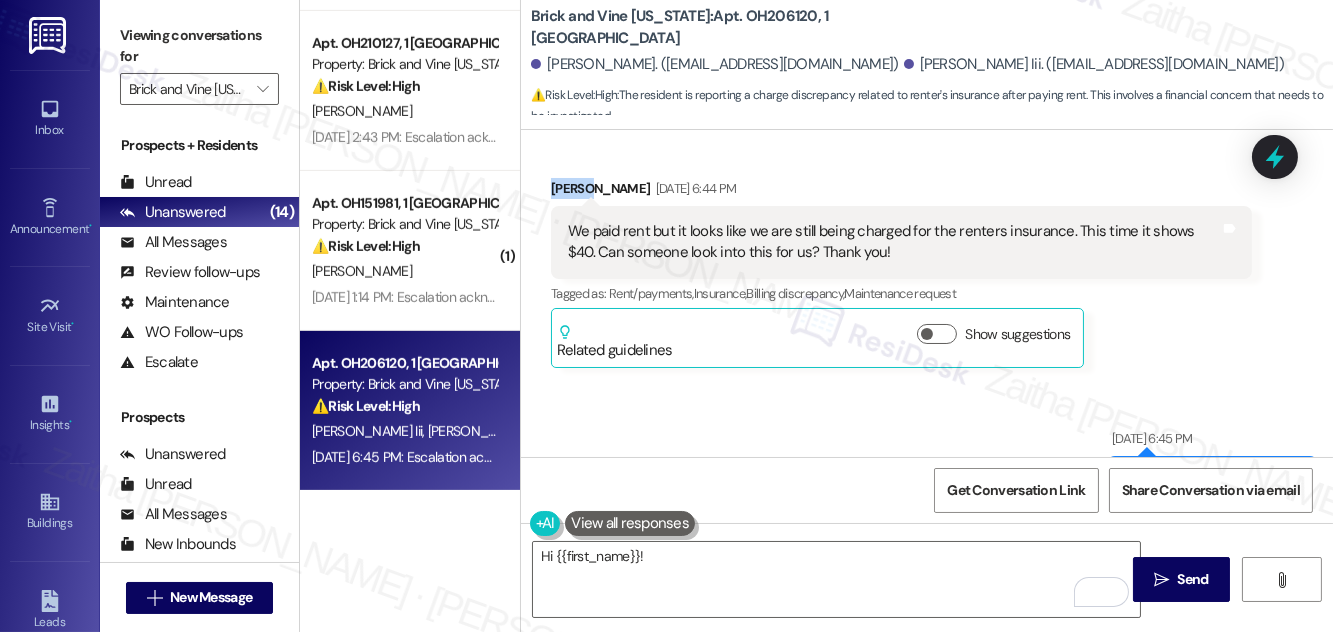 click on "[PERSON_NAME] [DATE] 6:44 PM" at bounding box center (901, 192) 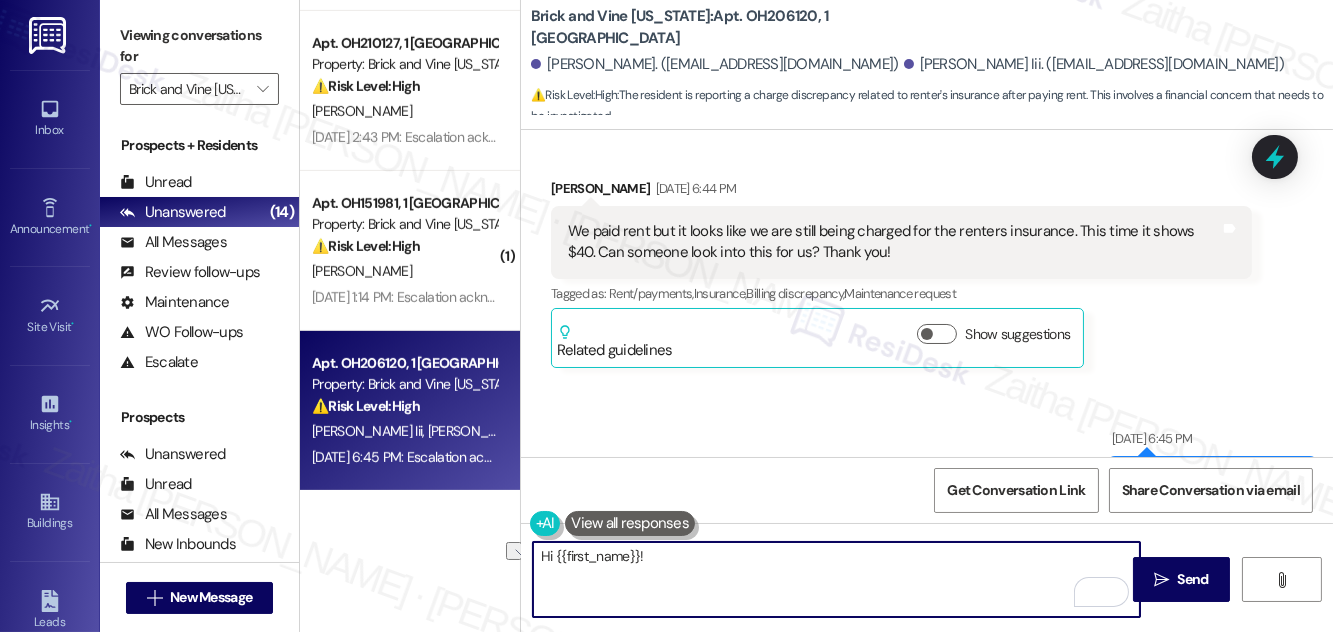 drag, startPoint x: 661, startPoint y: 557, endPoint x: 542, endPoint y: 556, distance: 119.0042 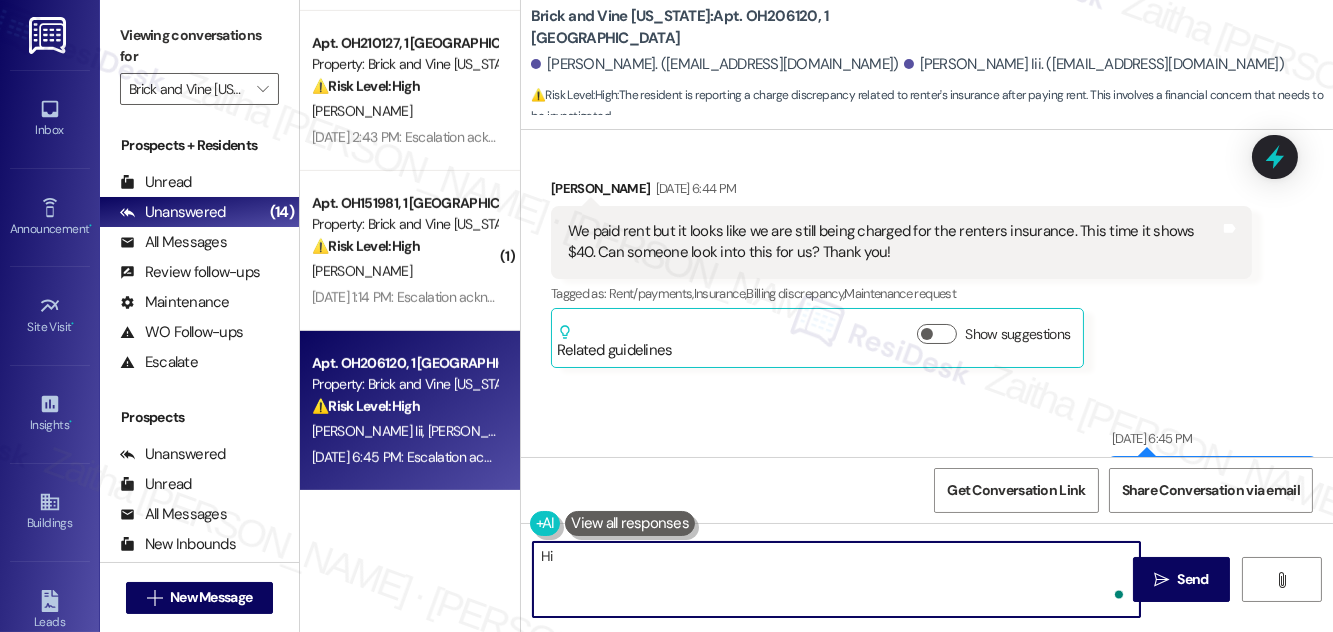paste on "[PERSON_NAME]" 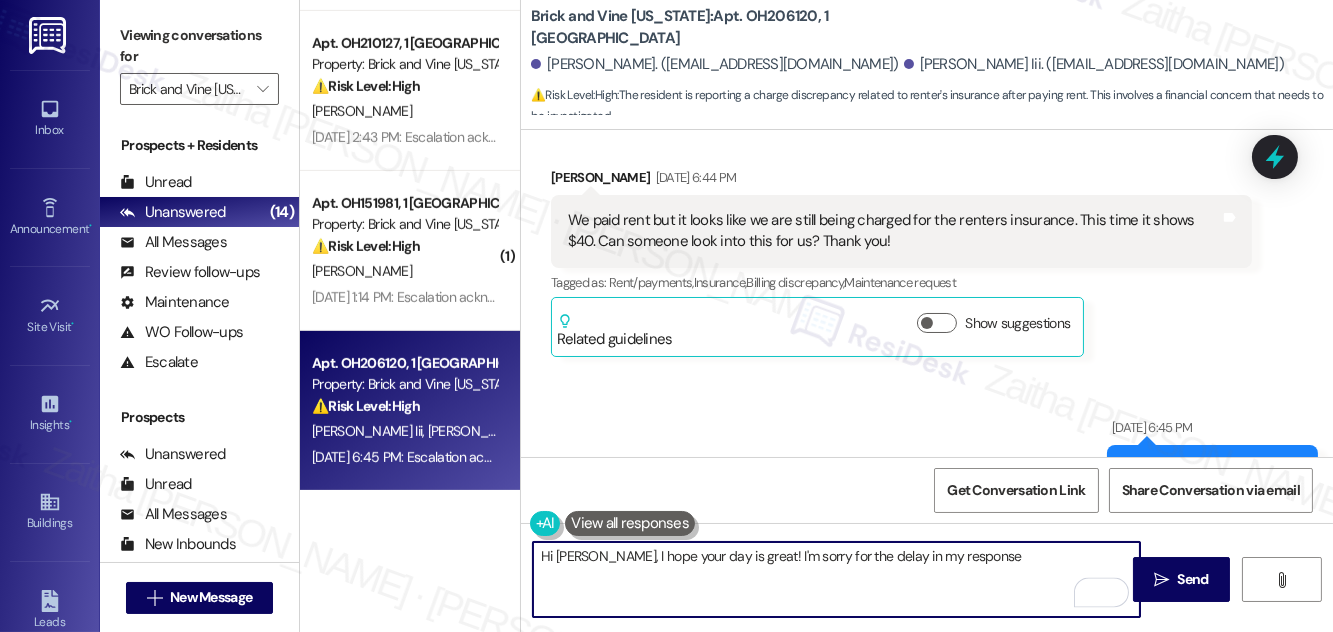 scroll, scrollTop: 7453, scrollLeft: 0, axis: vertical 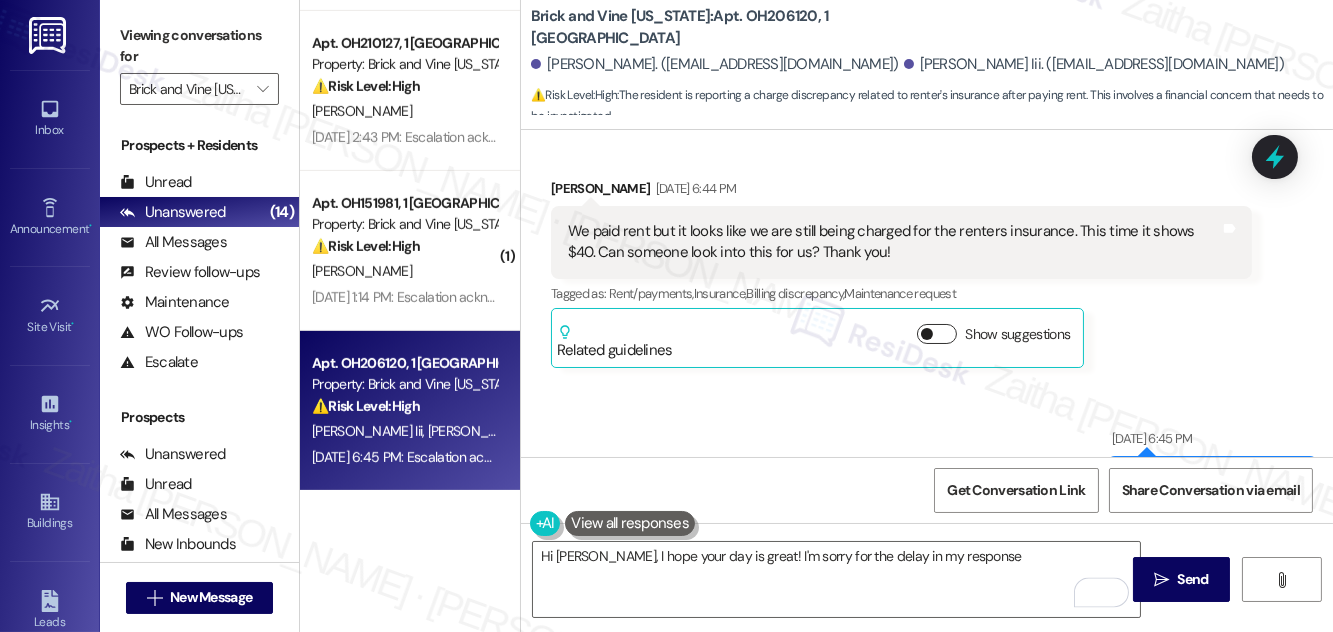 click on "Show suggestions" at bounding box center [937, 334] 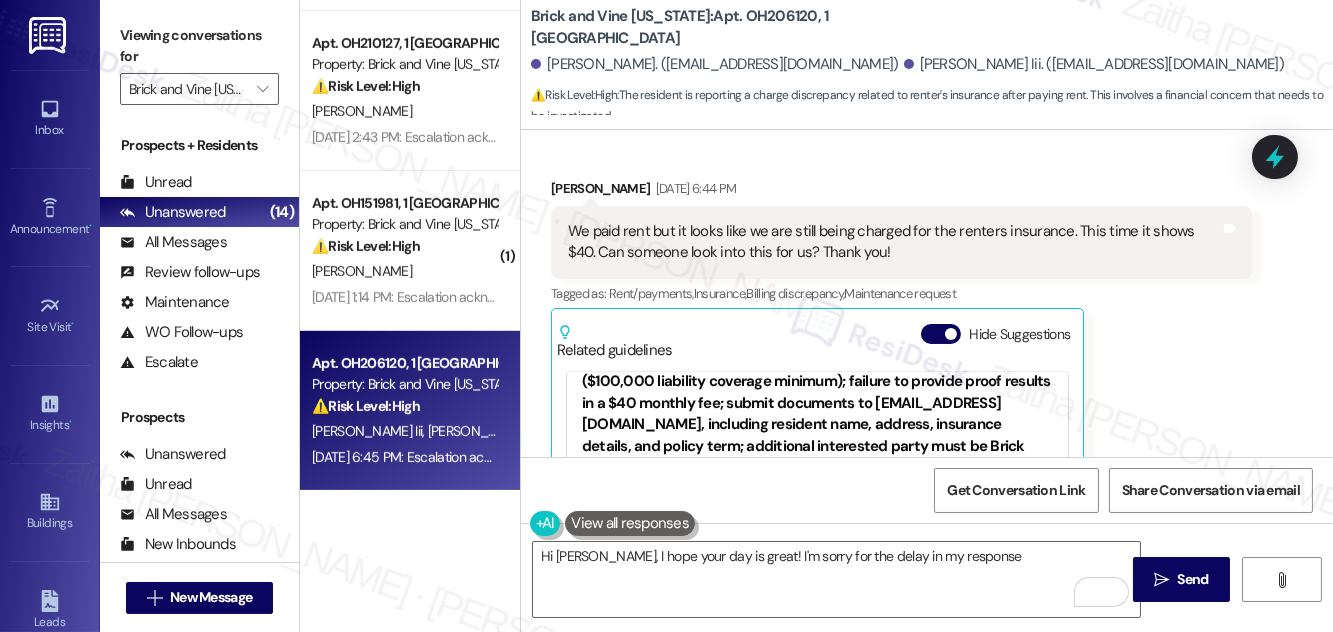 scroll, scrollTop: 90, scrollLeft: 0, axis: vertical 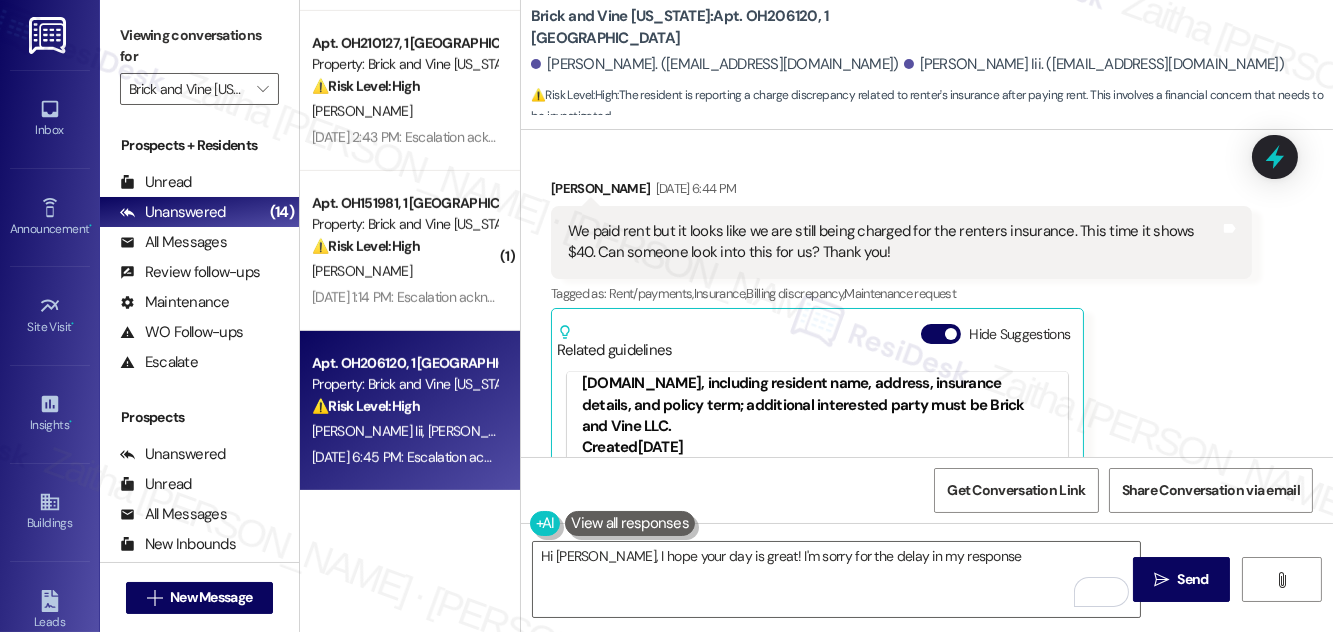 click on "[PERSON_NAME] [DATE] 6:44 PM We paid rent but it looks like we are still being charged for the renters insurance. This time it shows $40. Can someone look into this for us? Thank you!  Tags and notes Tagged as:   Rent/payments ,  Click to highlight conversations about Rent/payments Insurance ,  Click to highlight conversations about Insurance Billing discrepancy ,  Click to highlight conversations about Billing discrepancy Maintenance request Click to highlight conversations about Maintenance request  Related guidelines Hide Suggestions Brickvine - Brick and Vine [US_STATE]: Renters insurance is required ($100,000 liability coverage minimum); failure to provide proof results in a $40 monthly fee; submit documents to [EMAIL_ADDRESS][DOMAIN_NAME], including resident name, address, insurance details, and policy term;  additional interested party must be Brick and Vine LLC.
Created  [DATE] Property level guideline  ( 72 % match) FAQs generated by ResiDesk AI Where should I send my Renter's Insurance Documents?" at bounding box center (901, 399) 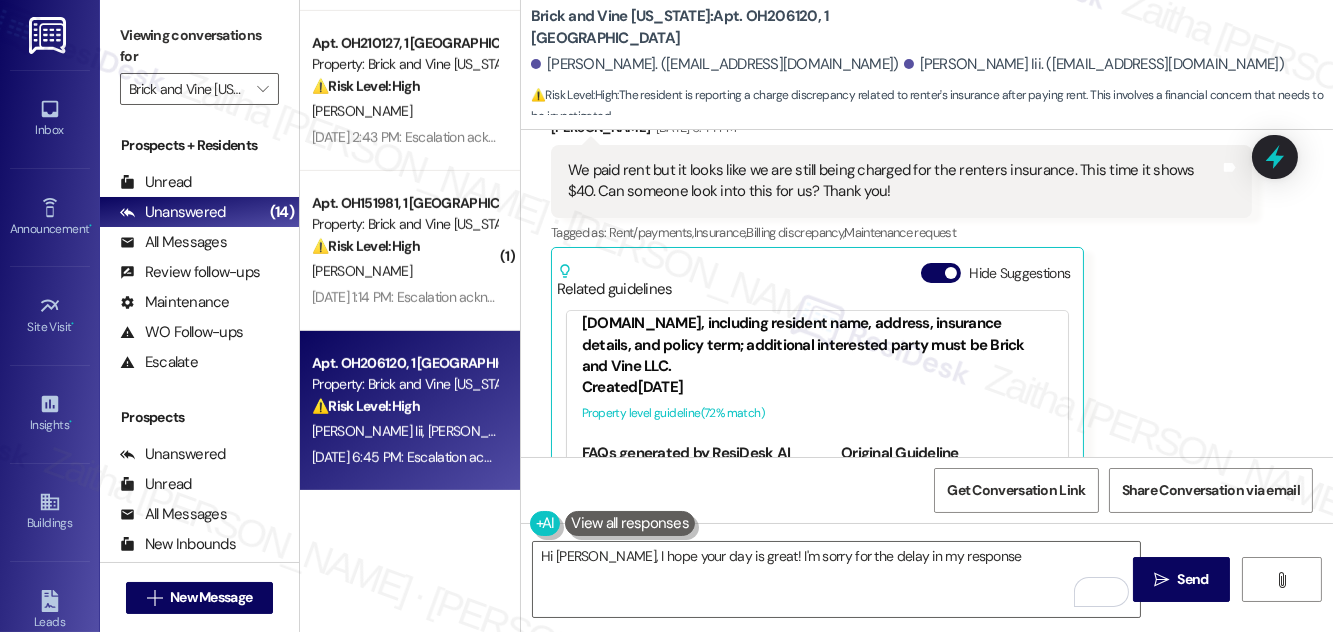 scroll, scrollTop: 7544, scrollLeft: 0, axis: vertical 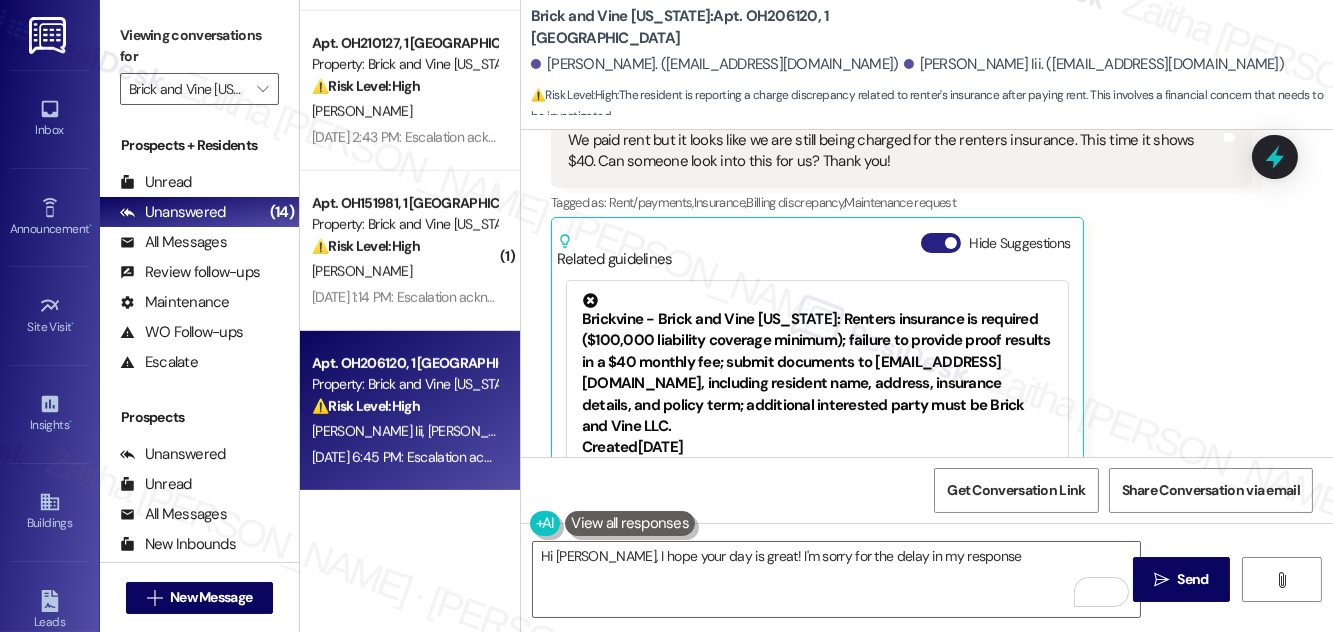 click on "Hide Suggestions" at bounding box center [941, 243] 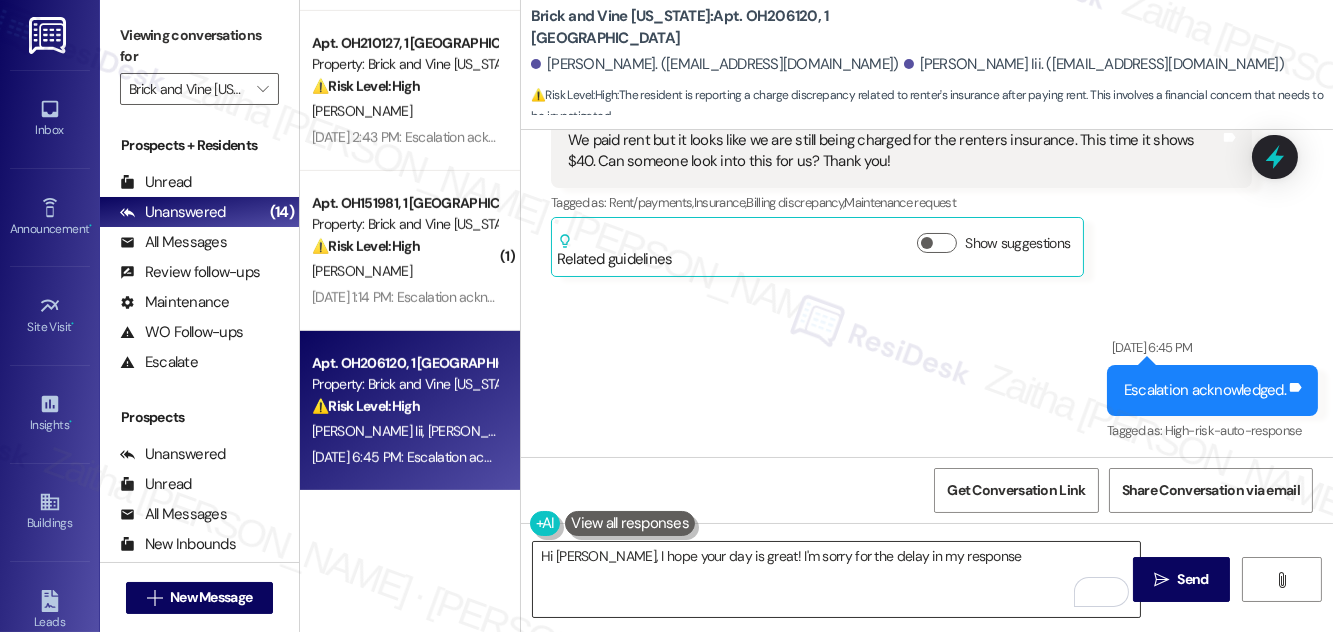 click on "Hi [PERSON_NAME], I hope your day is great! I'm sorry for the delay in my response" at bounding box center [836, 579] 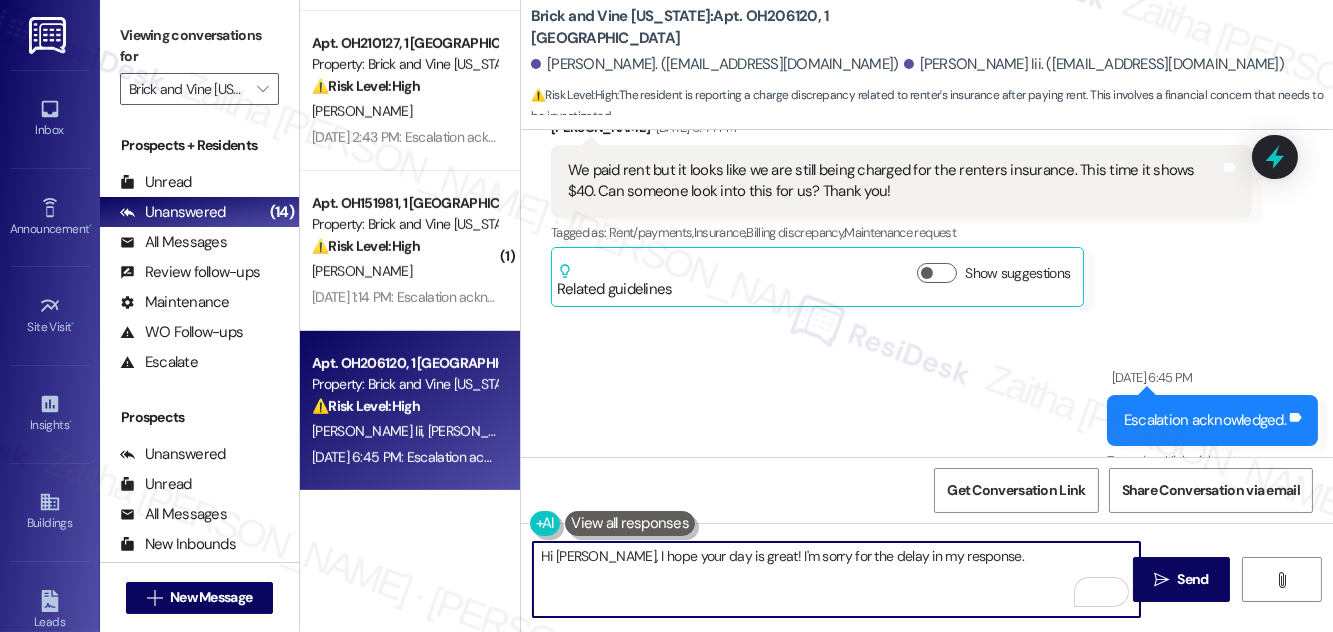 scroll, scrollTop: 7543, scrollLeft: 0, axis: vertical 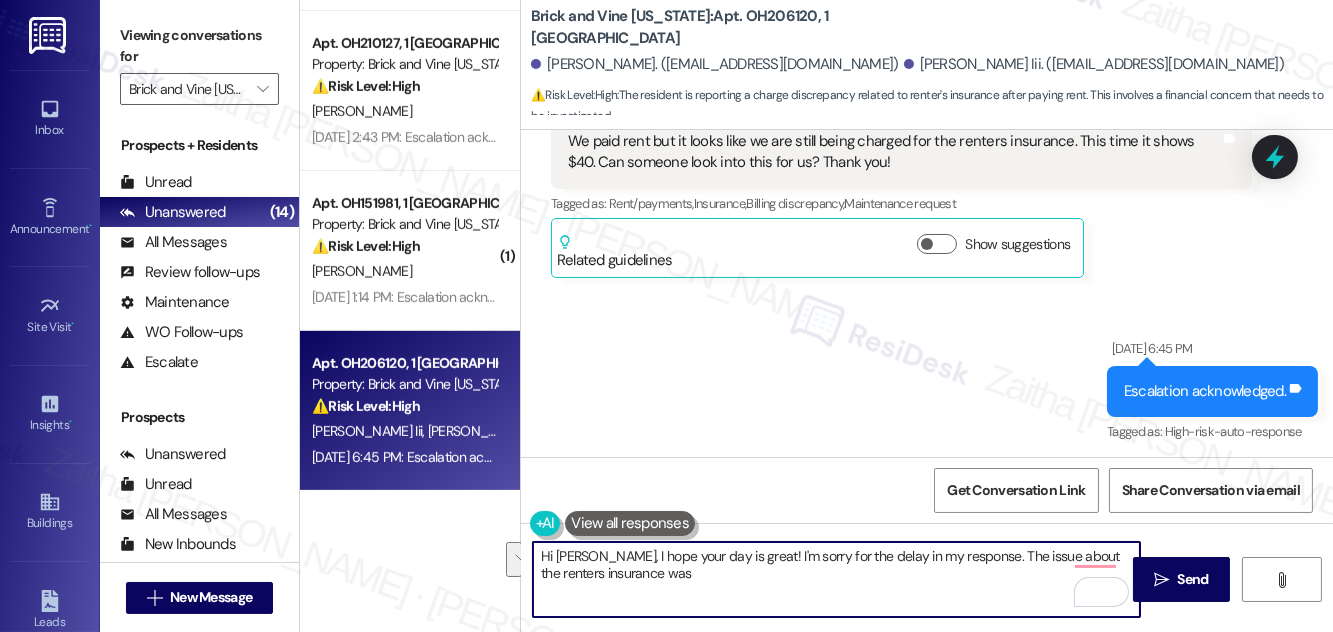 drag, startPoint x: 977, startPoint y: 556, endPoint x: 987, endPoint y: 584, distance: 29.732138 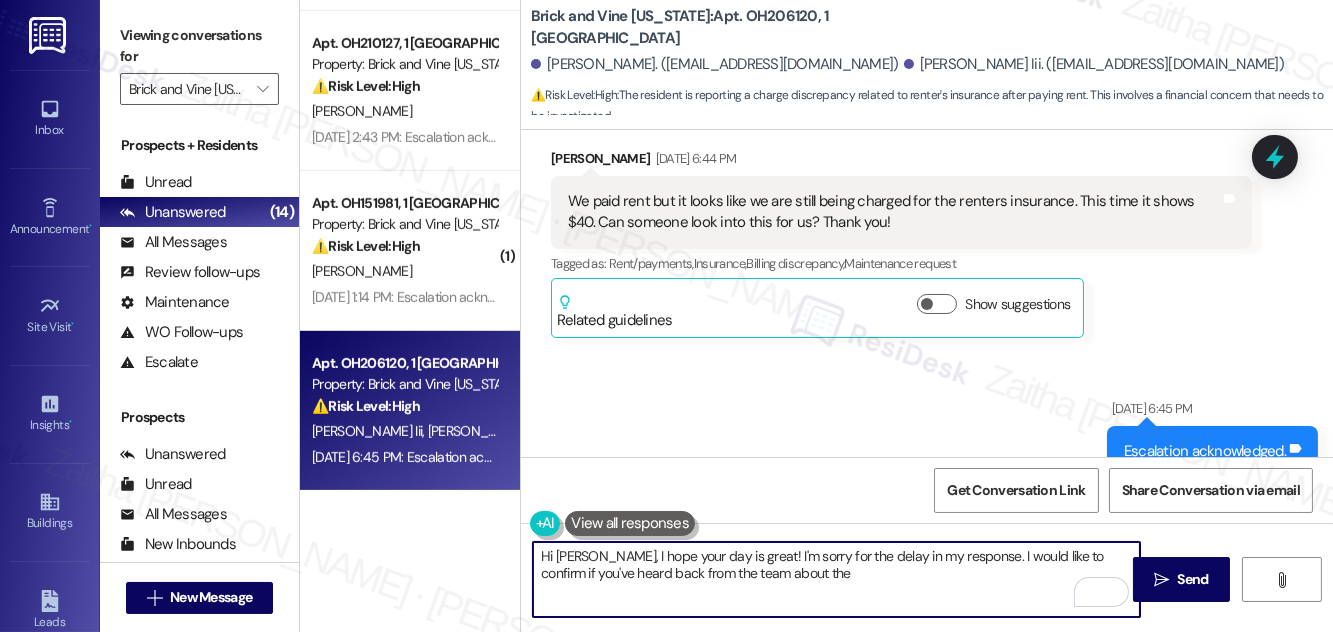 scroll, scrollTop: 7452, scrollLeft: 0, axis: vertical 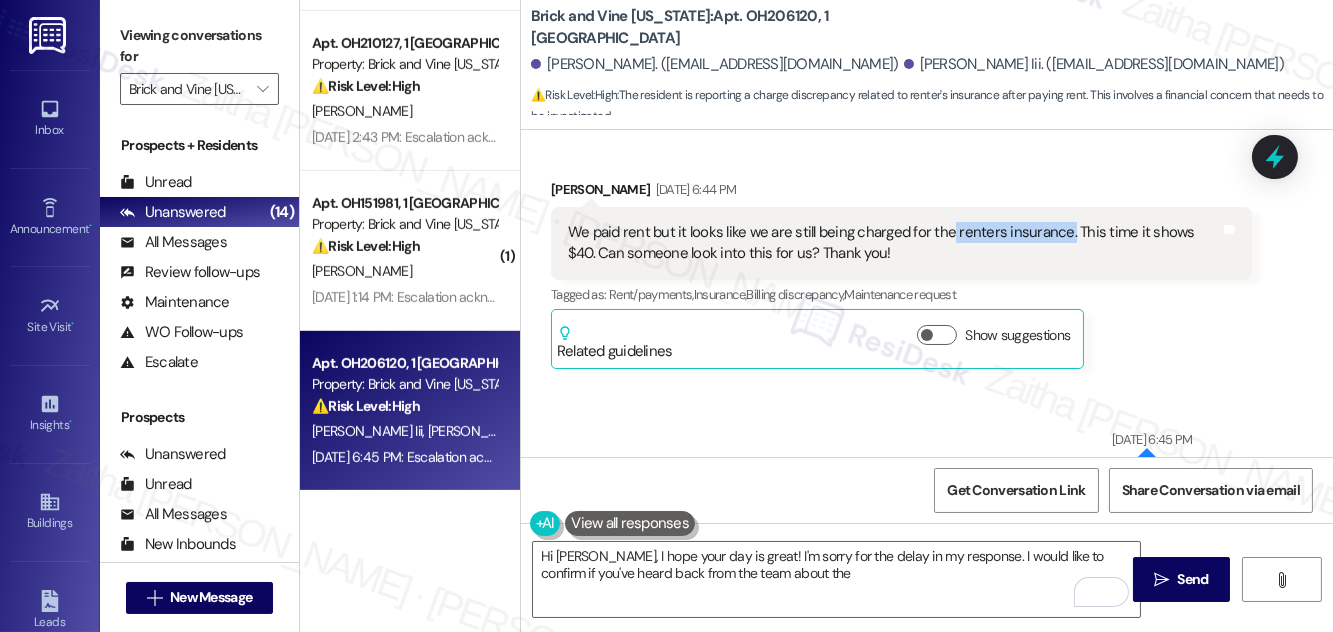 drag, startPoint x: 945, startPoint y: 231, endPoint x: 1061, endPoint y: 236, distance: 116.10771 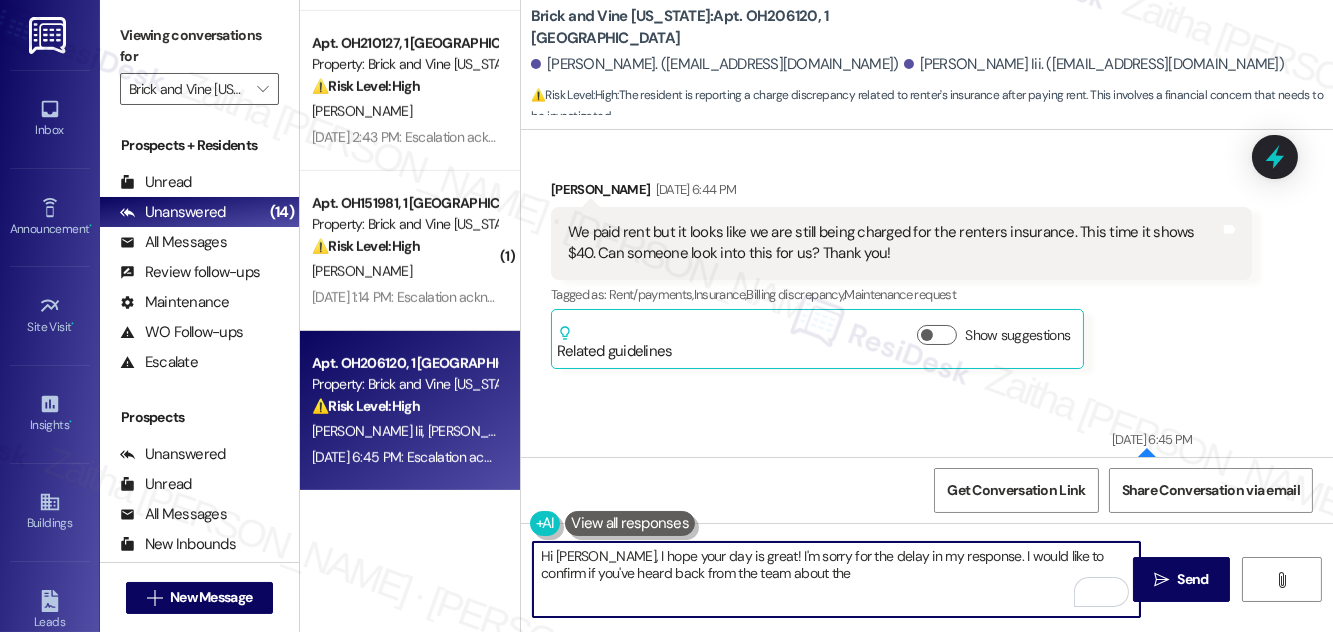 click on "Hi [PERSON_NAME], I hope your day is great! I'm sorry for the delay in my response. I would like to confirm if you've heard back from the team about the" at bounding box center [836, 579] 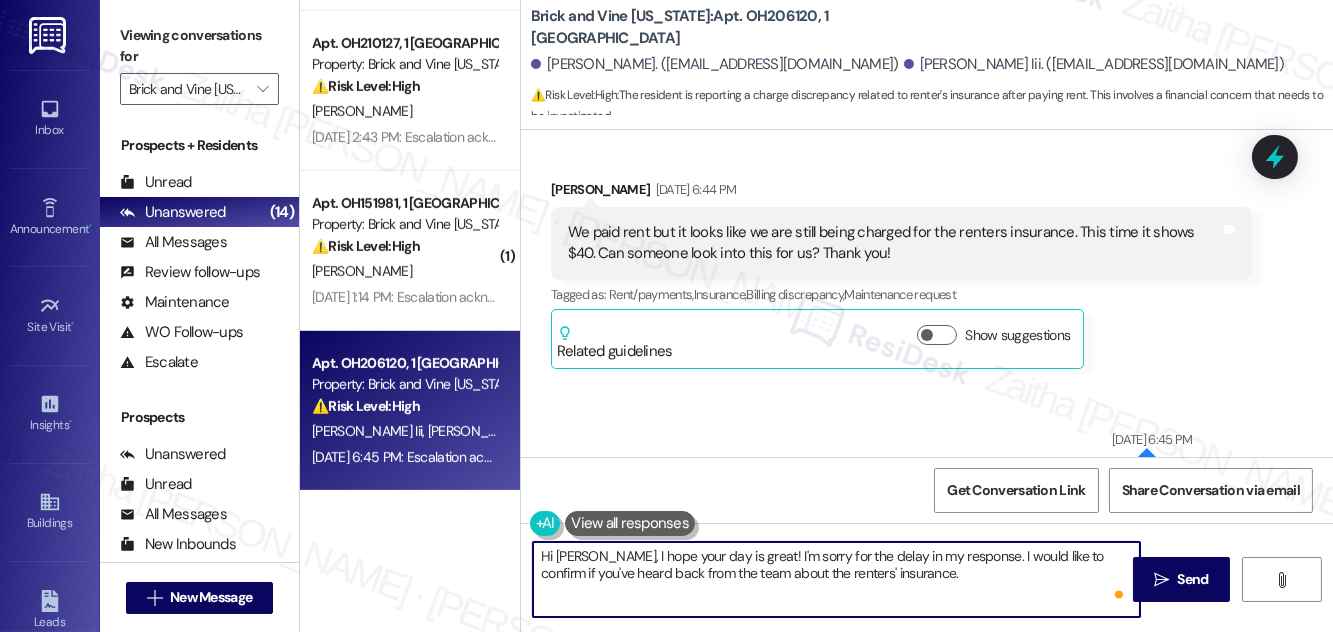 click on "Hi [PERSON_NAME], I hope your day is great! I'm sorry for the delay in my response. I would like to confirm if you've heard back from the team about the renters' insurance." at bounding box center (836, 579) 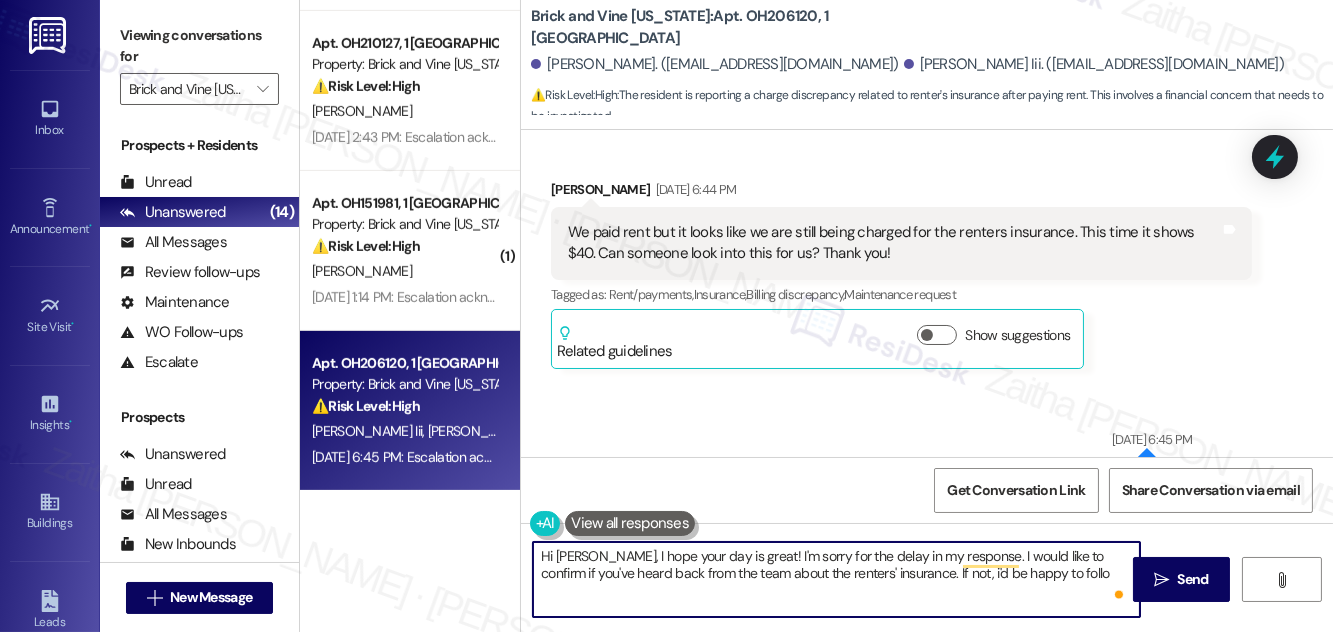 type on "Hi [PERSON_NAME], I hope your day is great! I'm sorry for the delay in my response. I would like to confirm if you've heard back from the team about the renters' insurance. If not, i'd be happy to follow" 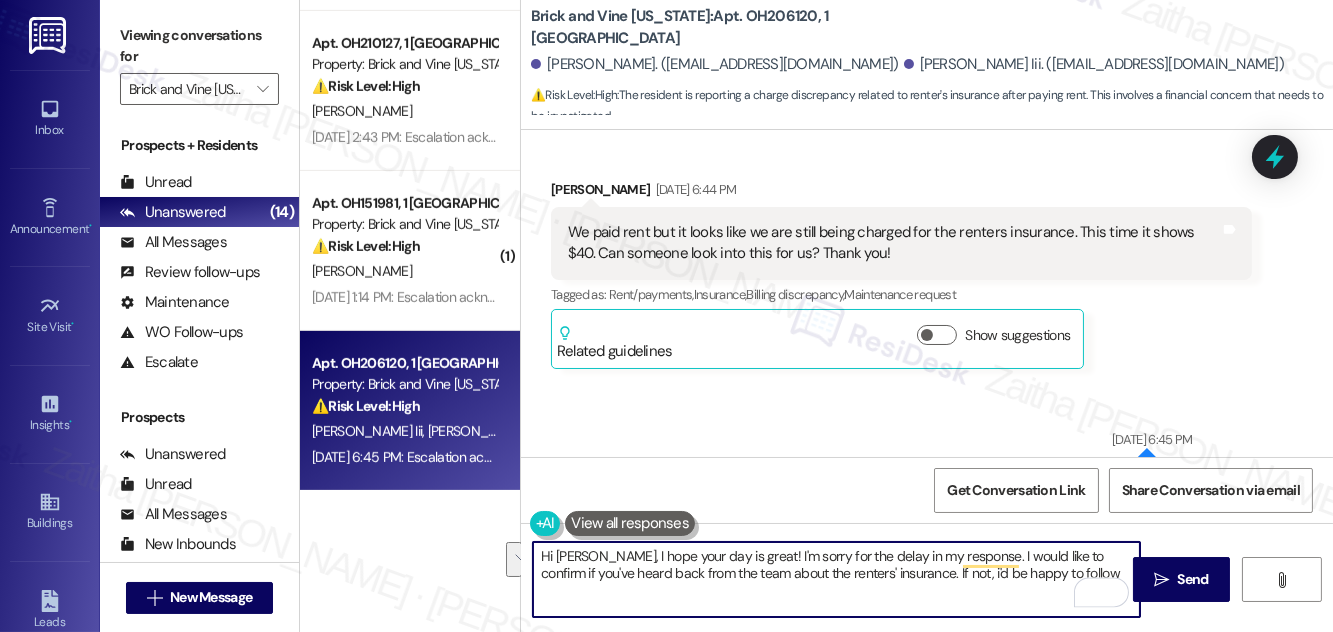 drag, startPoint x: 1025, startPoint y: 572, endPoint x: 590, endPoint y: 574, distance: 435.0046 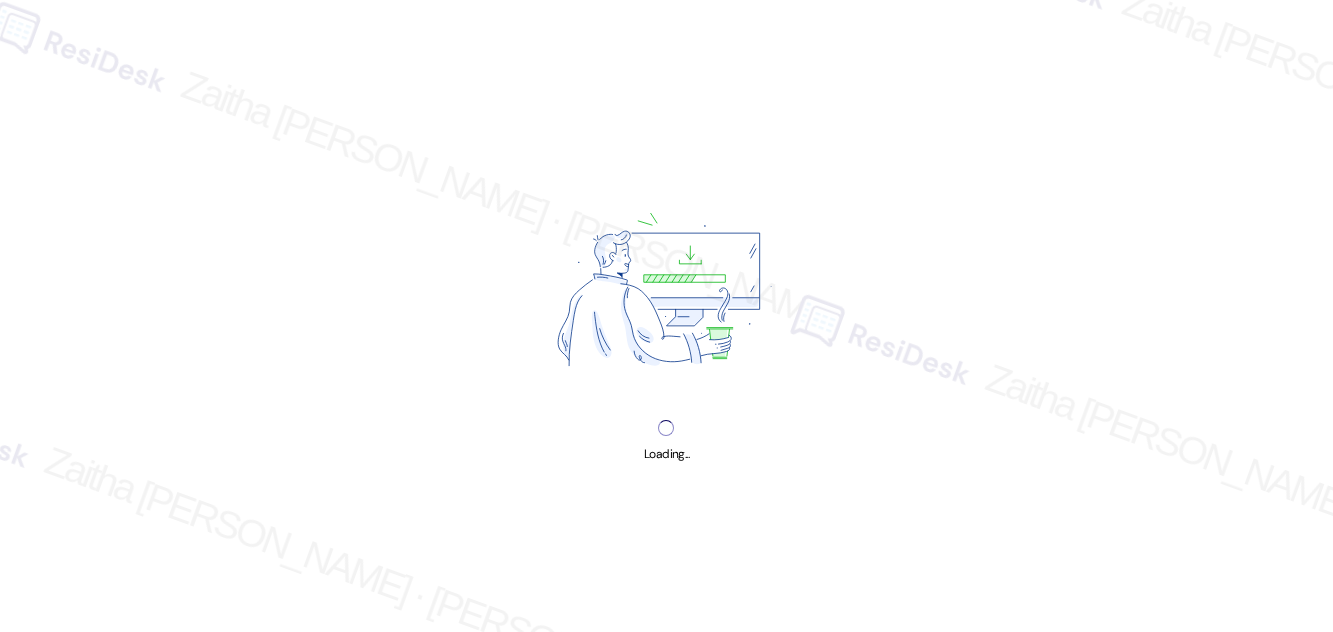scroll, scrollTop: 0, scrollLeft: 0, axis: both 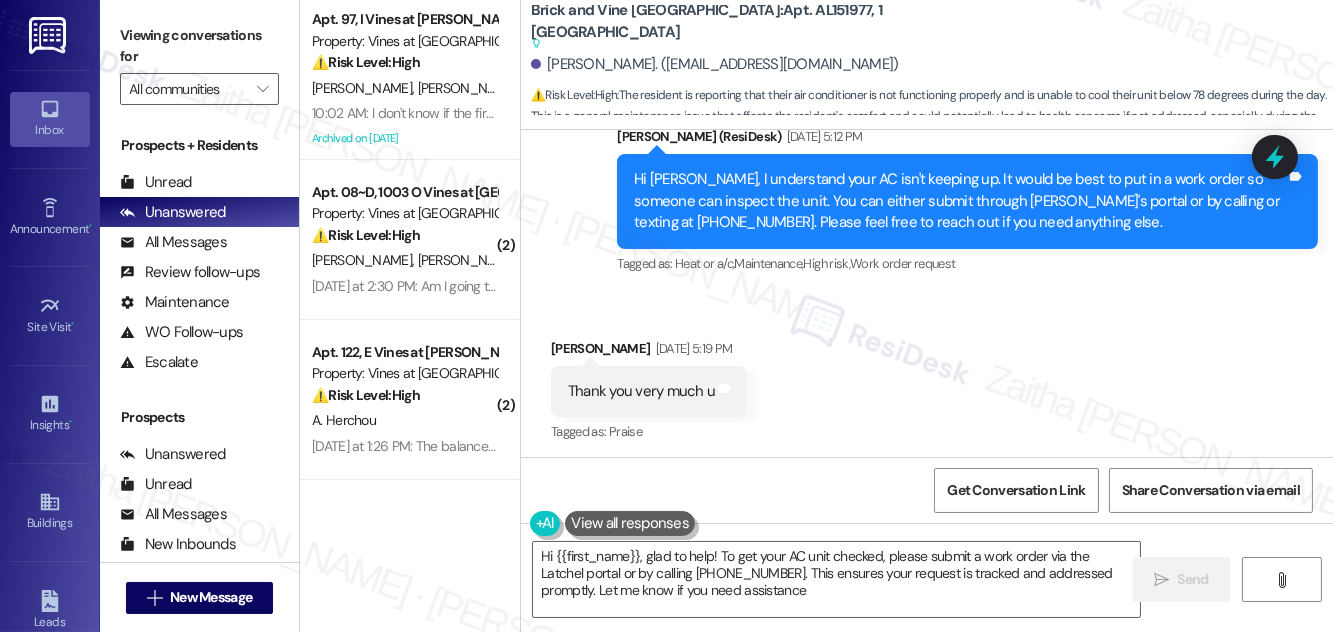 type on "Hi {{first_name}}, glad to help! To get your AC unit checked, please submit a work order via the Latchel portal or by calling [PHONE_NUMBER]. This ensures your request is tracked and addressed promptly. Let me know if you need assistance!" 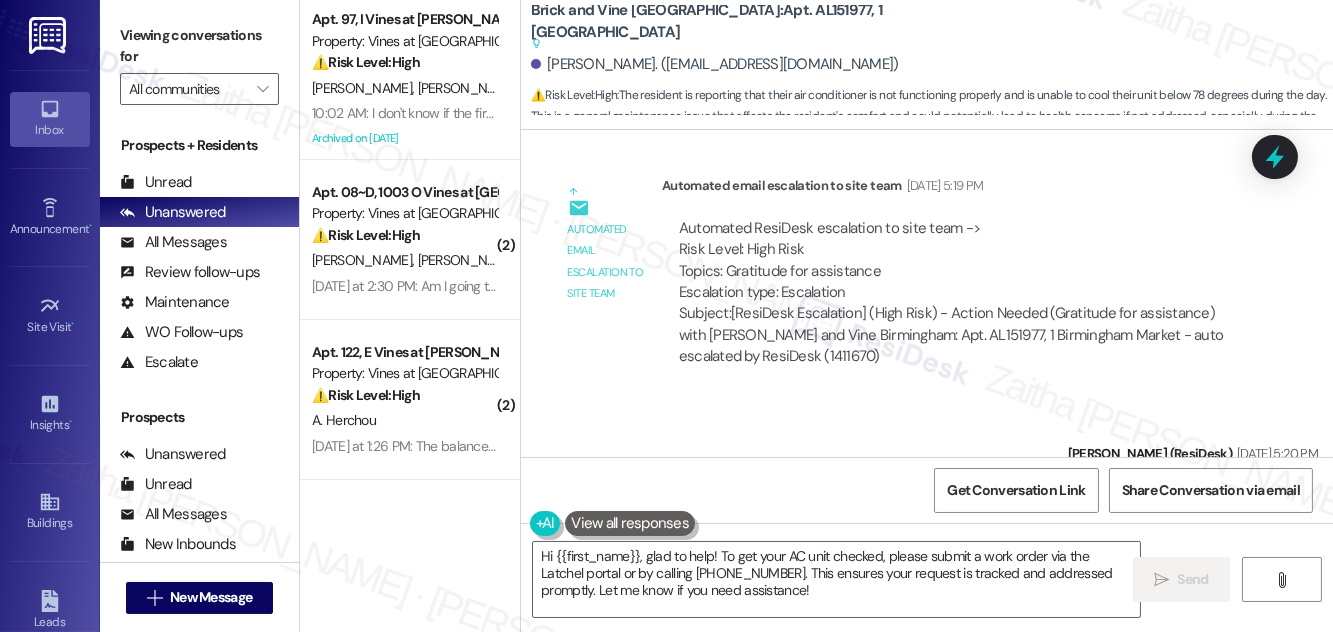 scroll, scrollTop: 6462, scrollLeft: 0, axis: vertical 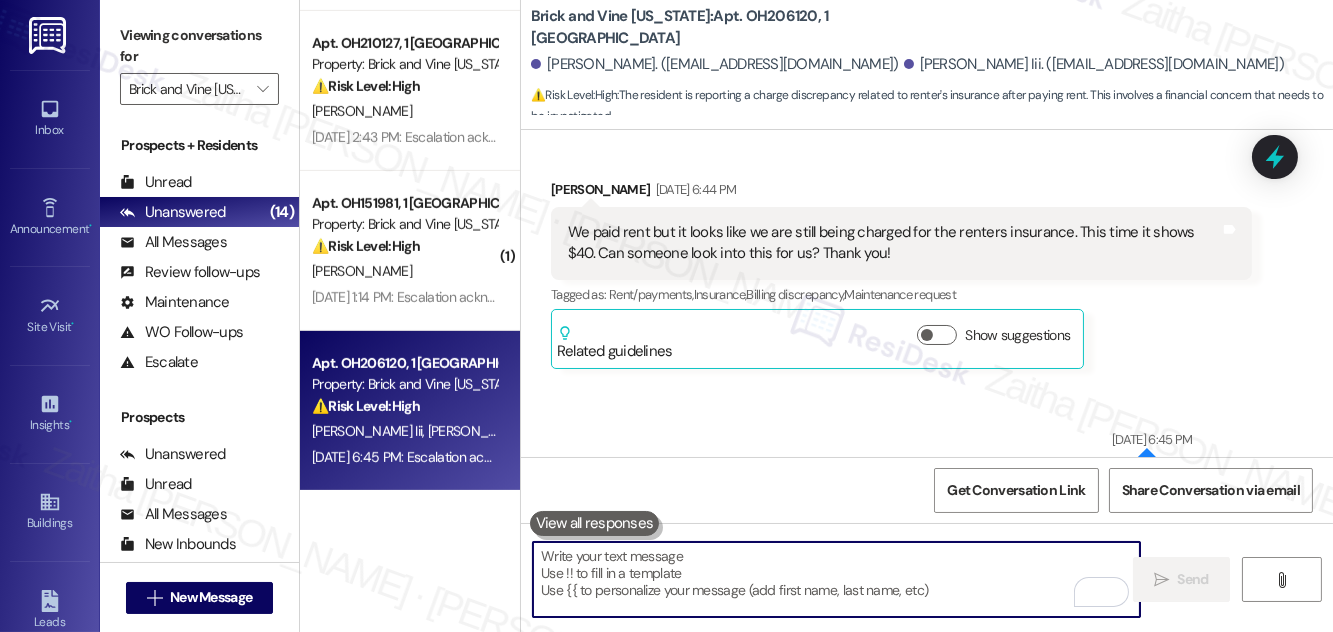 click at bounding box center (836, 579) 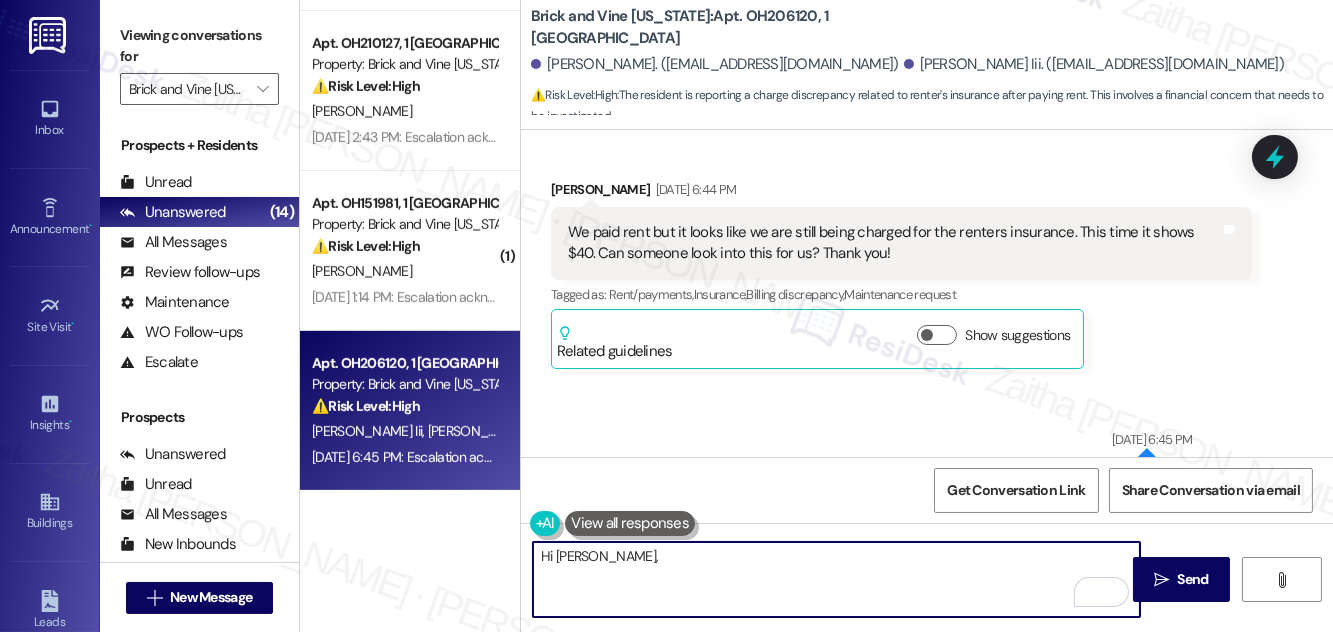 paste on "I hope you're having a great day! Apologies for the delayed response. I just wanted to check if you’ve heard back from the team regarding the renters’ insurance. If not, I’d be happy to follow up for you." 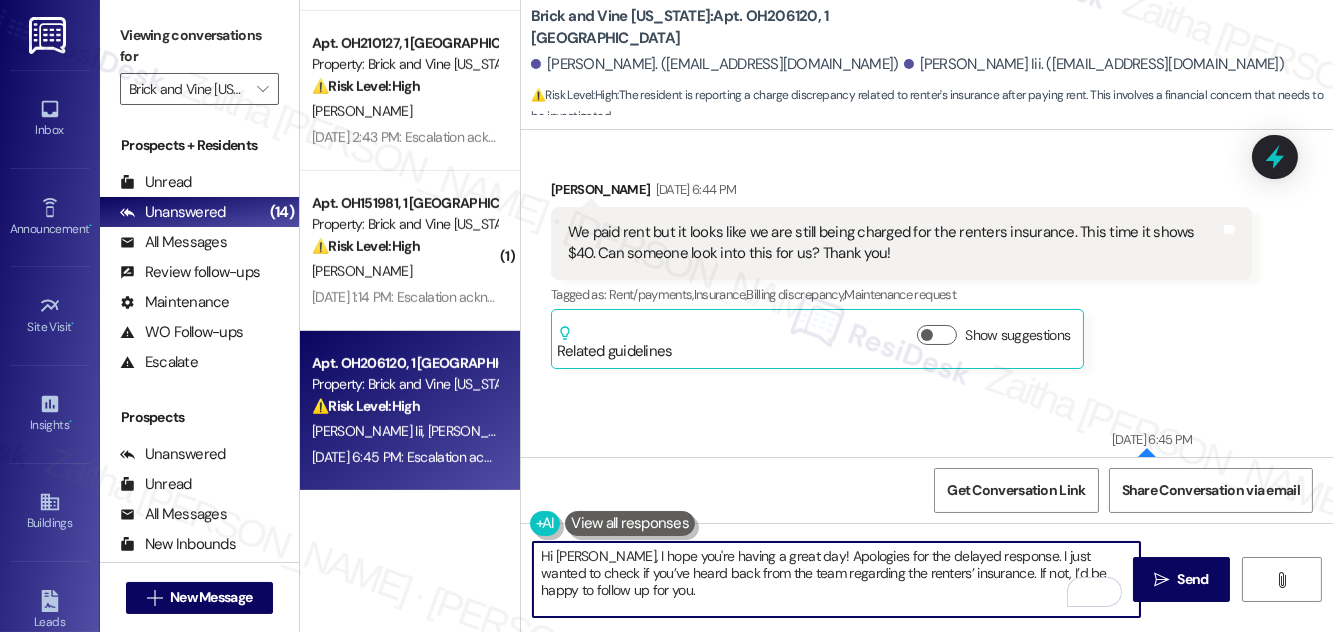 scroll, scrollTop: 16, scrollLeft: 0, axis: vertical 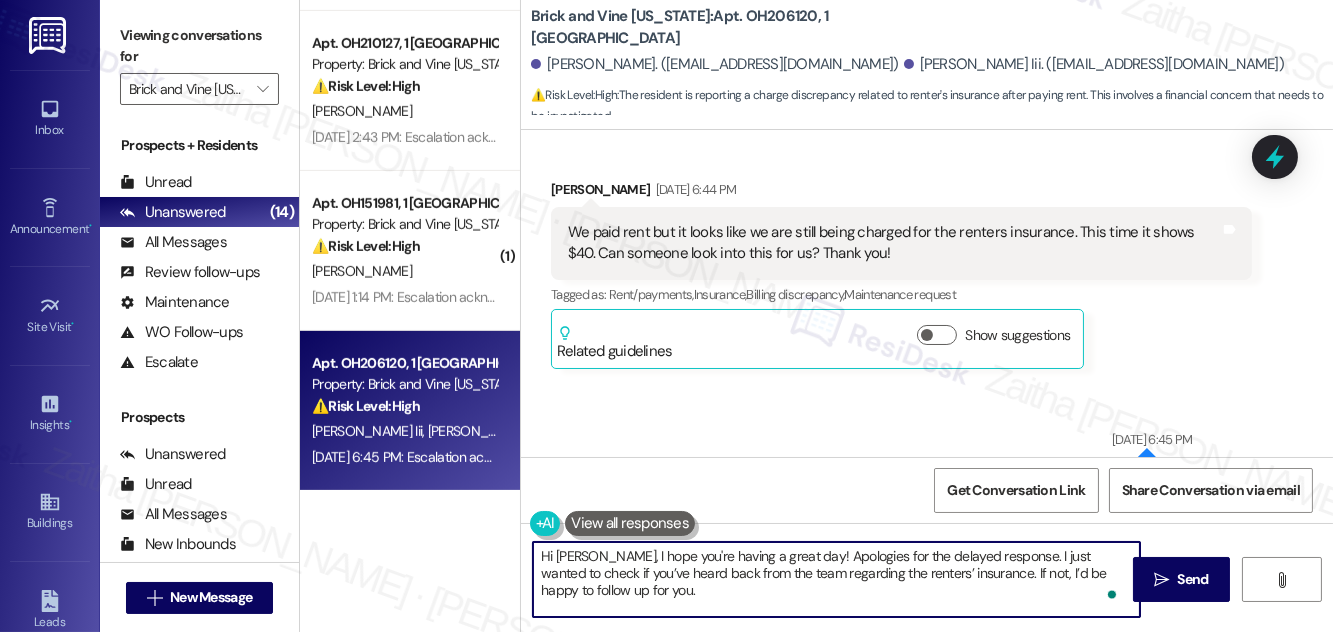 click on "Hi Taylor, I hope you're having a great day! Apologies for the delayed response. I just wanted to check if you’ve heard back from the team regarding the renters’ insurance. If not, I’d be happy to follow up for you." at bounding box center (836, 579) 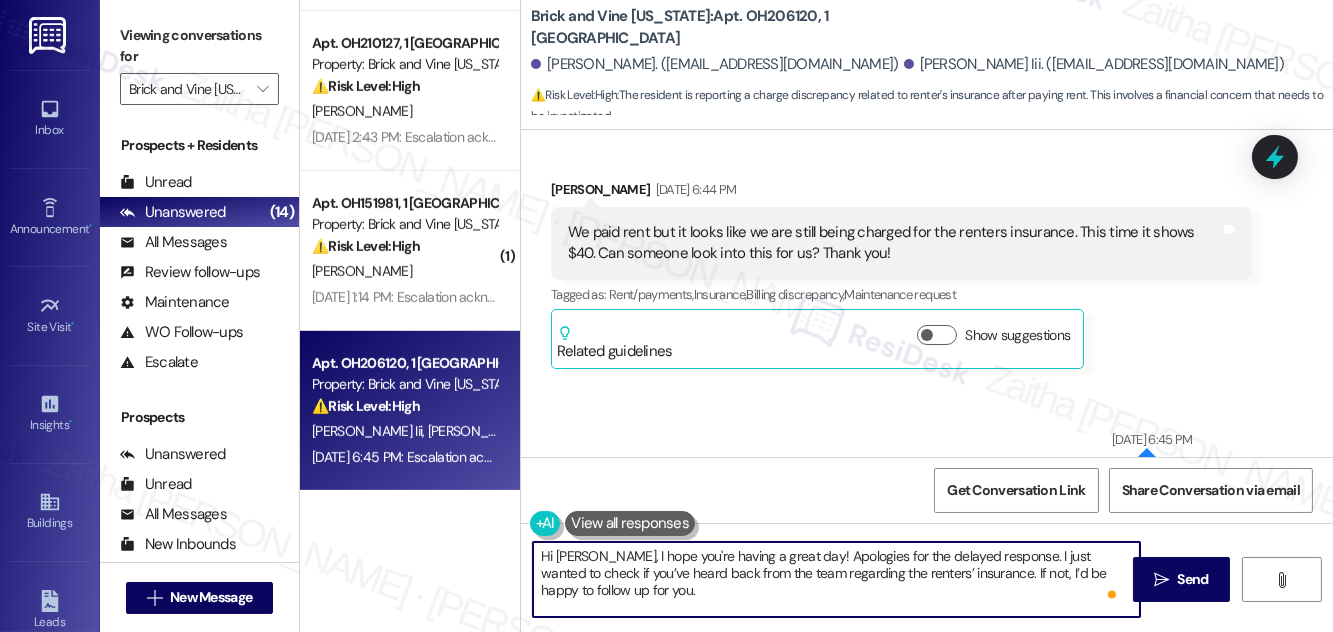 click on "Hi Taylor, I hope you're having a great day! Apologies for the delayed response. I just wanted to check if you’ve heard back from the team regarding the renters’ insurance. If not, I’d be happy to follow up for you." at bounding box center [836, 579] 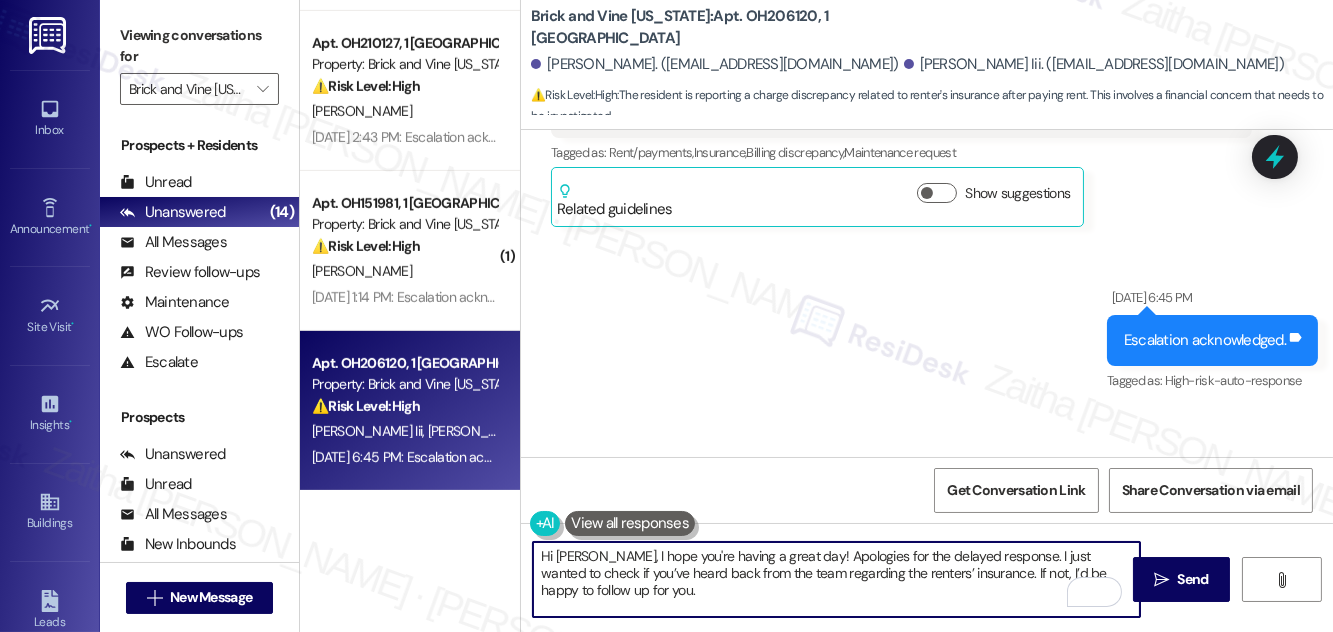scroll, scrollTop: 7543, scrollLeft: 0, axis: vertical 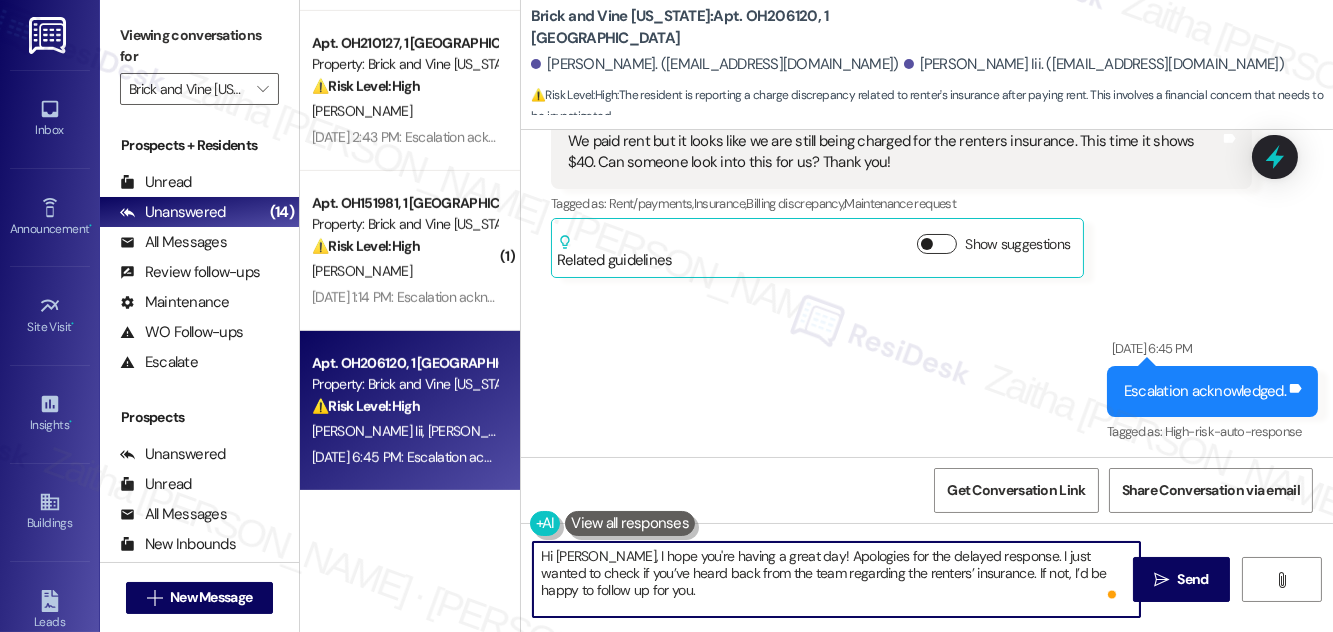 type on "Hi Taylor, I hope you're having a great day! Apologies for the delayed response. I just wanted to check if you’ve heard back from the team regarding the renters’ insurance. If not, I’d be happy to follow up for you." 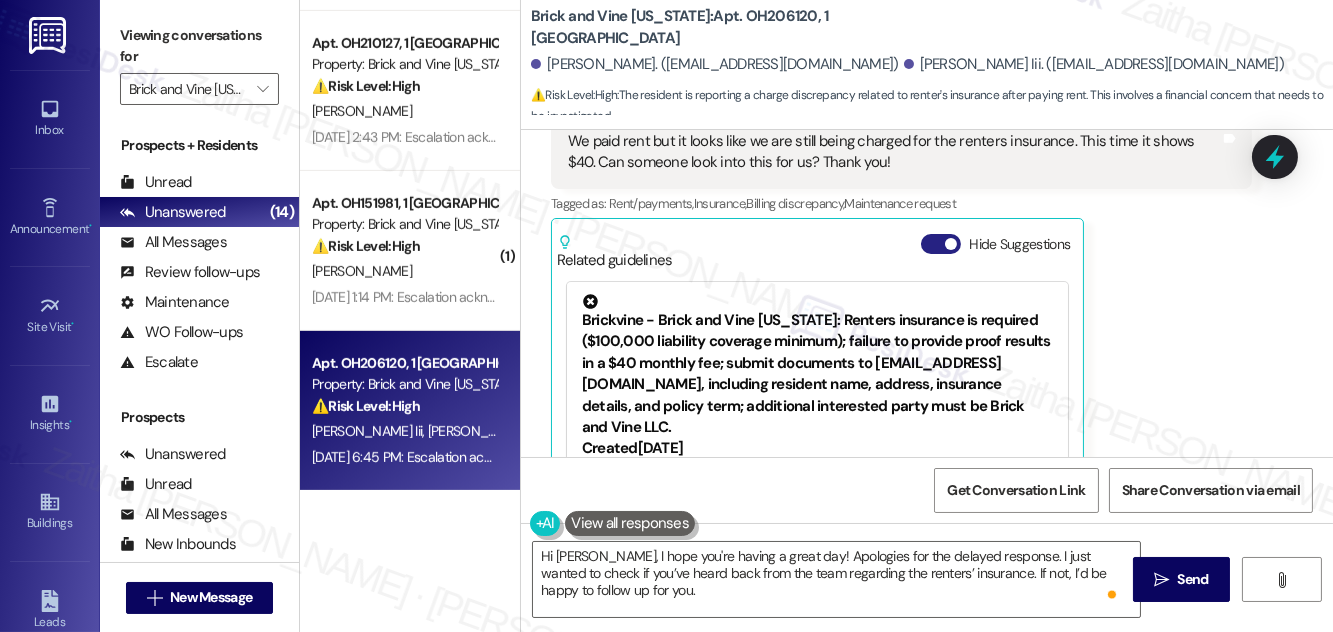 click on "Hide Suggestions" at bounding box center [941, 244] 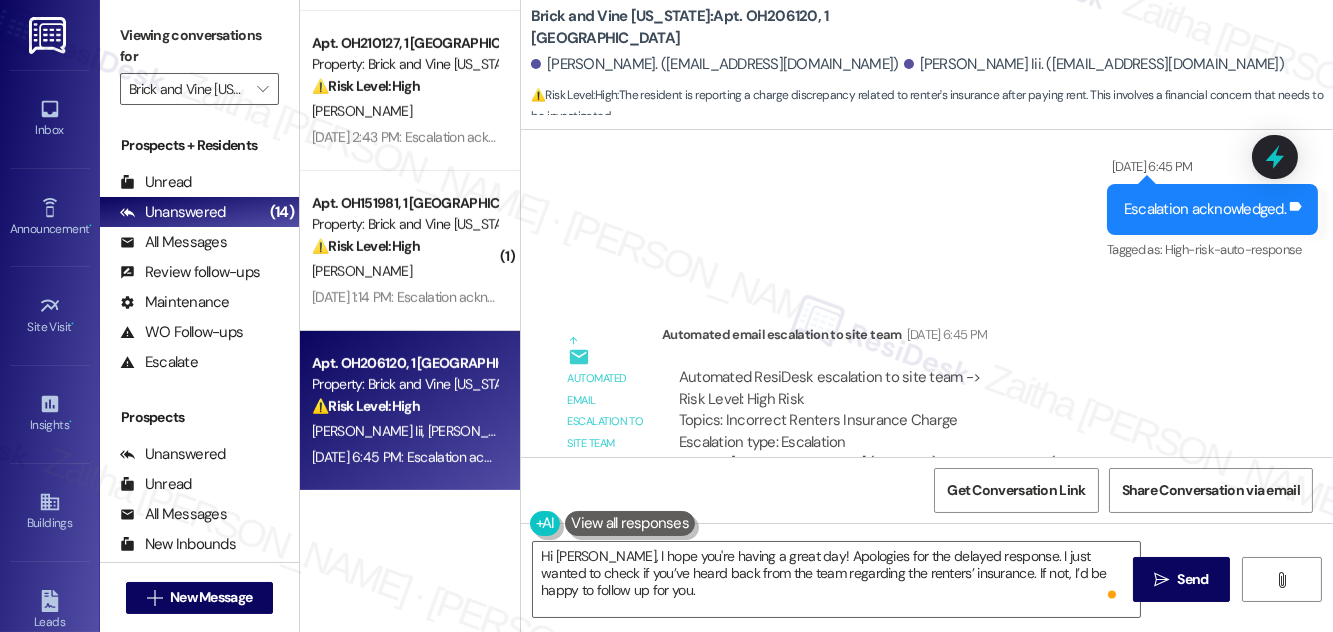 scroll, scrollTop: 7816, scrollLeft: 0, axis: vertical 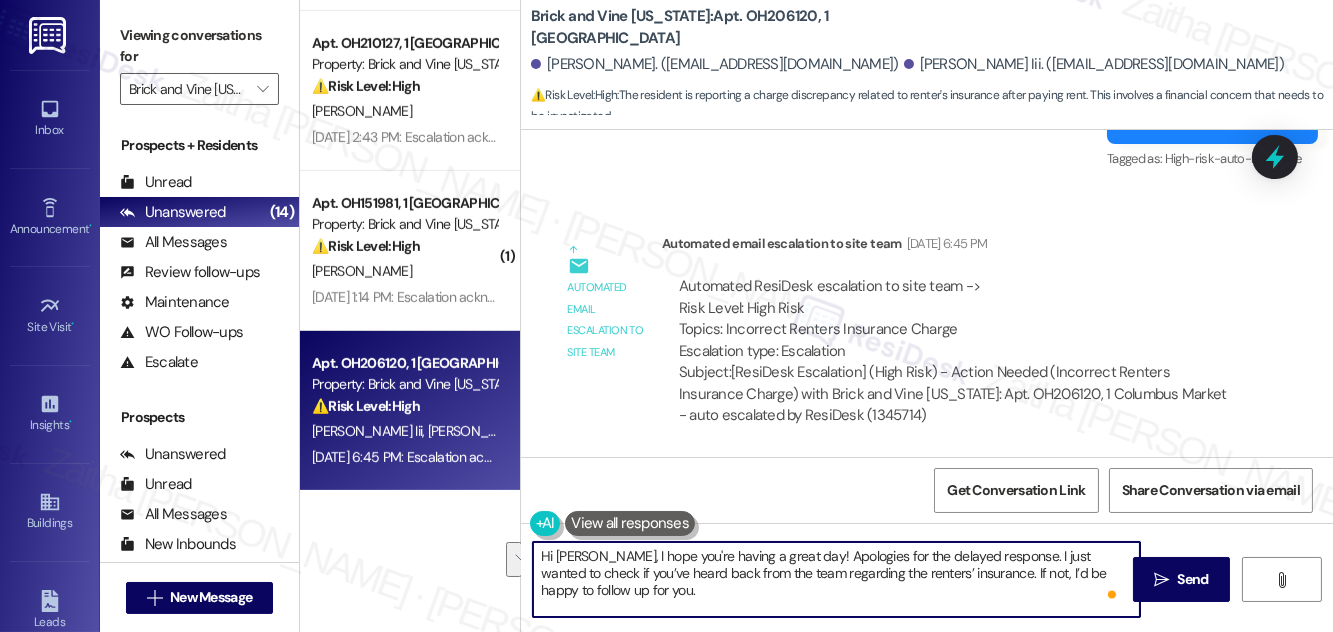 drag, startPoint x: 936, startPoint y: 568, endPoint x: 937, endPoint y: 585, distance: 17.029387 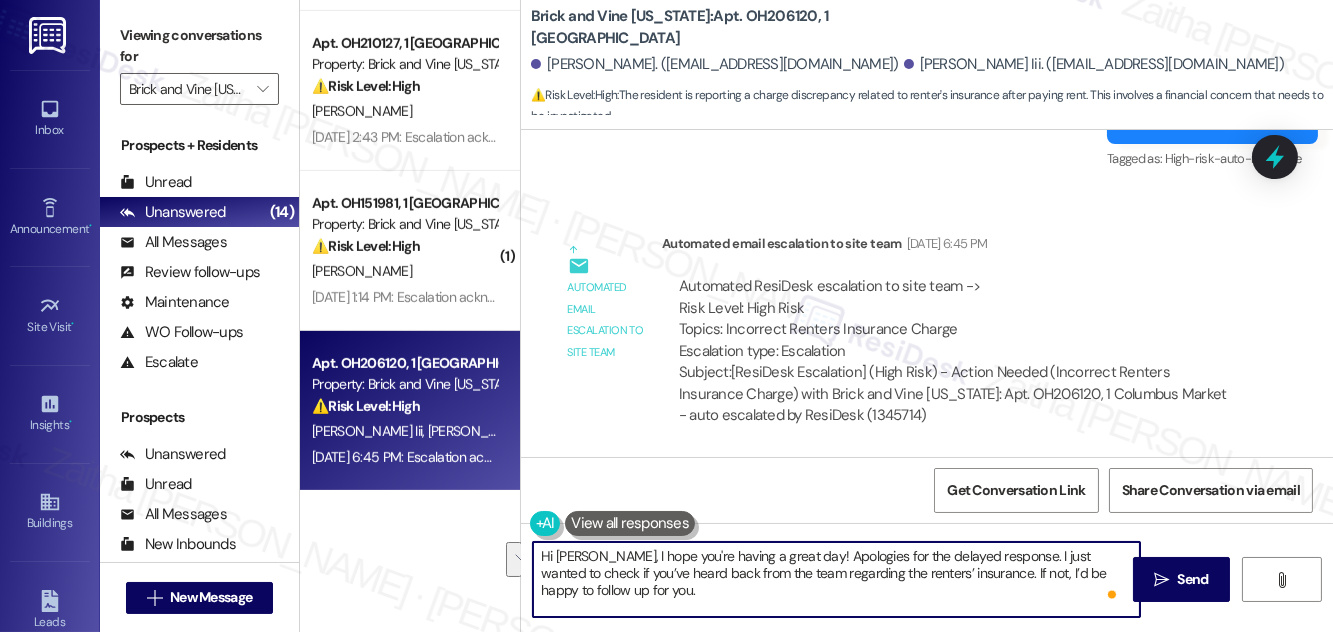 click on "Hi Taylor, I hope you're having a great day! Apologies for the delayed response. I just wanted to check if you’ve heard back from the team regarding the renters’ insurance. If not, I’d be happy to follow up for you." at bounding box center [836, 579] 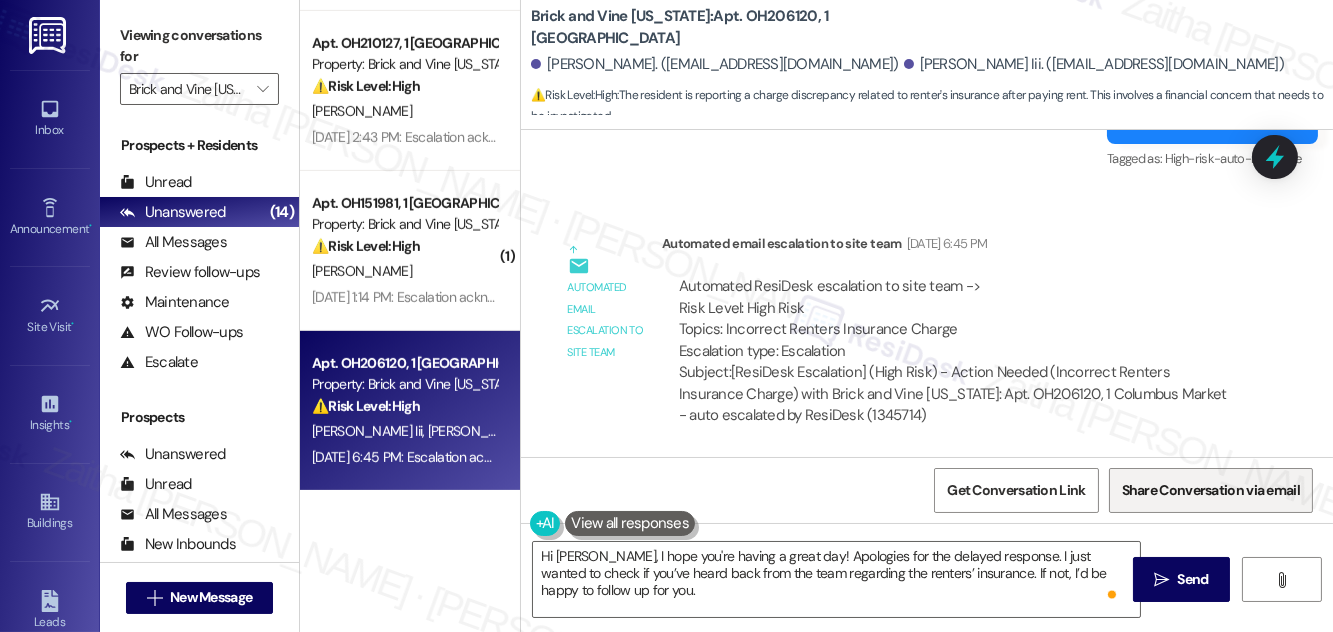 drag, startPoint x: 1205, startPoint y: 580, endPoint x: 1114, endPoint y: 484, distance: 132.27623 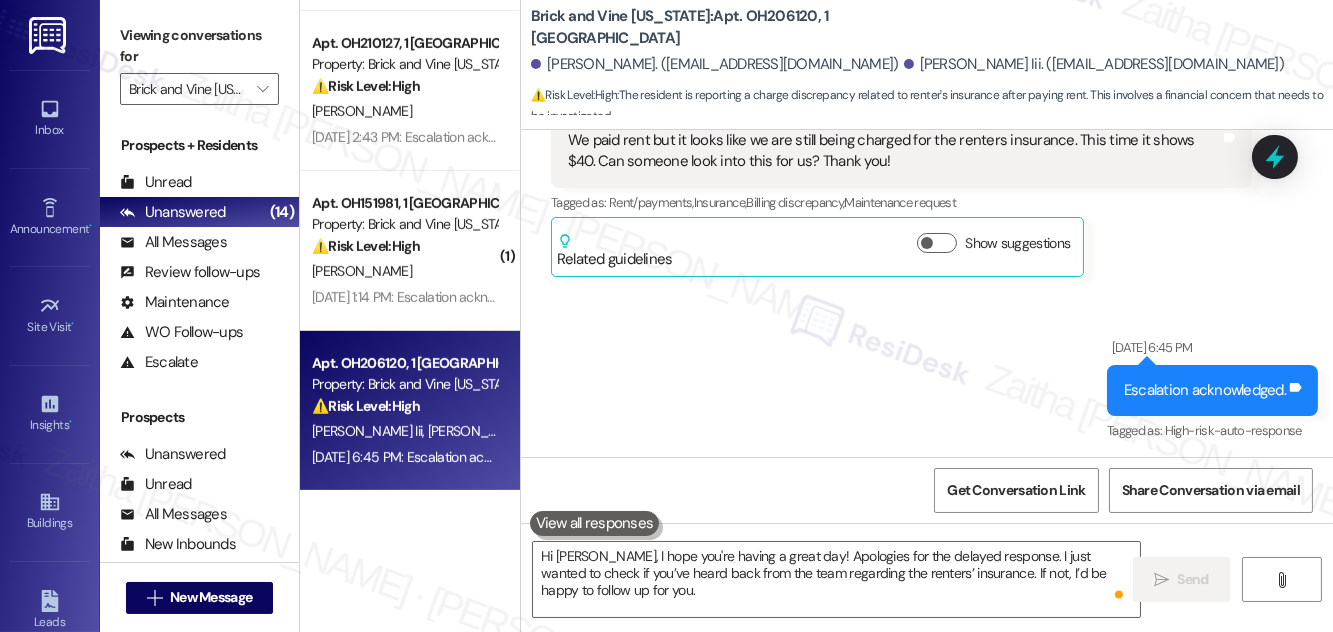 scroll, scrollTop: 7378, scrollLeft: 0, axis: vertical 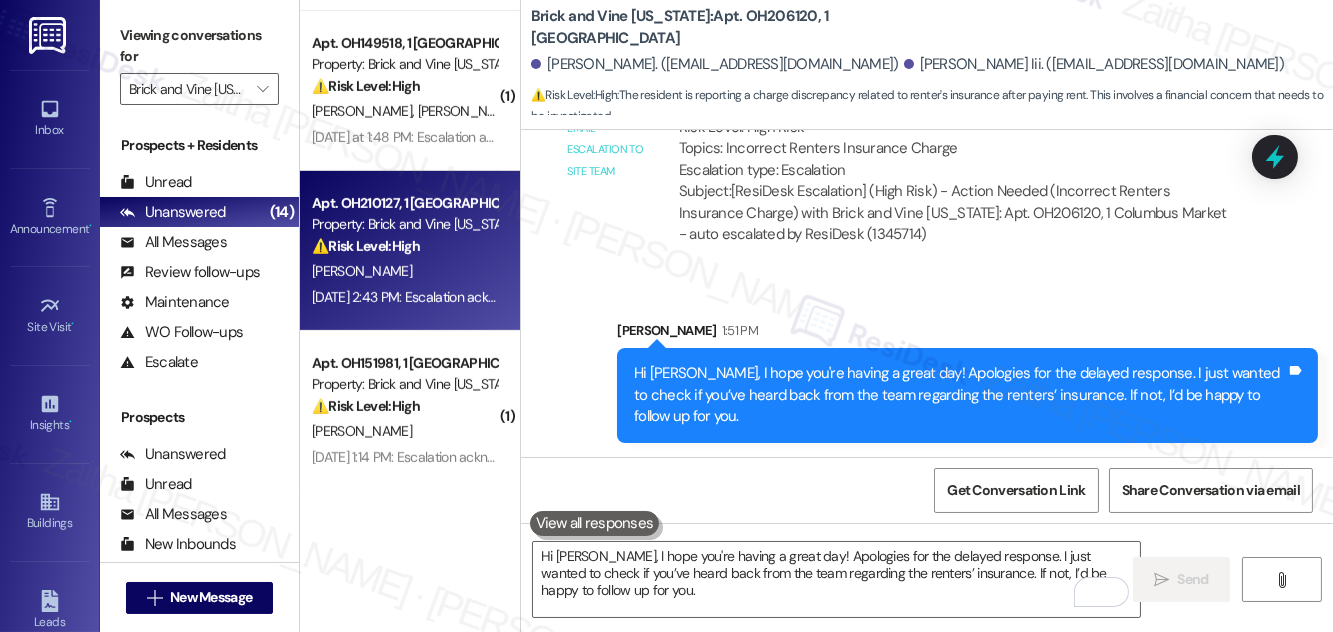 click on "Jul 09, 2025 at 2:43 PM: Escalation acknowledged. Jul 09, 2025 at 2:43 PM: Escalation acknowledged." at bounding box center (434, 297) 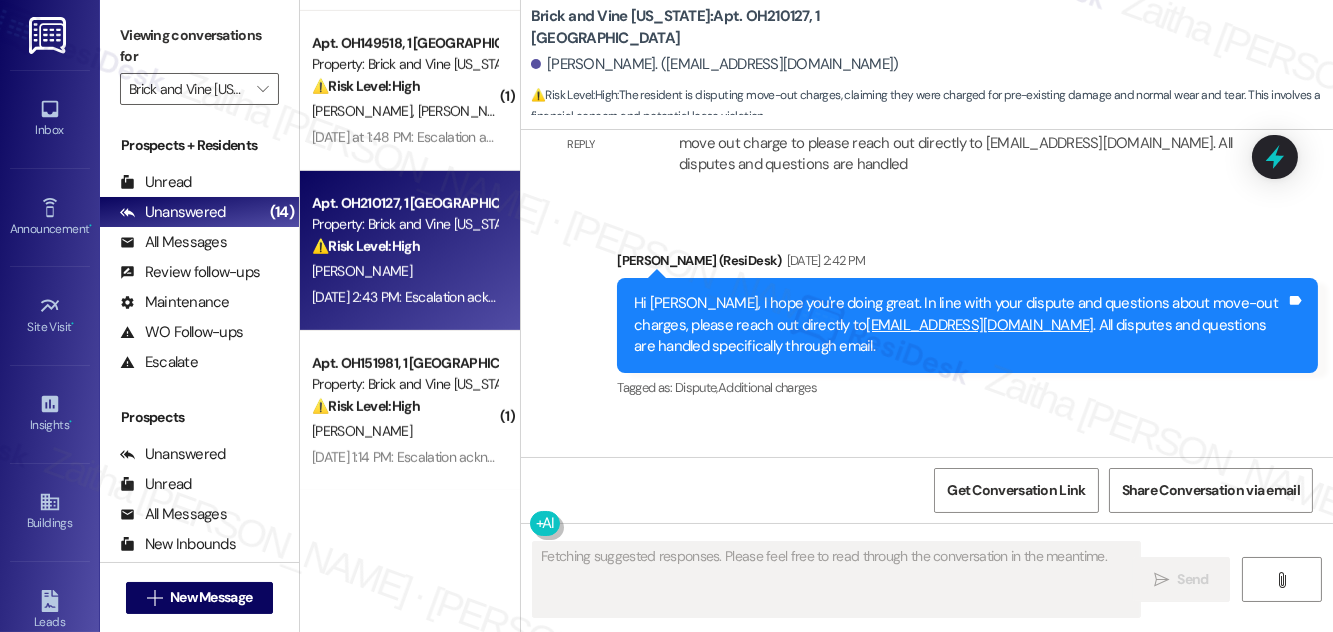 scroll, scrollTop: 10658, scrollLeft: 0, axis: vertical 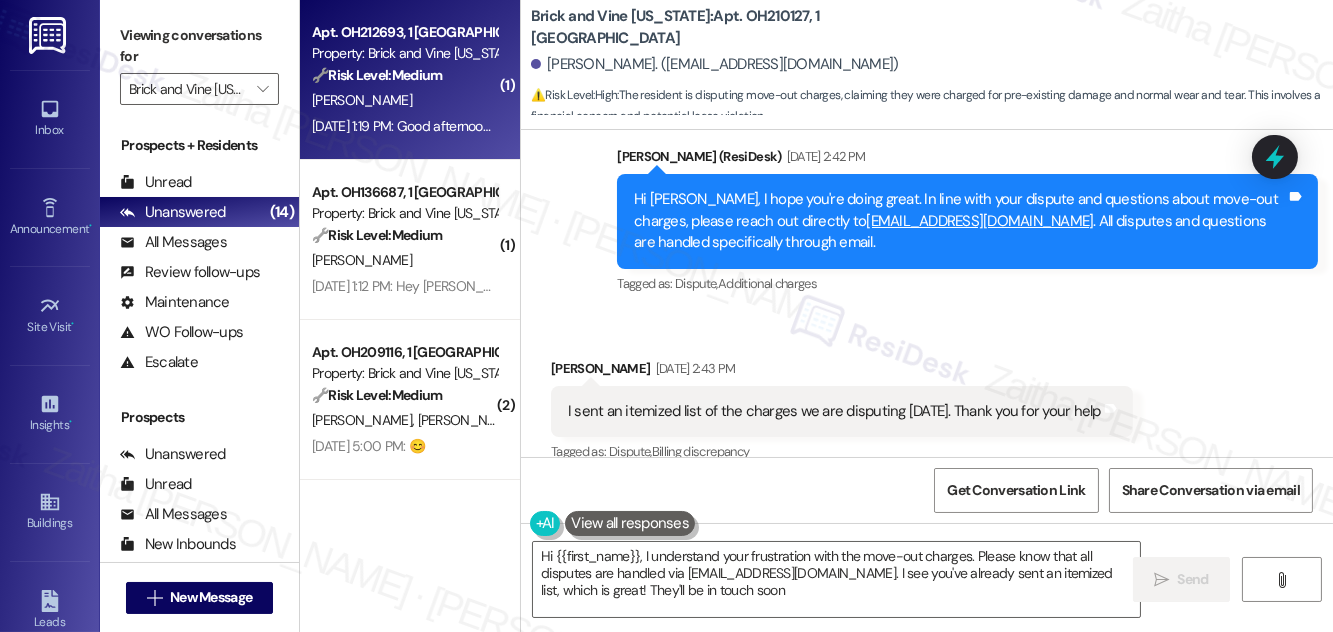 type on "Hi {{first_name}}, I understand your frustration with the move-out charges. Please know that all disputes are handled via support@brickvine.com. I see you've already sent an itemized list, which is great! They'll be in touch soon." 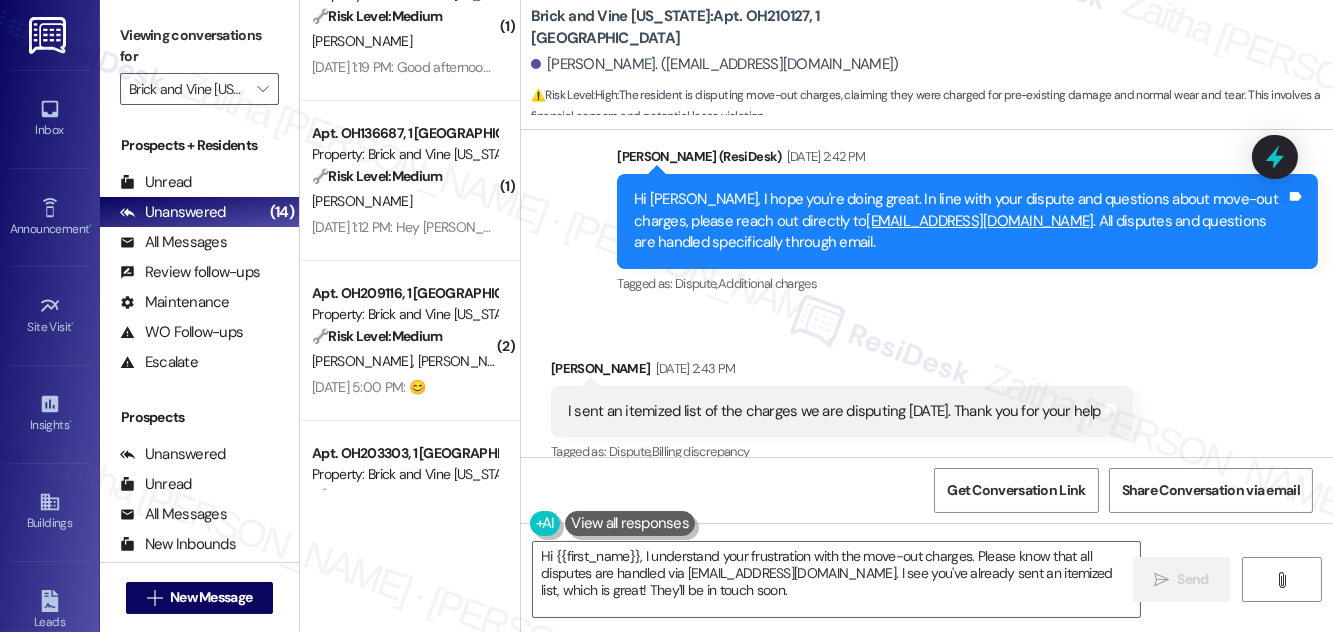 scroll, scrollTop: 90, scrollLeft: 0, axis: vertical 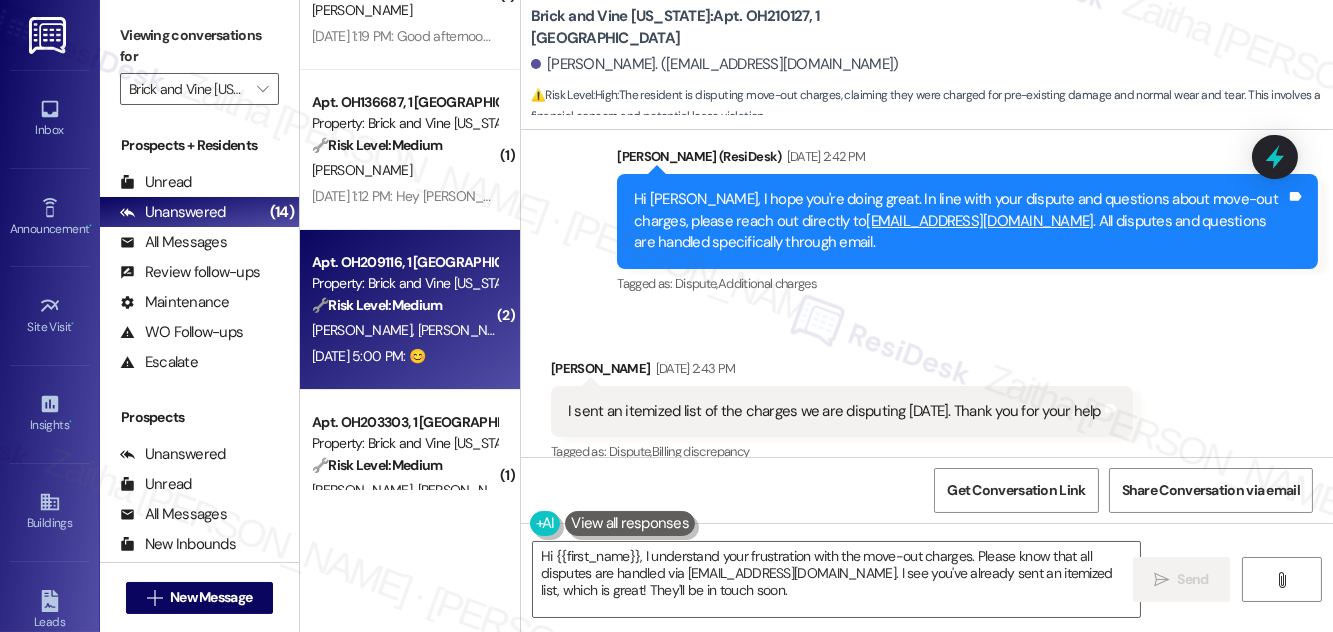 click on "🔧  Risk Level:  Medium Resident indicates they sent the rent payment after receiving their paycheck. This is a routine update following a rent reminder, with no indication of a dispute or issue." at bounding box center [404, 305] 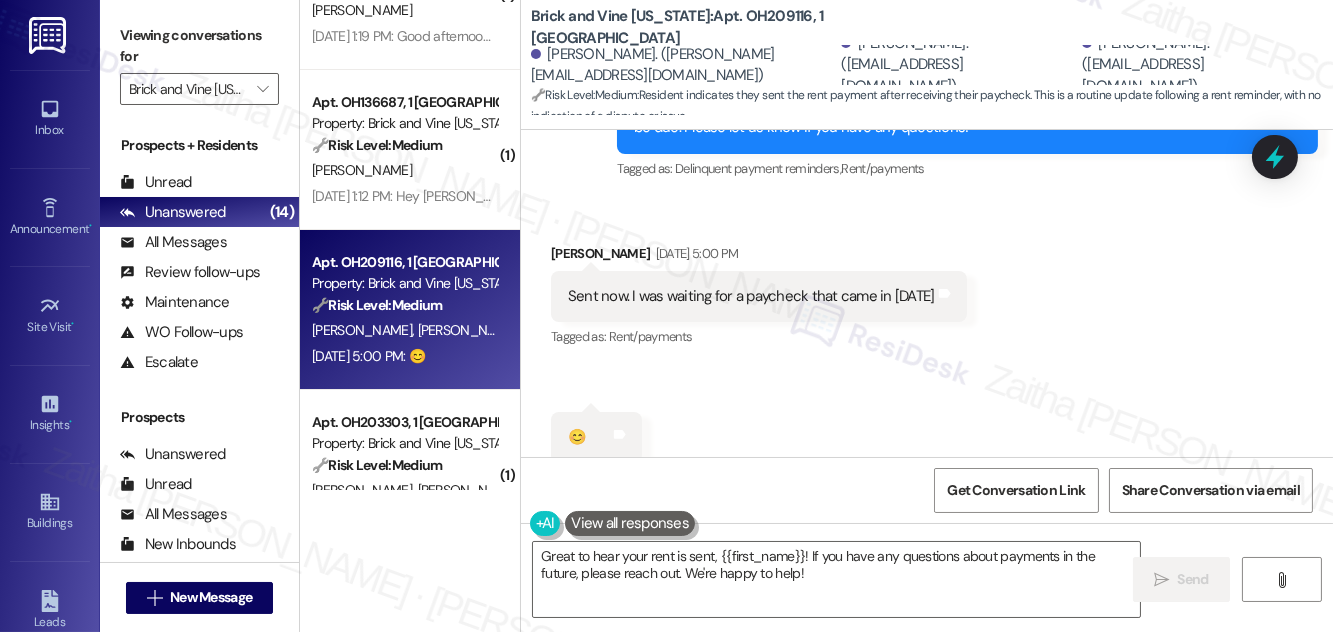 scroll, scrollTop: 1914, scrollLeft: 0, axis: vertical 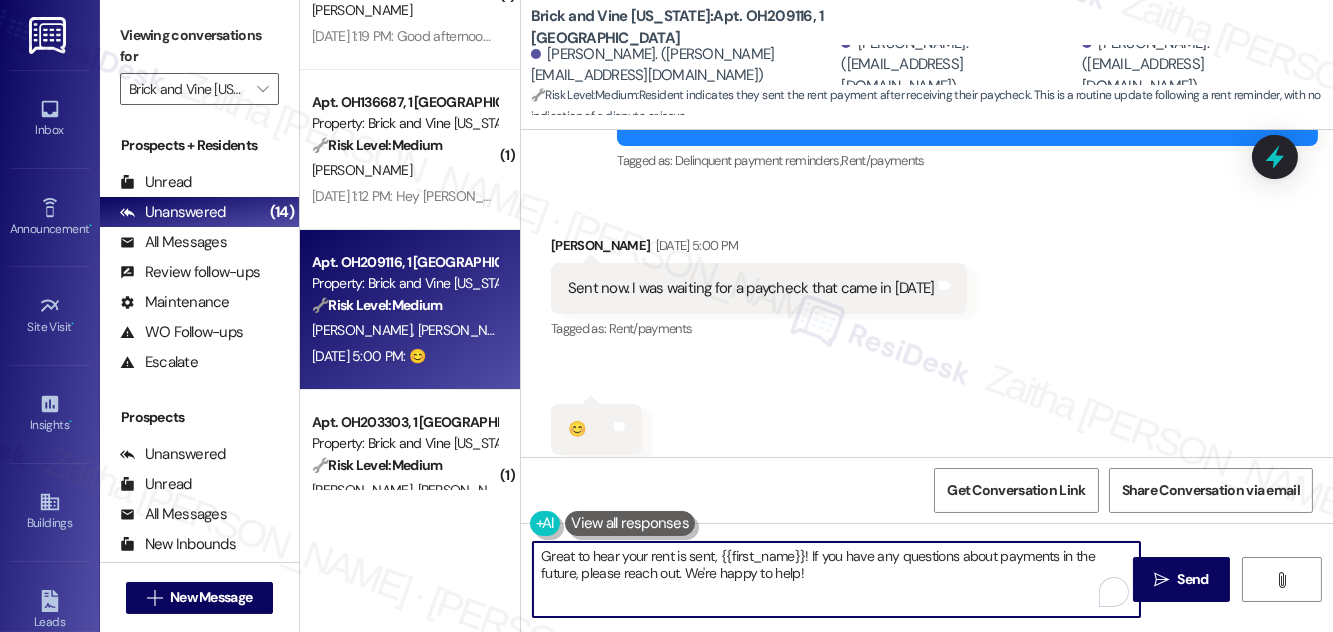 drag, startPoint x: 538, startPoint y: 556, endPoint x: 805, endPoint y: 584, distance: 268.46414 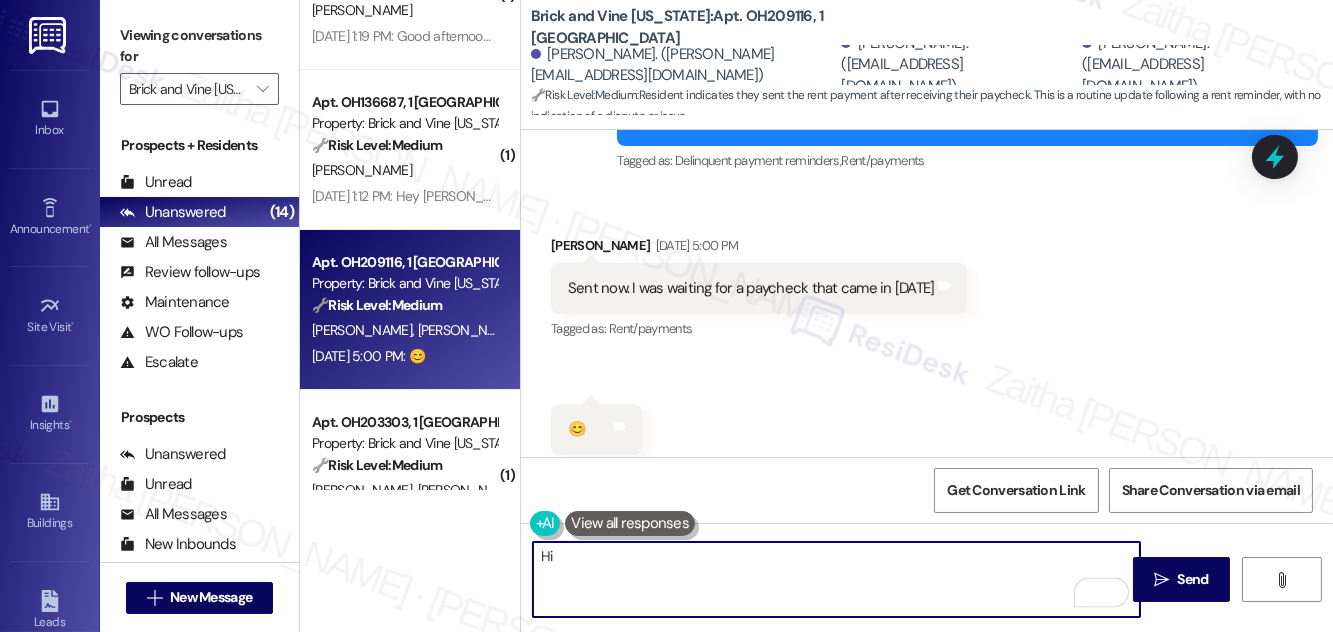 click on "Kimberly Conner Jul 03, 2025 at 5:00 PM" at bounding box center [759, 249] 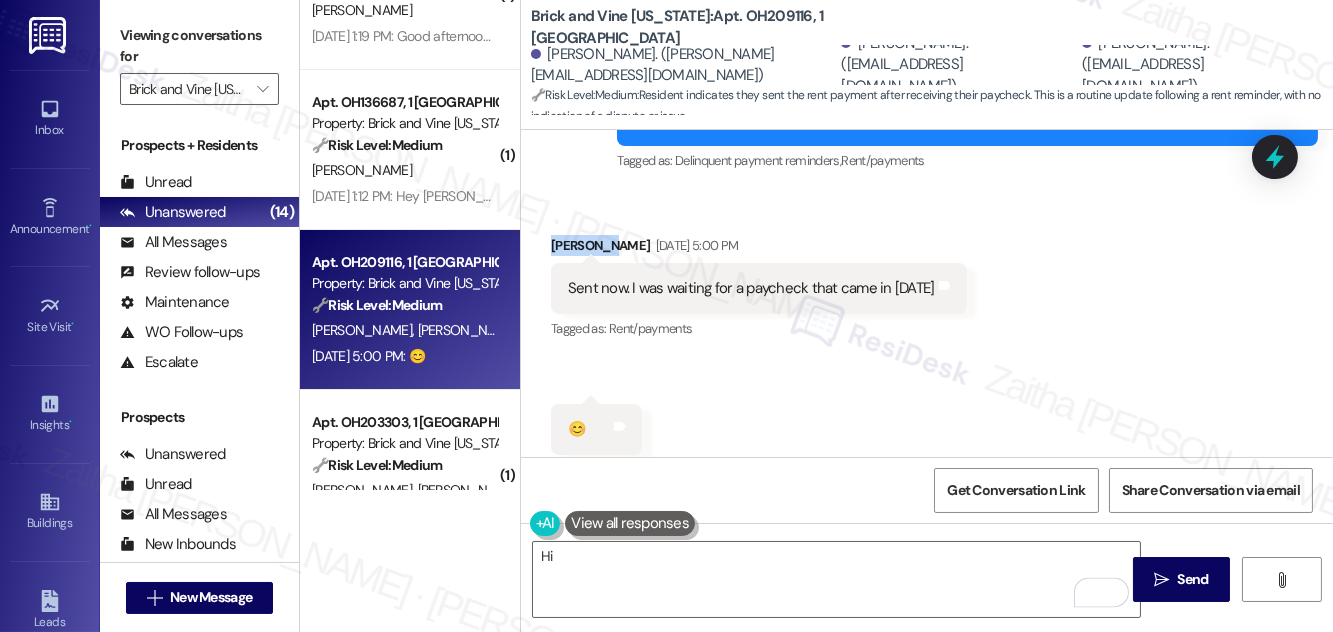 click on "Kimberly Conner Jul 03, 2025 at 5:00 PM" at bounding box center [759, 249] 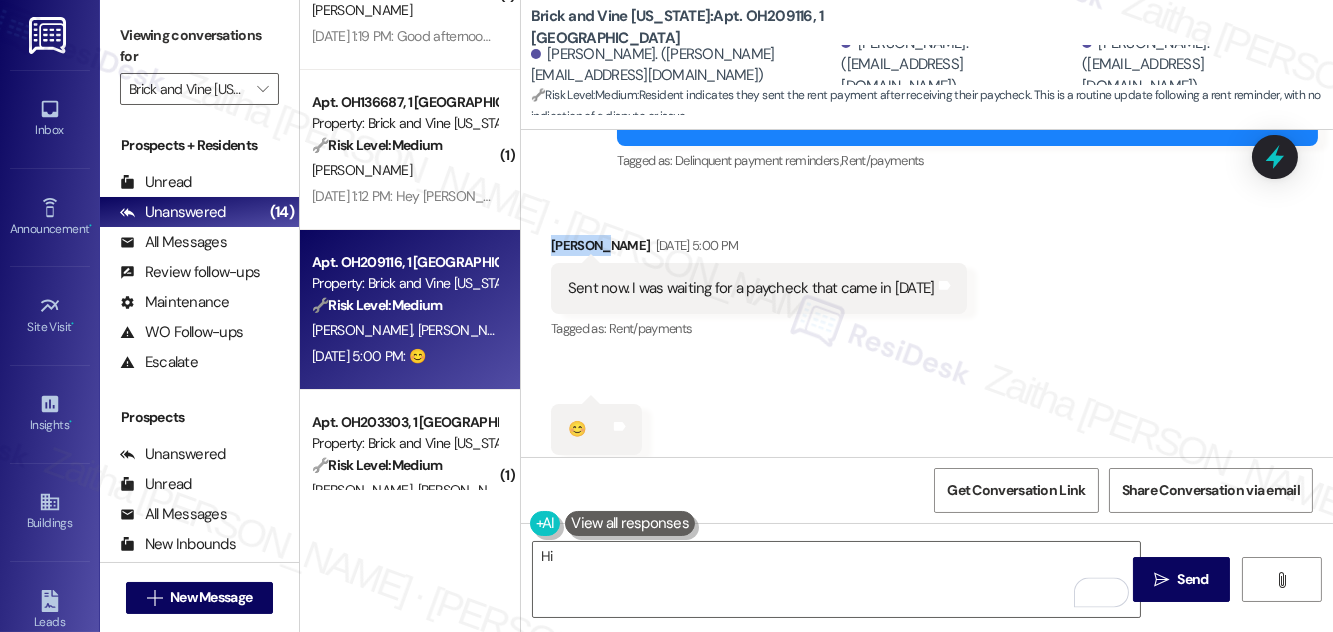 copy on "Kimberly" 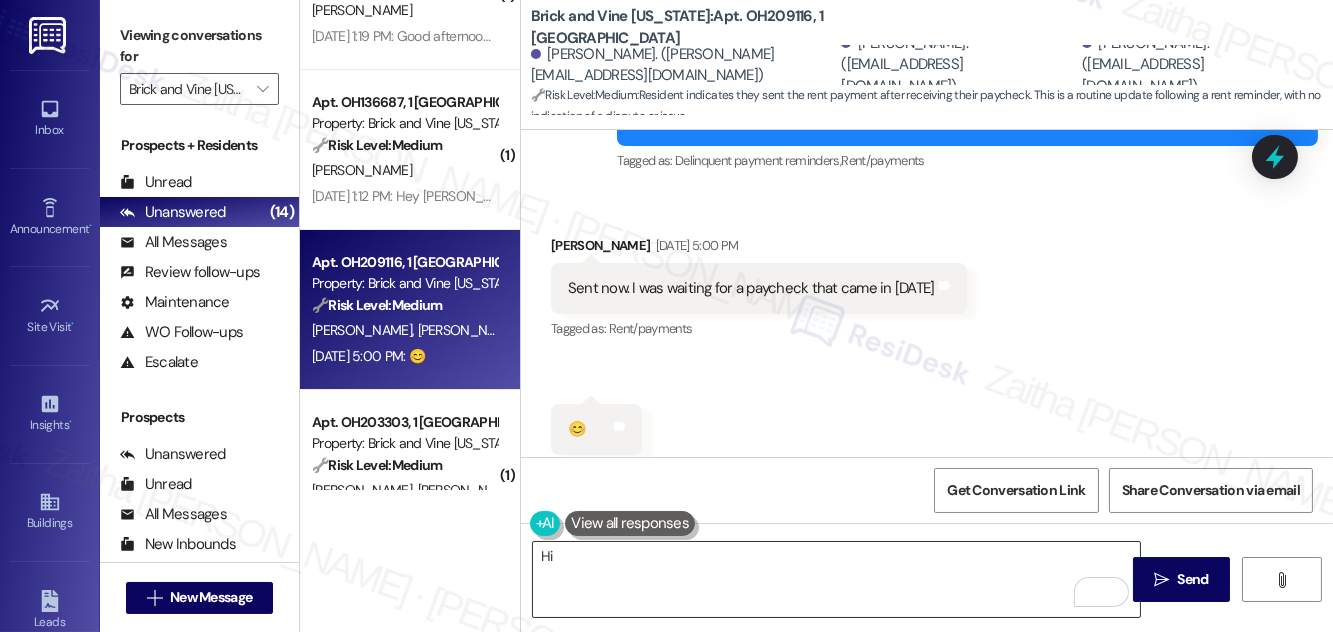 click on "Hi" at bounding box center [836, 579] 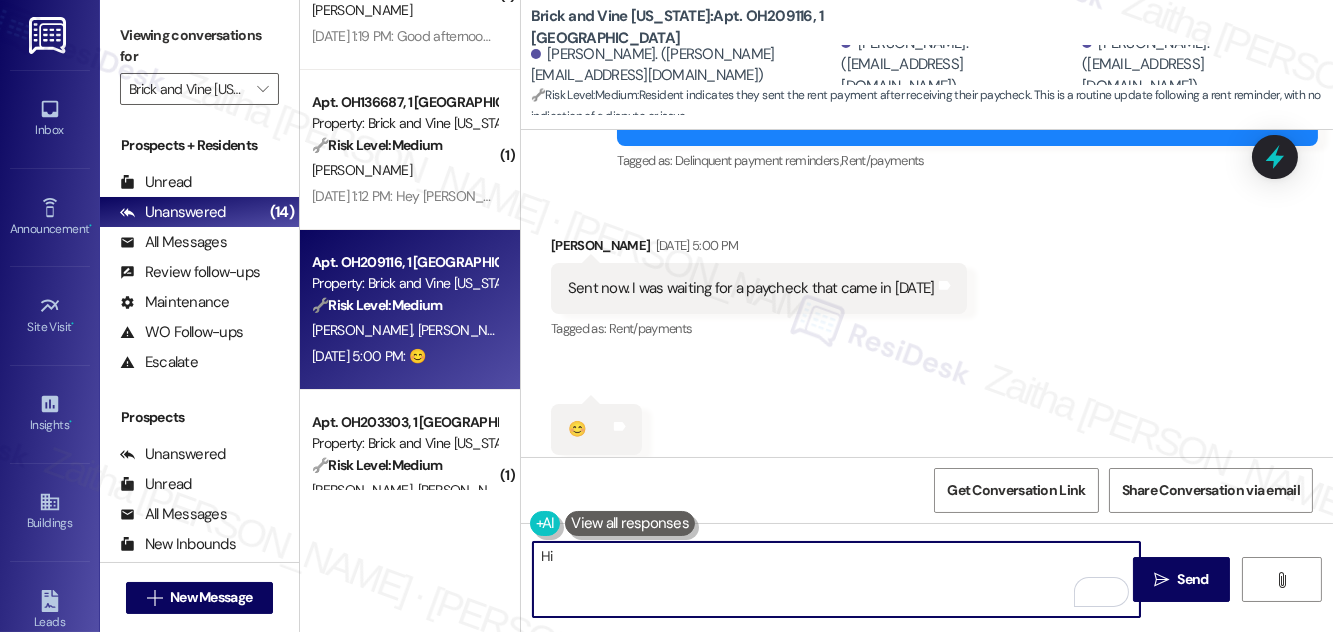 paste on "Kimberly" 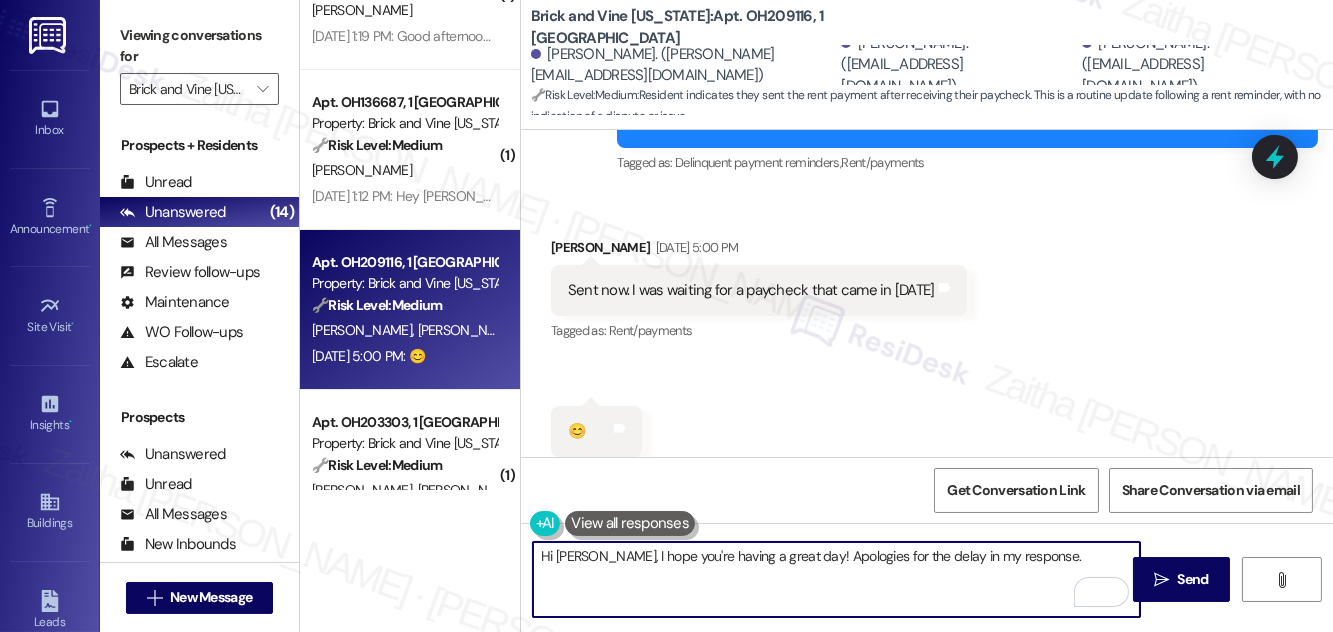 scroll, scrollTop: 1914, scrollLeft: 0, axis: vertical 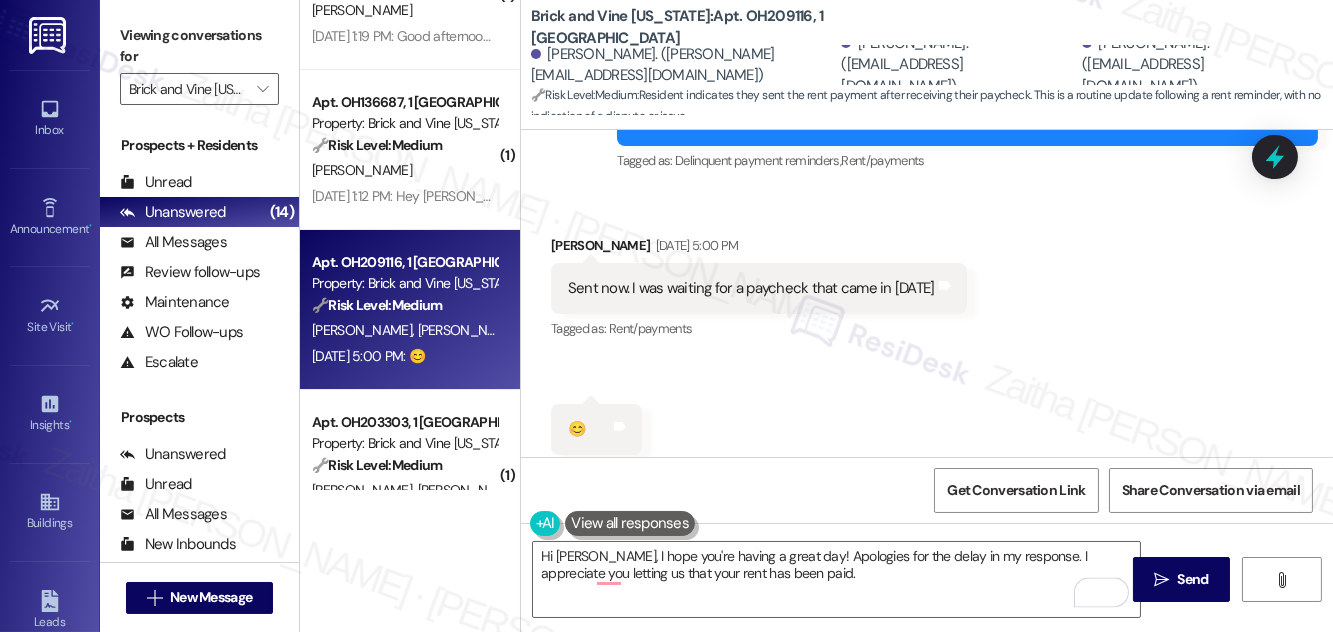 click at bounding box center (630, 523) 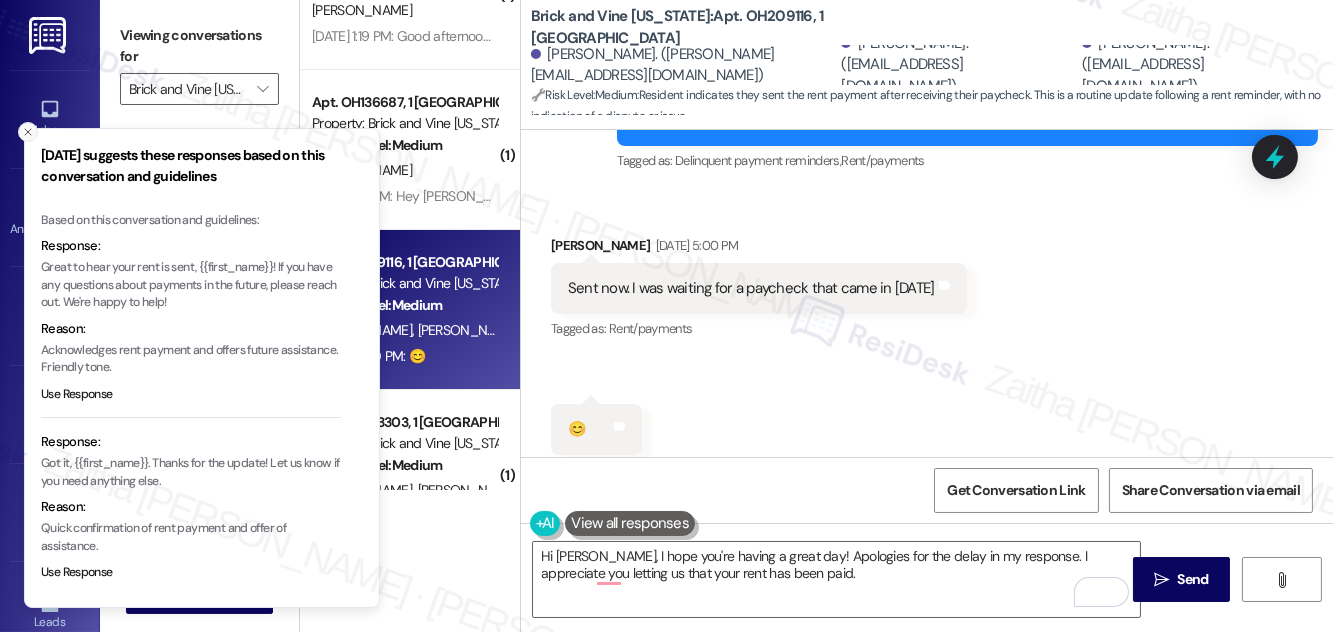 click at bounding box center [28, 132] 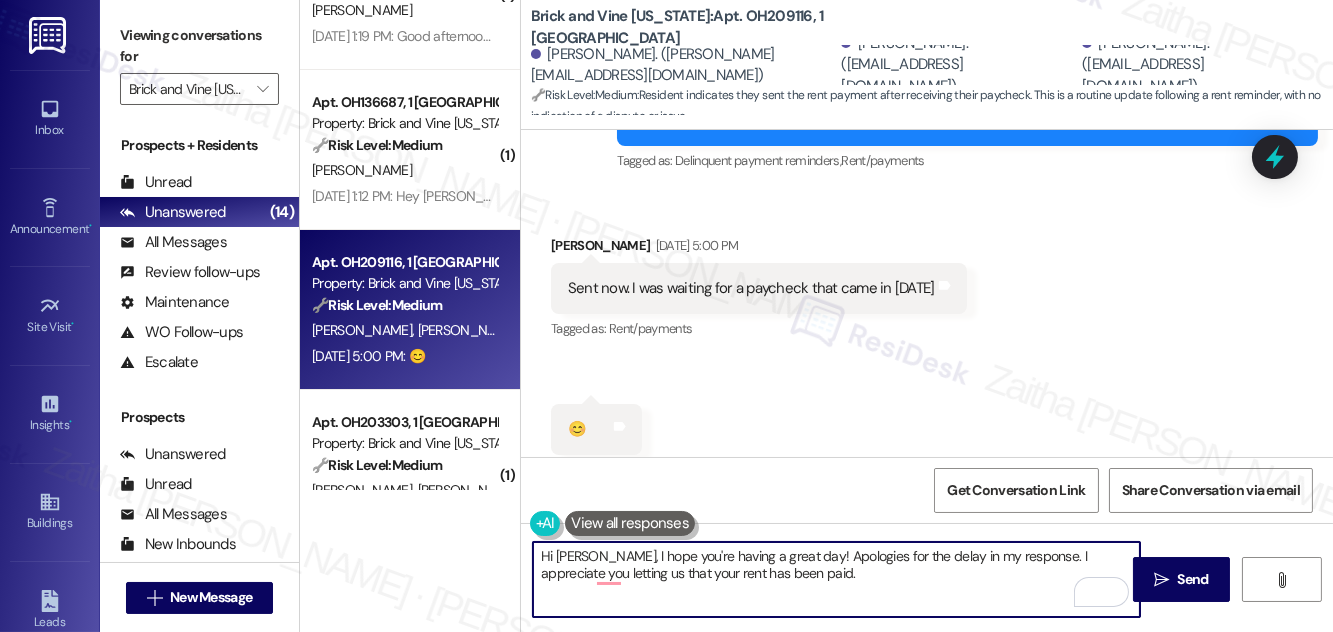 click on "Hi Kimberly, I hope you're having a great day! Apologies for the delay in my response. I appreciate you letting us that your rent has been paid." at bounding box center (836, 579) 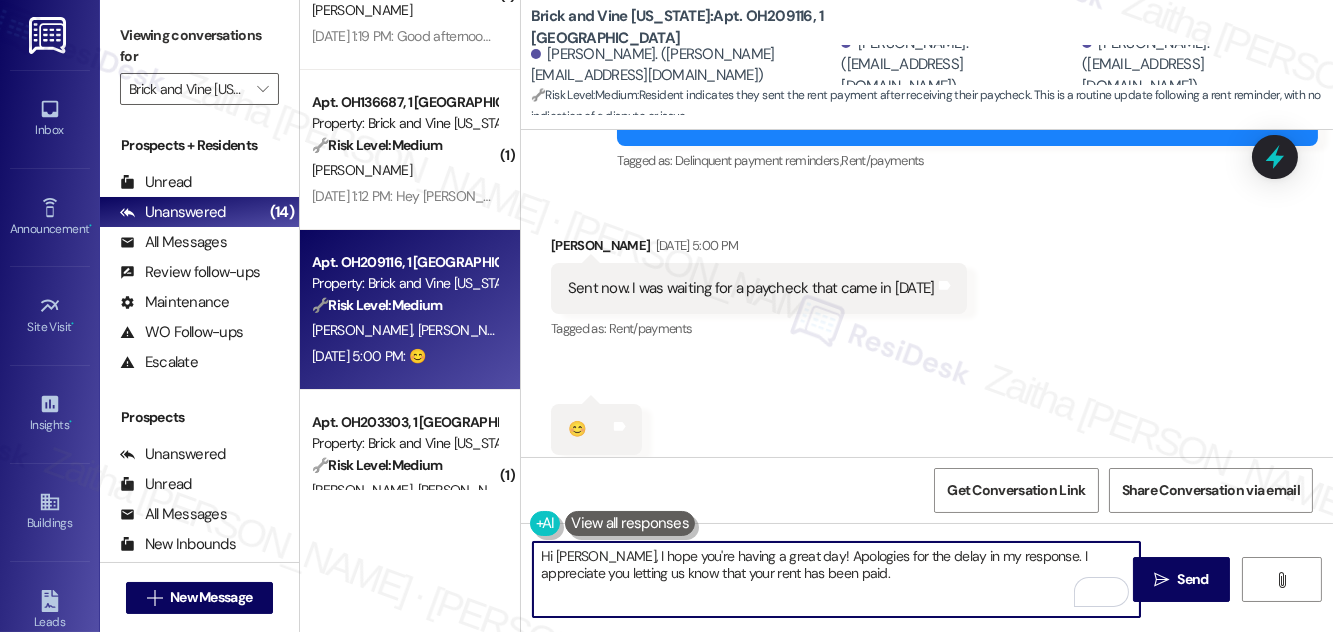 click on "Hi Kimberly, I hope you're having a great day! Apologies for the delay in my response. I appreciate you letting us know that your rent has been paid." at bounding box center [836, 579] 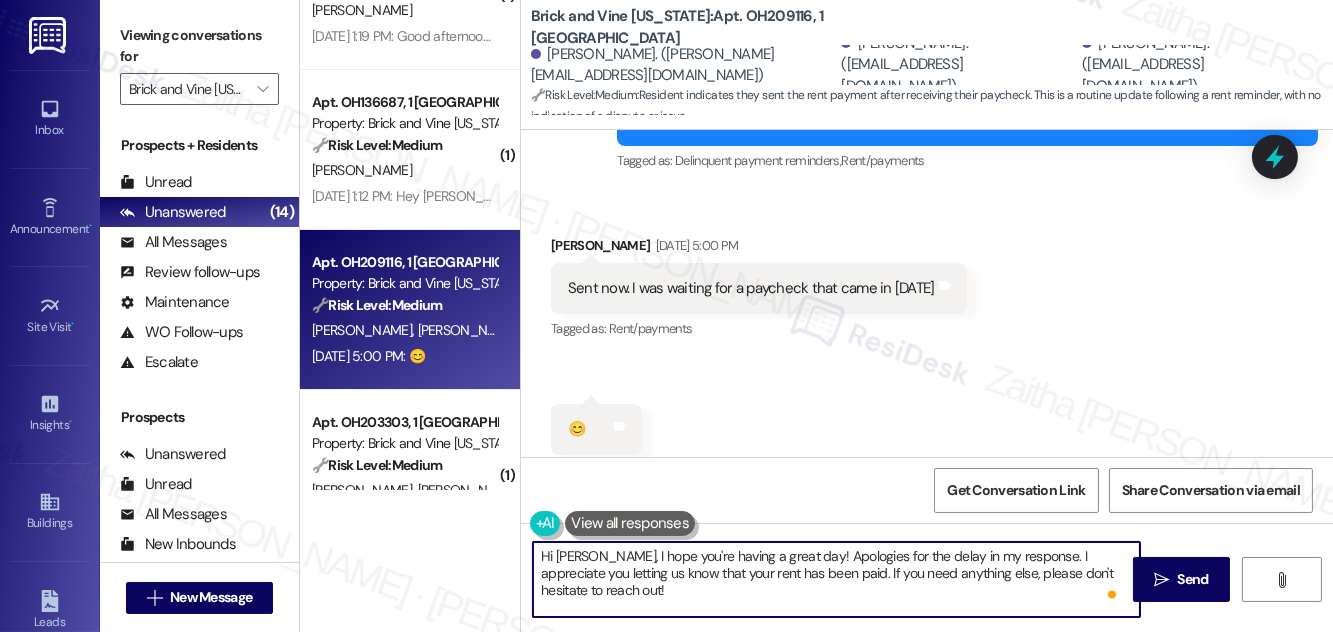 click on "Hi Kimberly, I hope you're having a great day! Apologies for the delay in my response. I appreciate you letting us know that your rent has been paid. If you need anything else, please don't hesitate to reach out!" at bounding box center (836, 579) 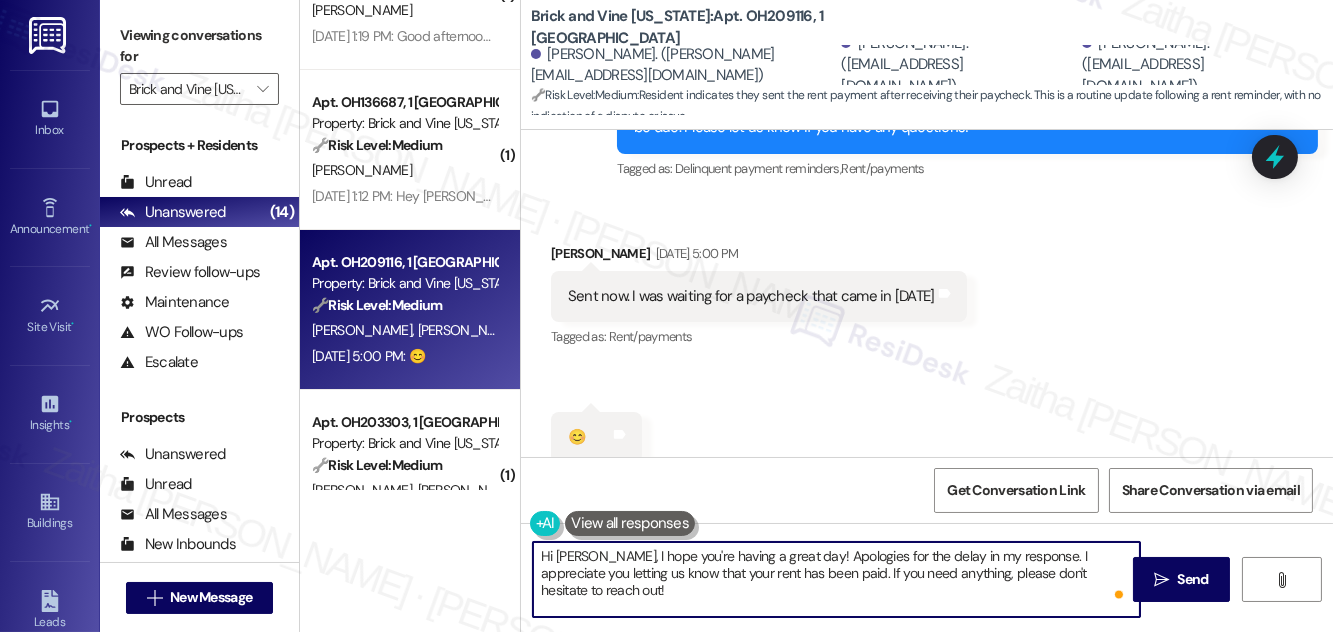 scroll, scrollTop: 1914, scrollLeft: 0, axis: vertical 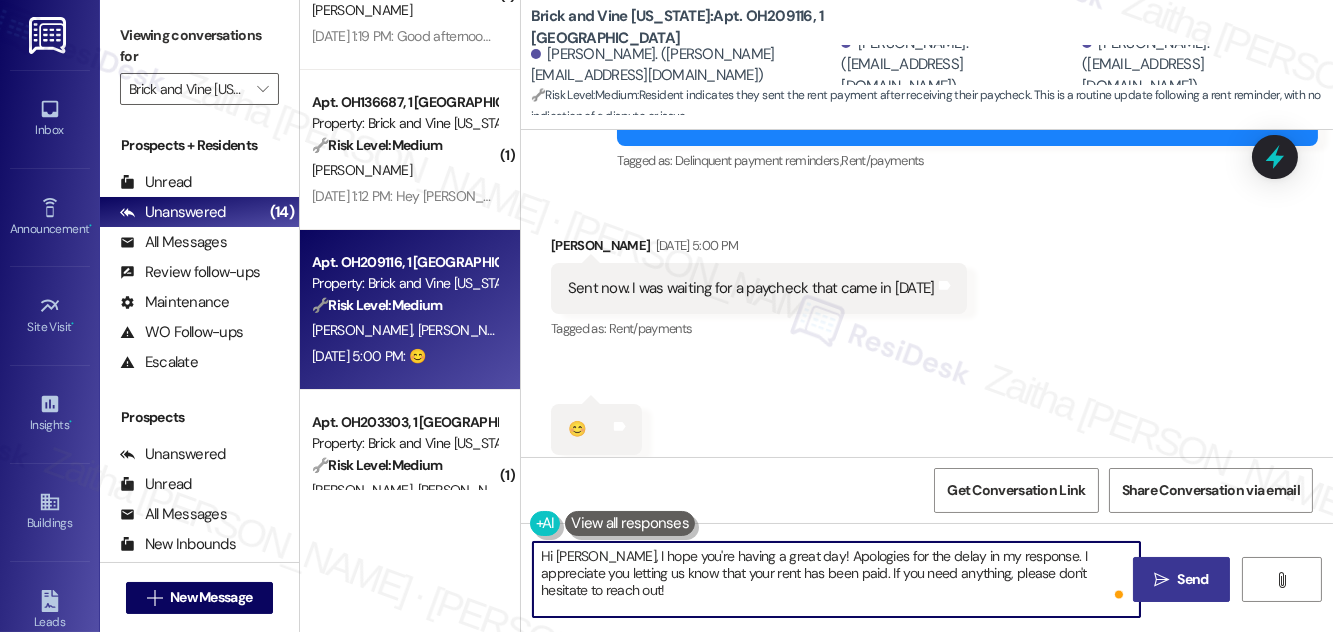 type on "Hi Kimberly, I hope you're having a great day! Apologies for the delay in my response. I appreciate you letting us know that your rent has been paid. If you need anything, please don't hesitate to reach out!" 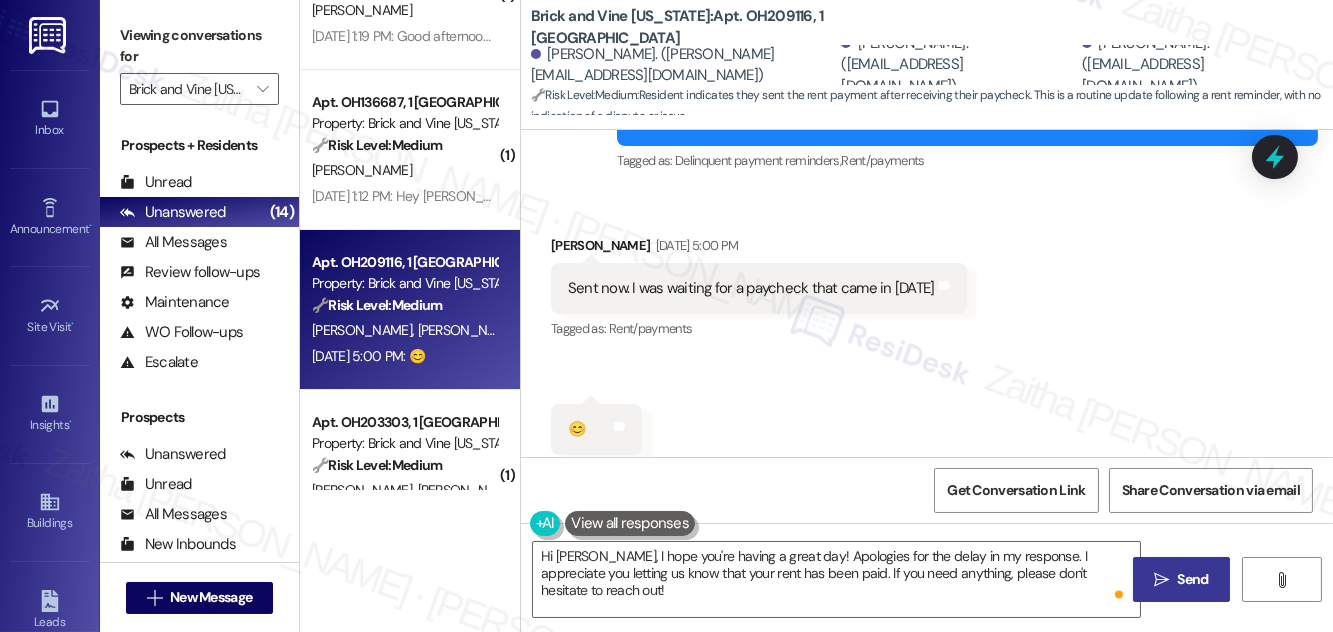 click on "Send" at bounding box center (1193, 579) 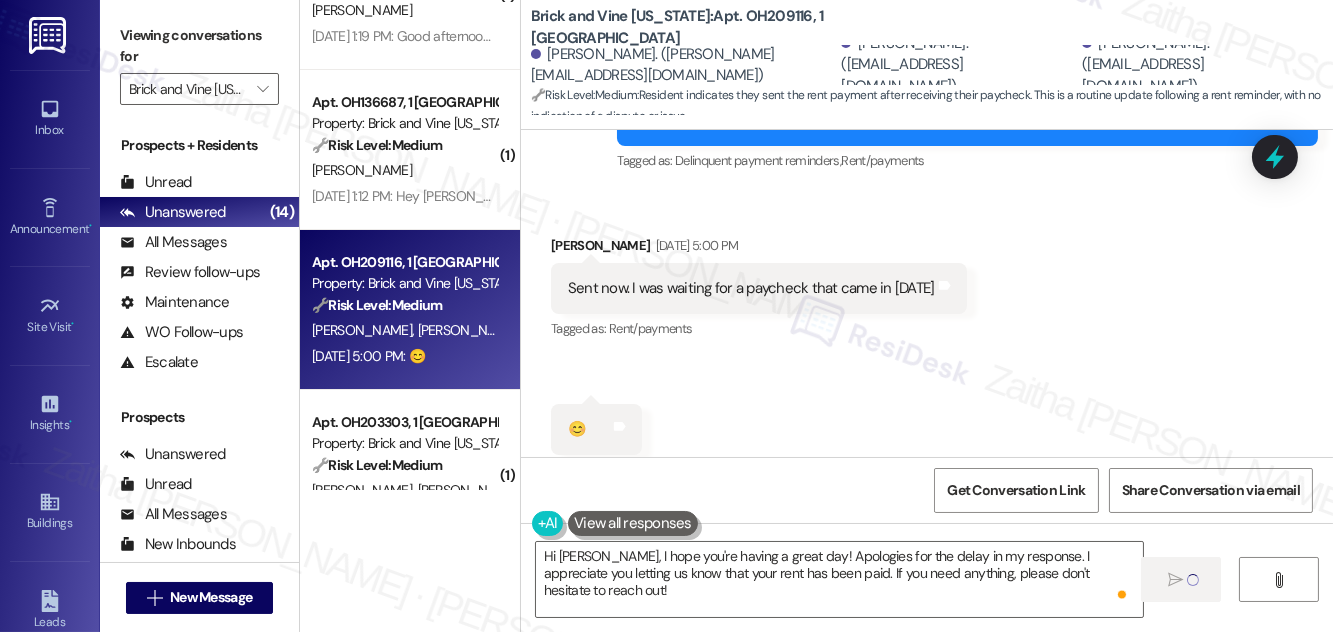type 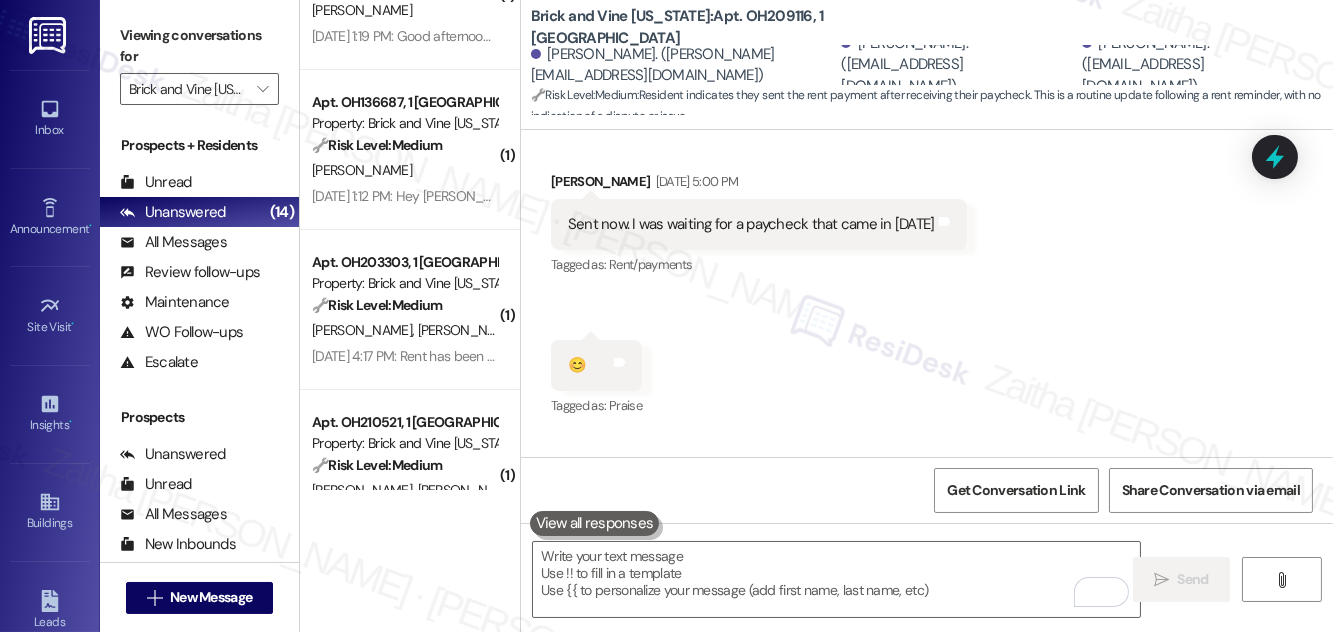 scroll, scrollTop: 2075, scrollLeft: 0, axis: vertical 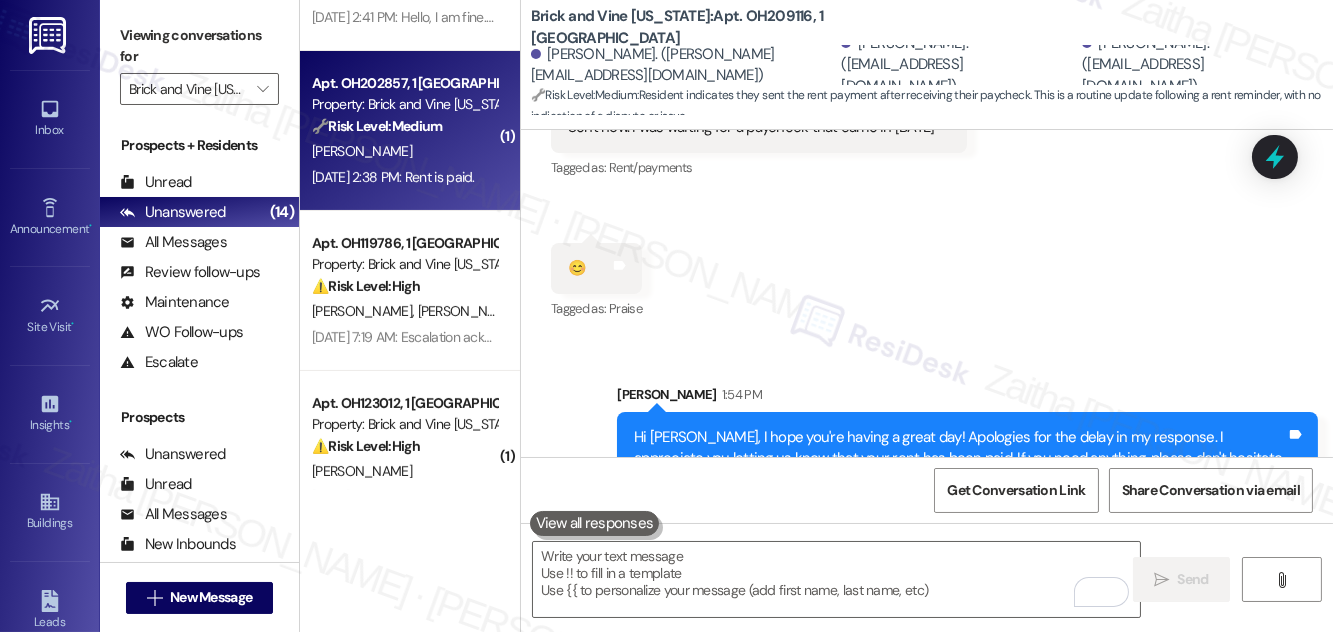 click on "[PERSON_NAME]" at bounding box center [404, 151] 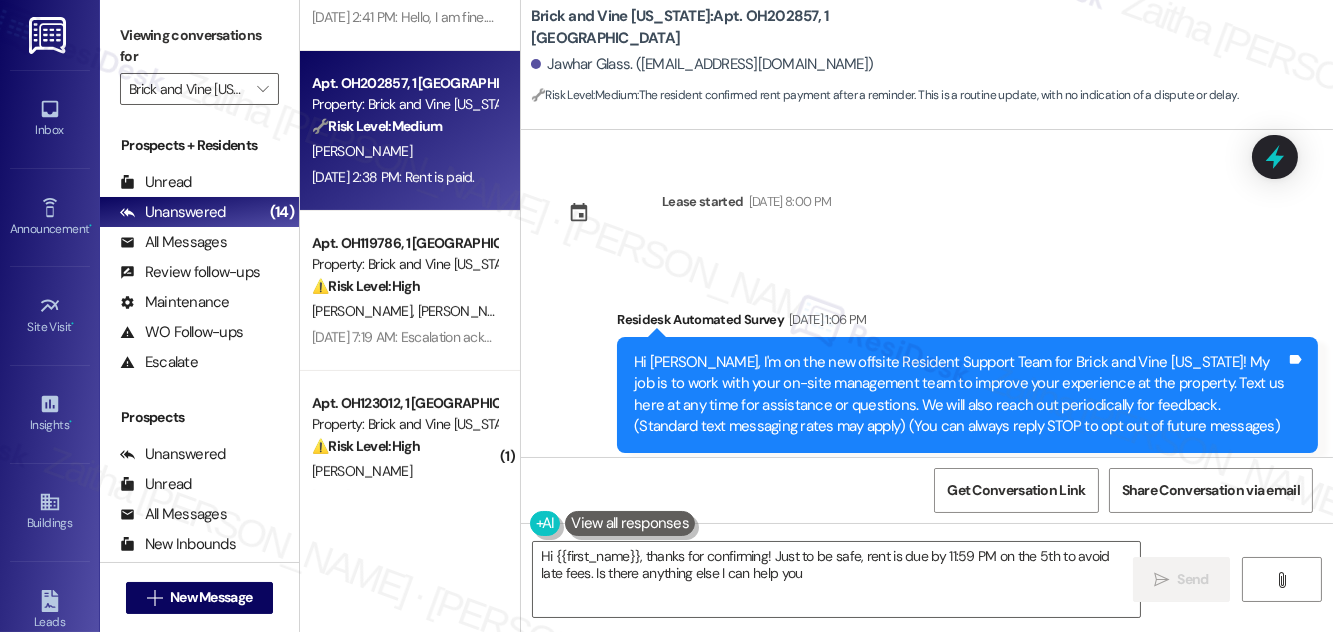 scroll, scrollTop: 8064, scrollLeft: 0, axis: vertical 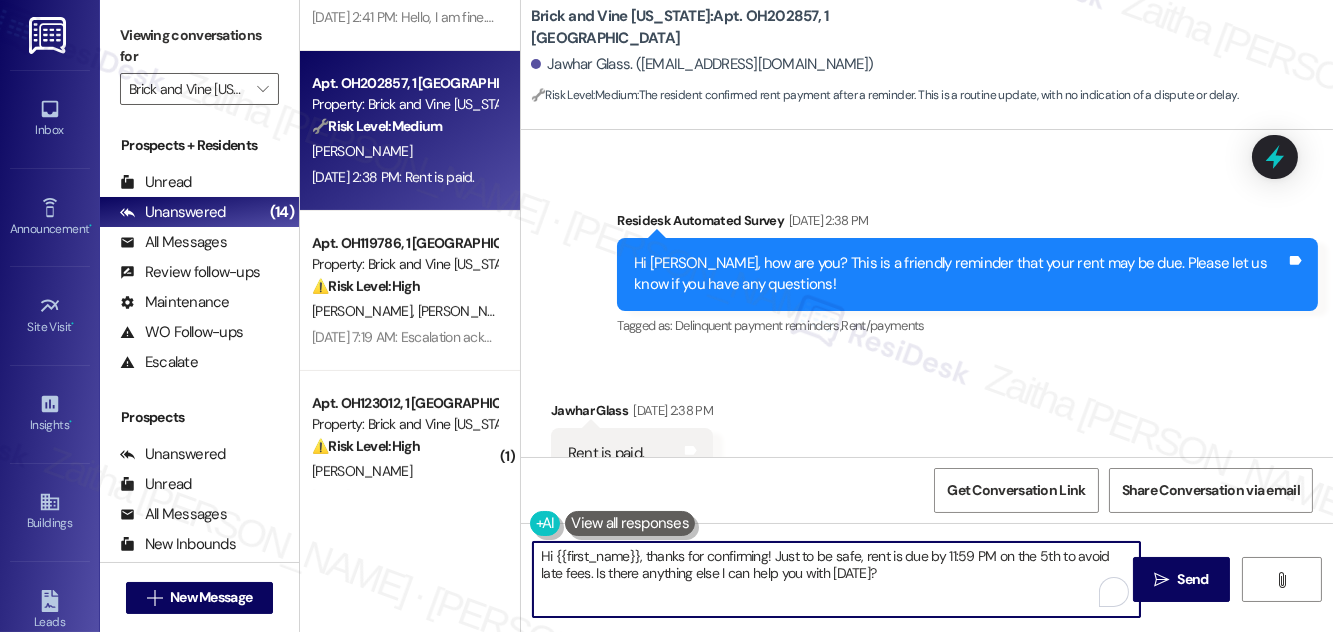 click on "Hi {{first_name}}, thanks for confirming! Just to be safe, rent is due by 11:59 PM on the 5th to avoid late fees. Is there anything else I can help you with today?" at bounding box center (836, 579) 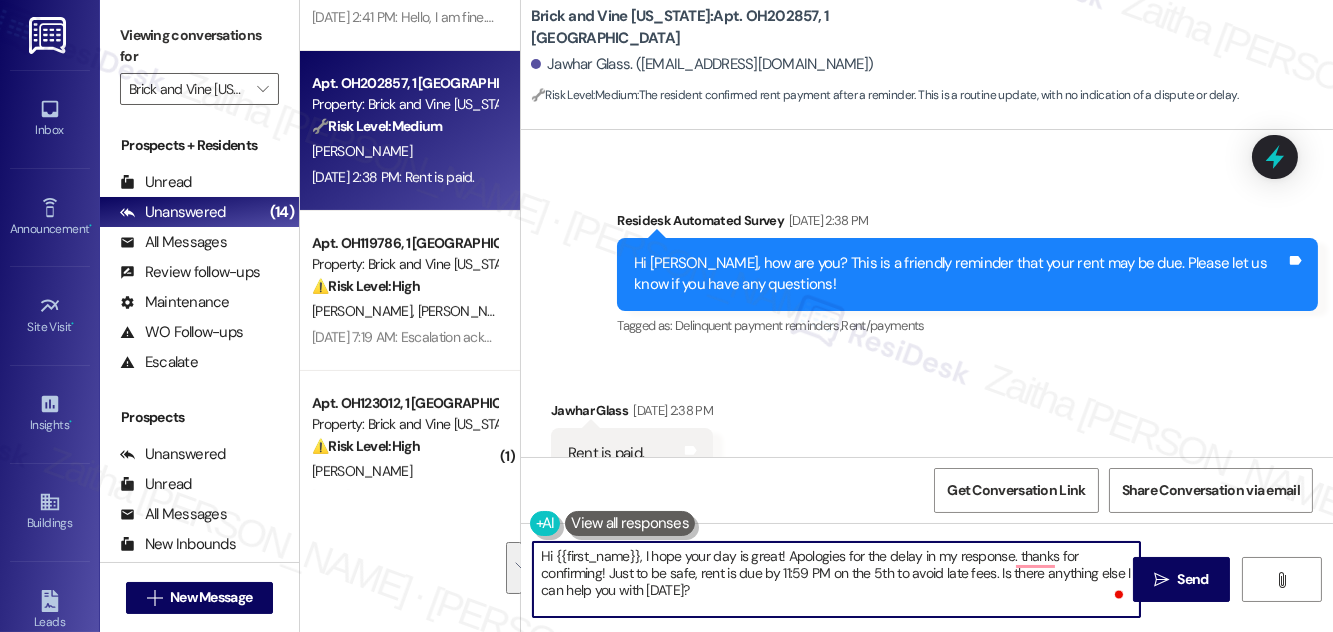 drag, startPoint x: 1015, startPoint y: 554, endPoint x: 1007, endPoint y: 590, distance: 36.878178 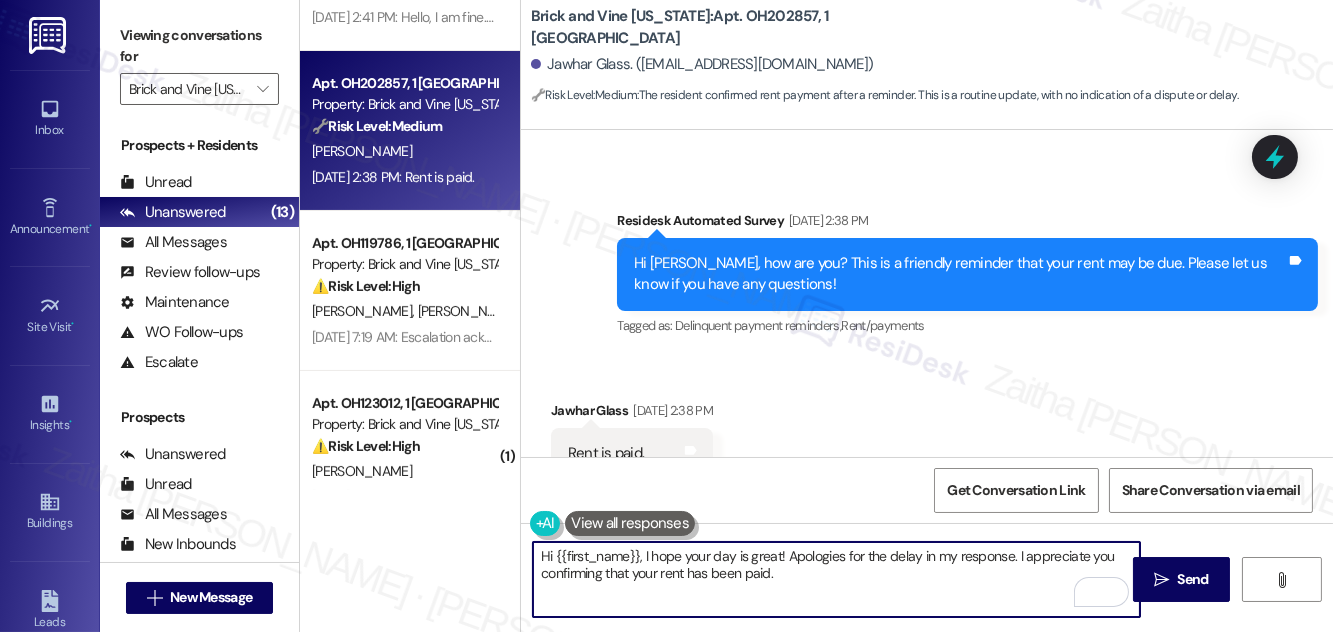 paste on "Please feel free to reach out if you have other concerns or home-related issues." 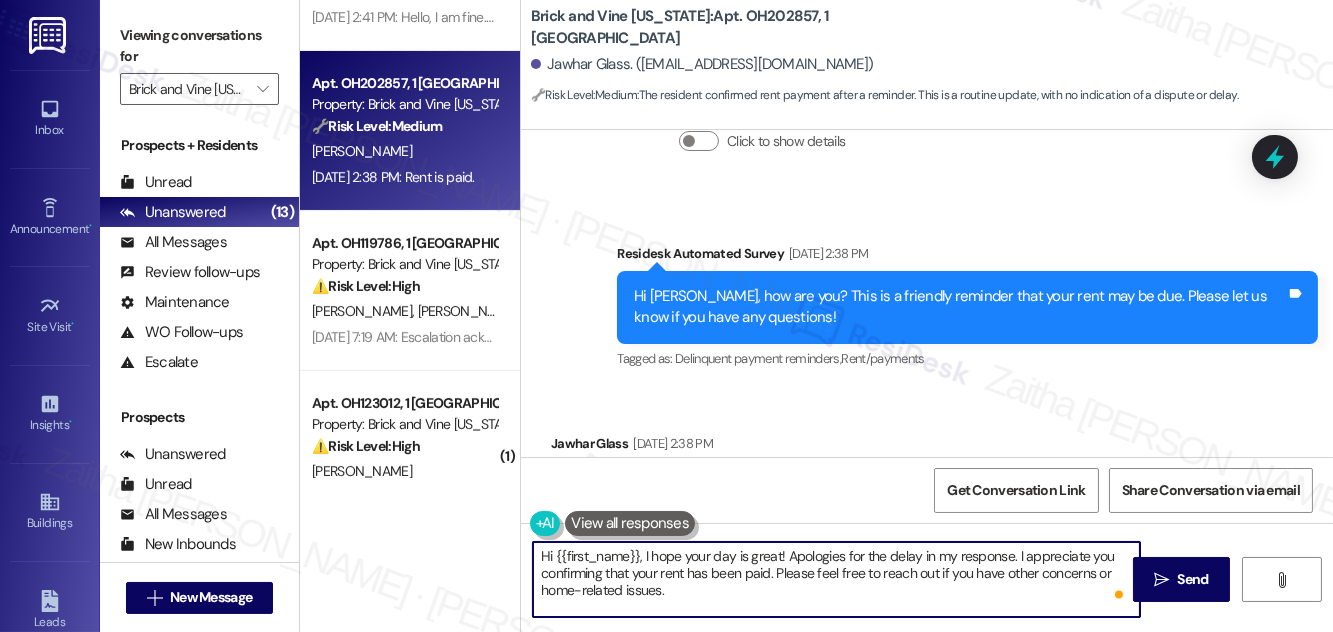 scroll, scrollTop: 8064, scrollLeft: 0, axis: vertical 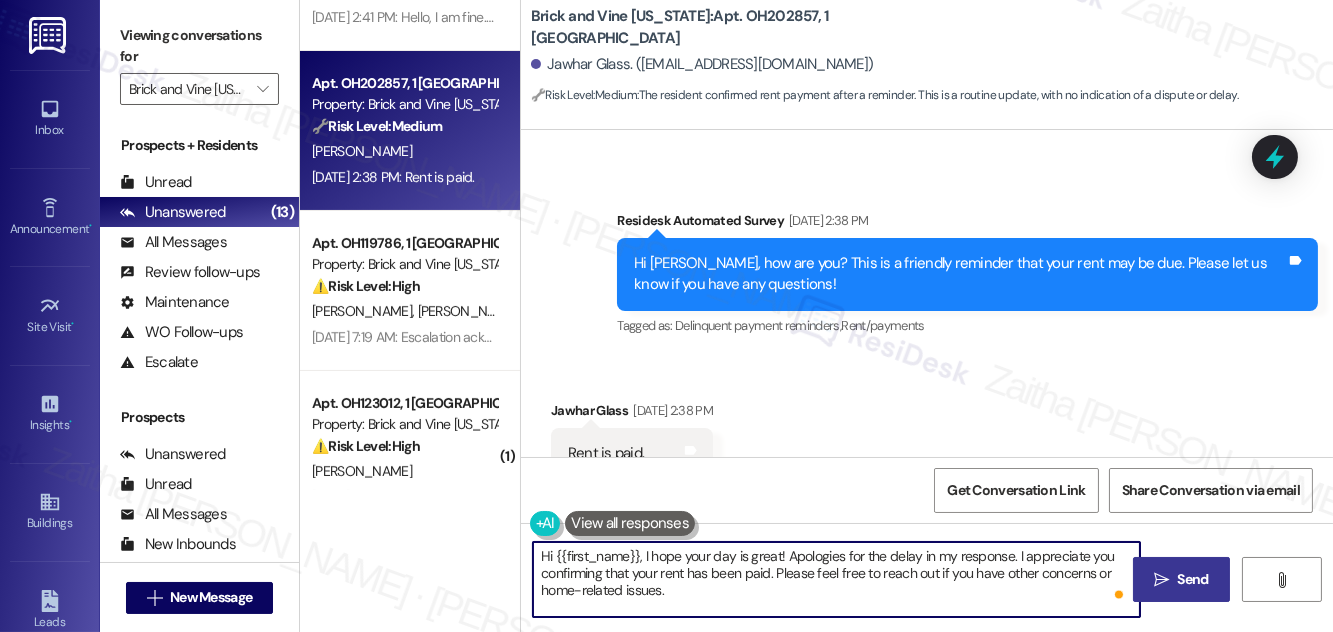 type on "Hi {{first_name}}, I hope your day is great! Apologies for the delay in my response. I appreciate you confirming that your rent has been paid. Please feel free to reach out if you have other concerns or home-related issues." 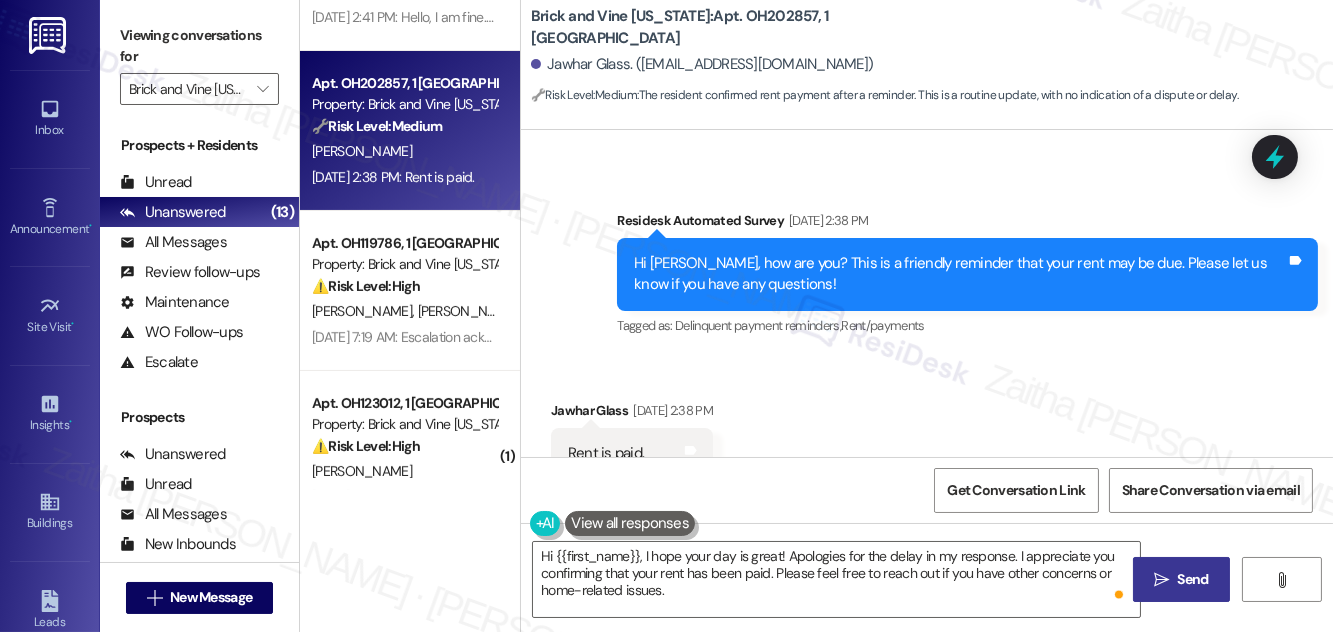 click on "Send" at bounding box center [1193, 579] 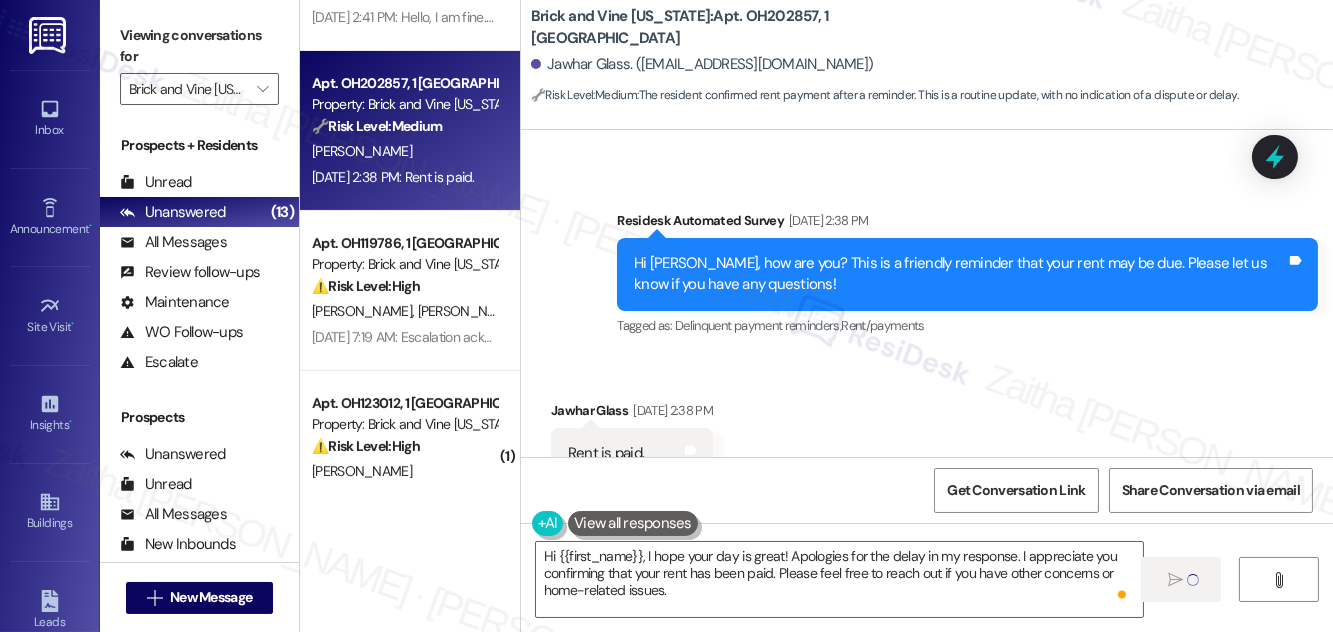 type 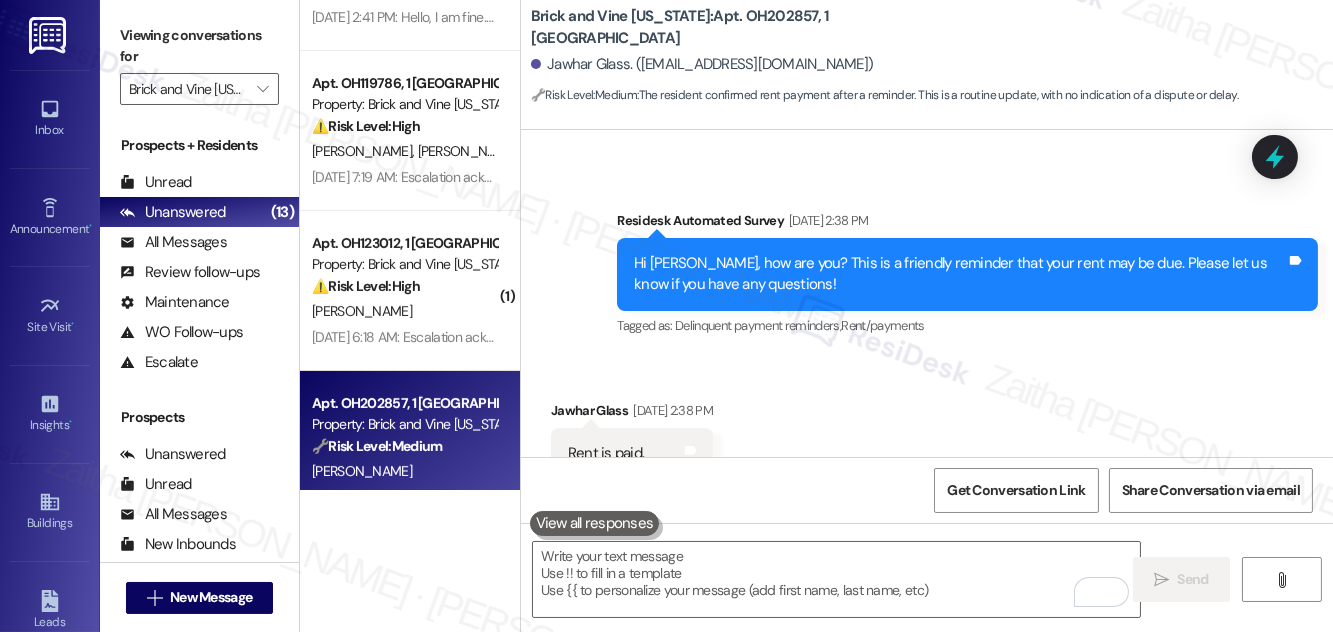 scroll, scrollTop: 8064, scrollLeft: 0, axis: vertical 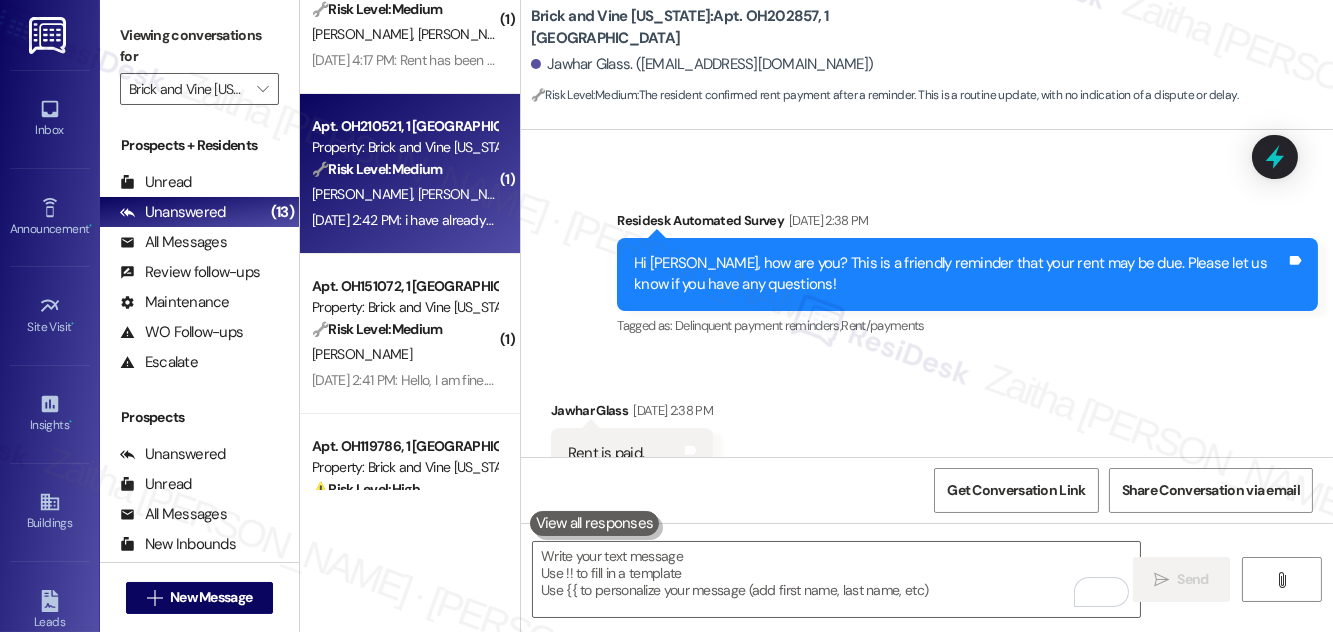 click on "S. Mitchell S. Mitchell" at bounding box center [404, 194] 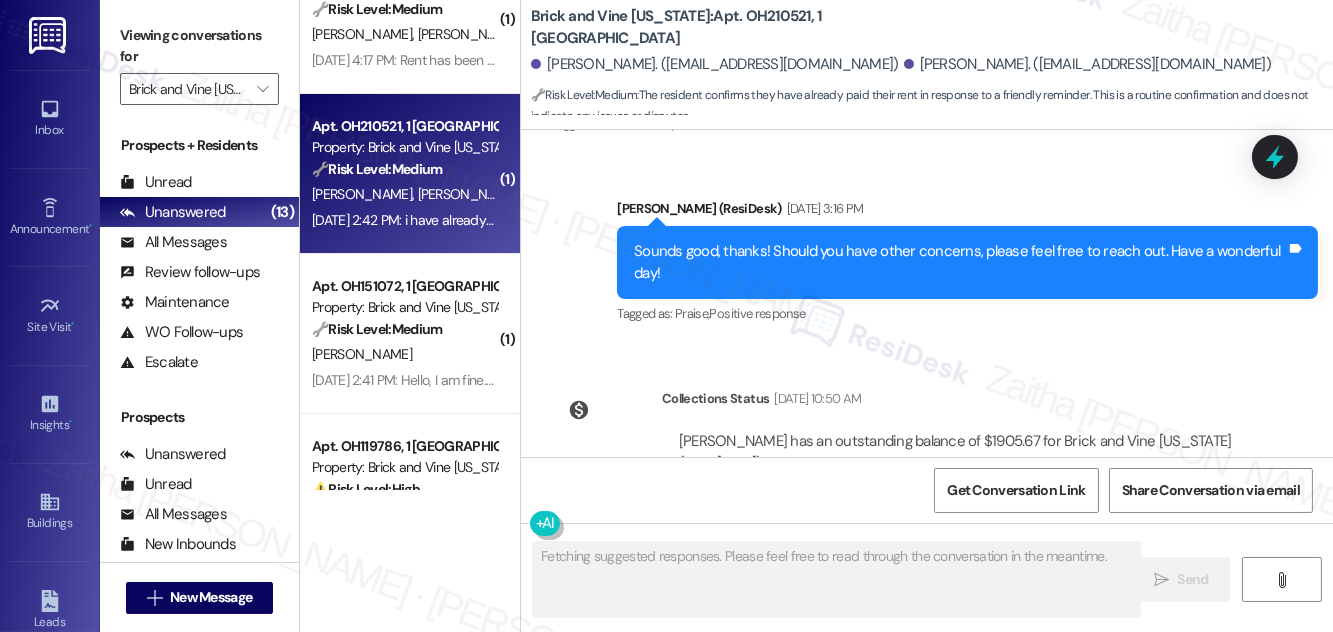 scroll, scrollTop: 4557, scrollLeft: 0, axis: vertical 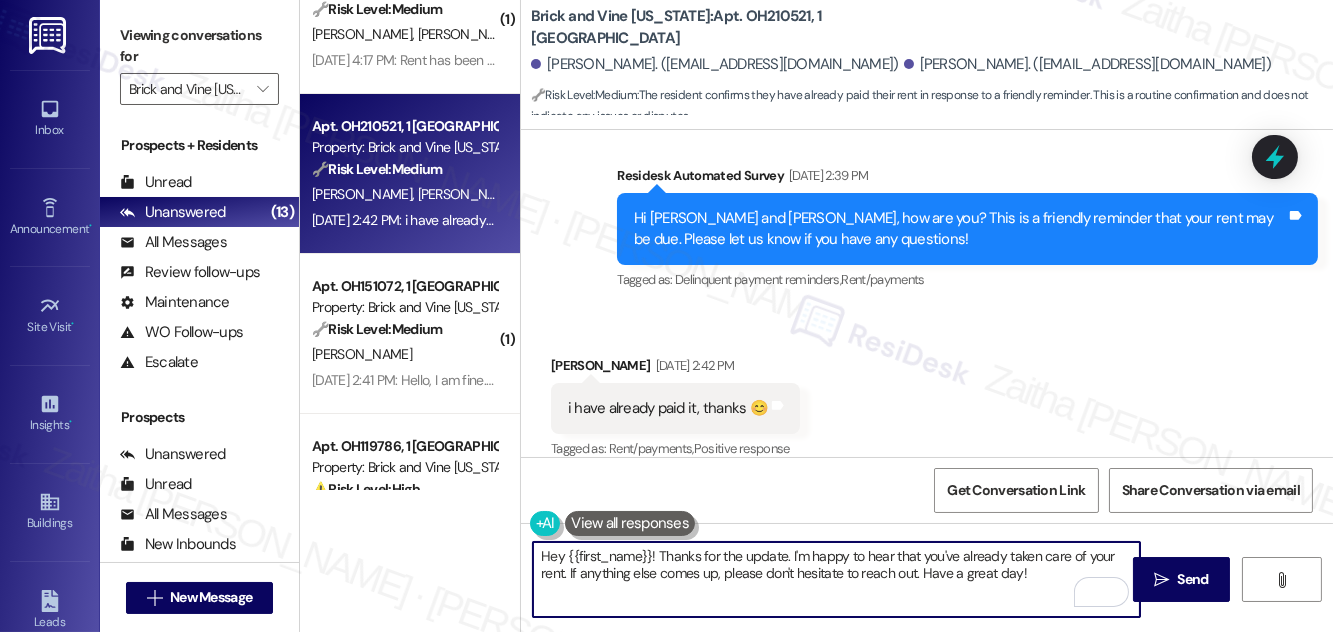 drag, startPoint x: 658, startPoint y: 556, endPoint x: 1034, endPoint y: 588, distance: 377.35925 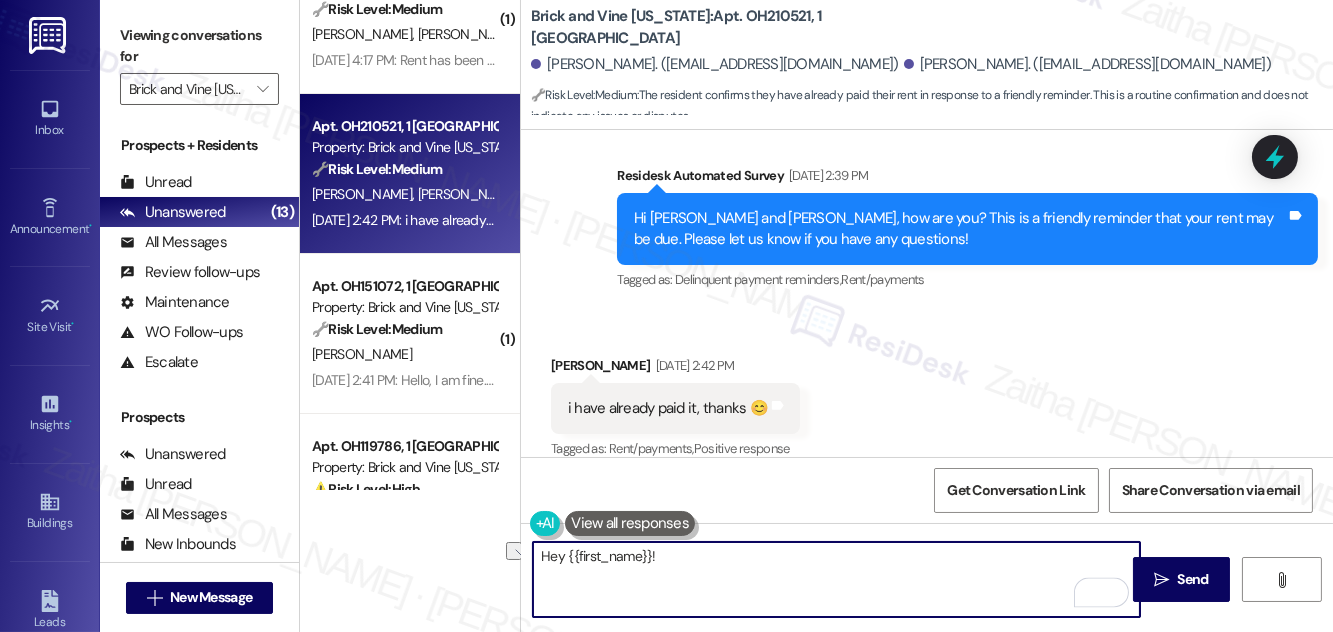 drag, startPoint x: 545, startPoint y: 559, endPoint x: 709, endPoint y: 560, distance: 164.00305 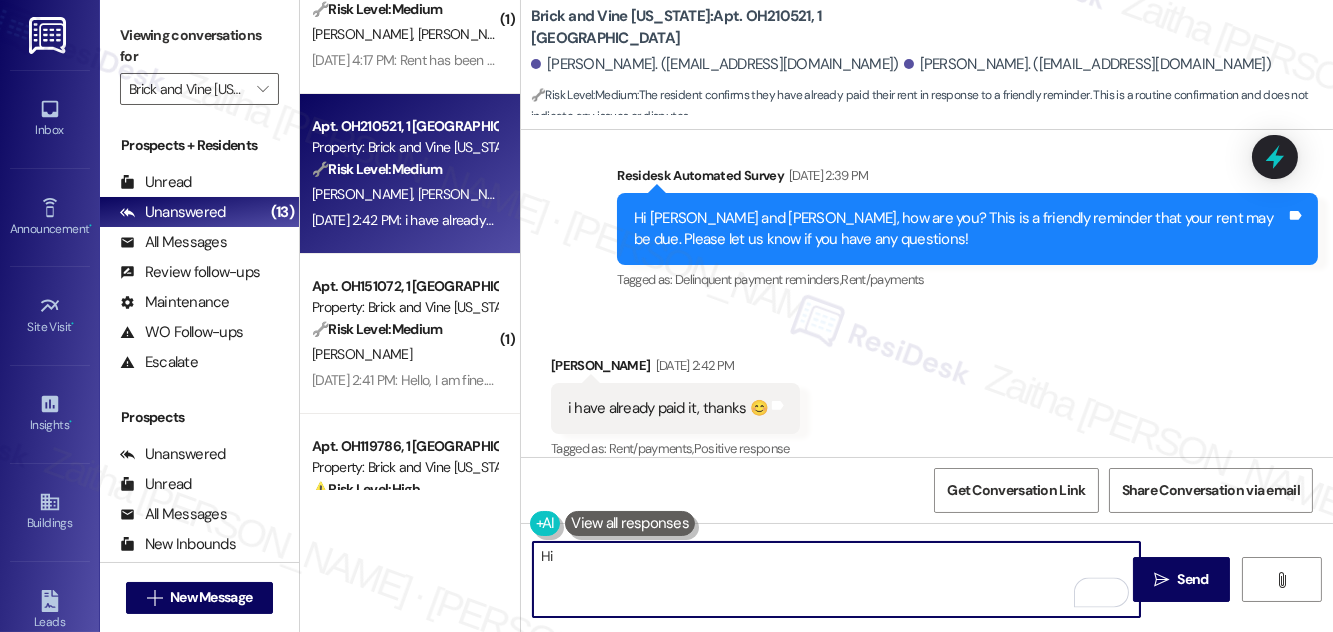 click on "Savona Mitchell Jul 03, 2025 at 2:42 PM" at bounding box center [675, 369] 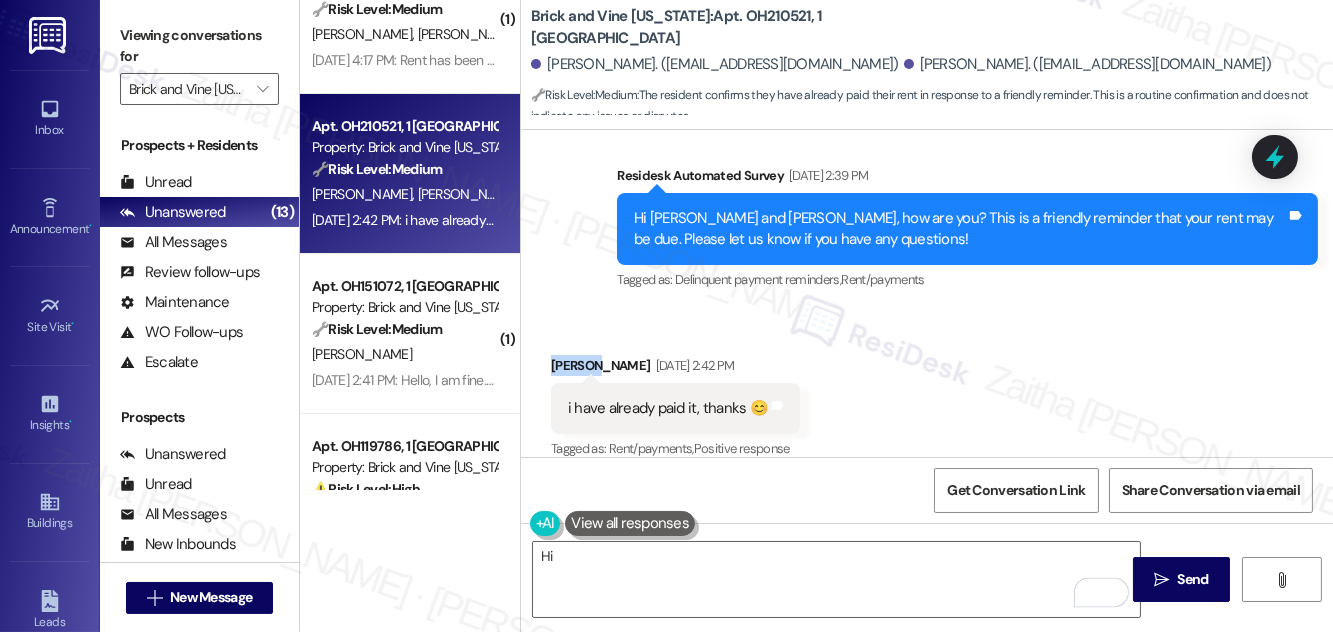 click on "Savona Mitchell Jul 03, 2025 at 2:42 PM" at bounding box center [675, 369] 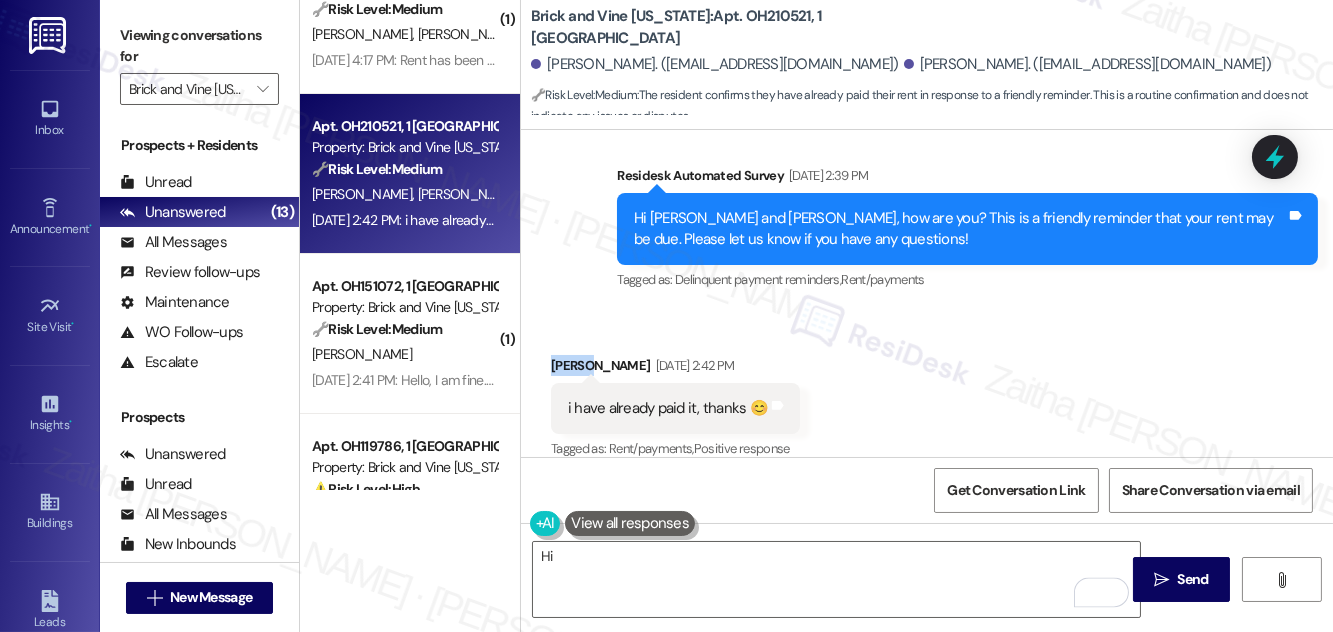 copy on "Savona" 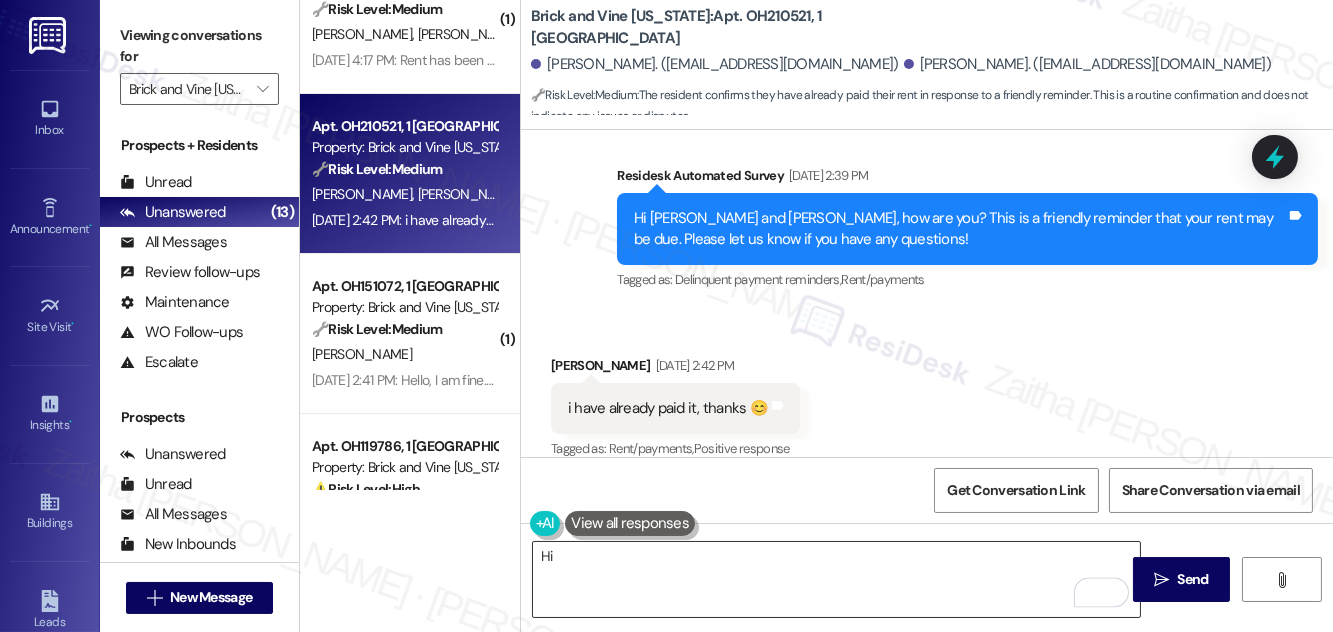 click on "Hi" at bounding box center [836, 579] 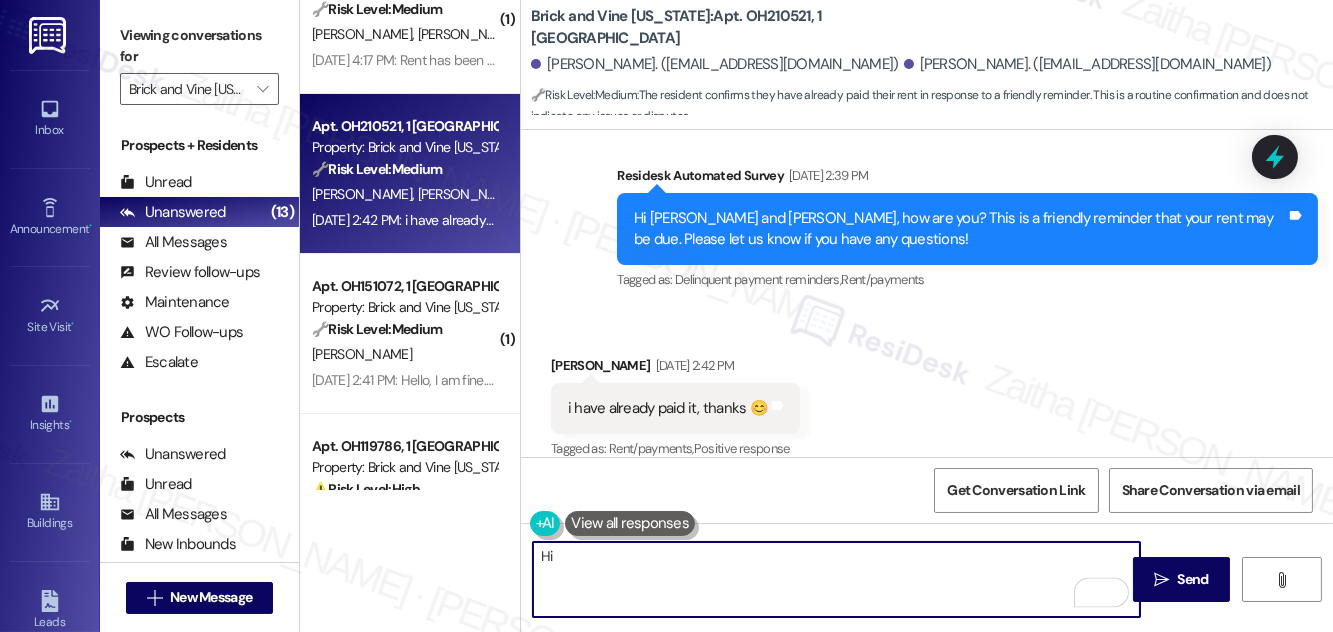 paste on "Savona" 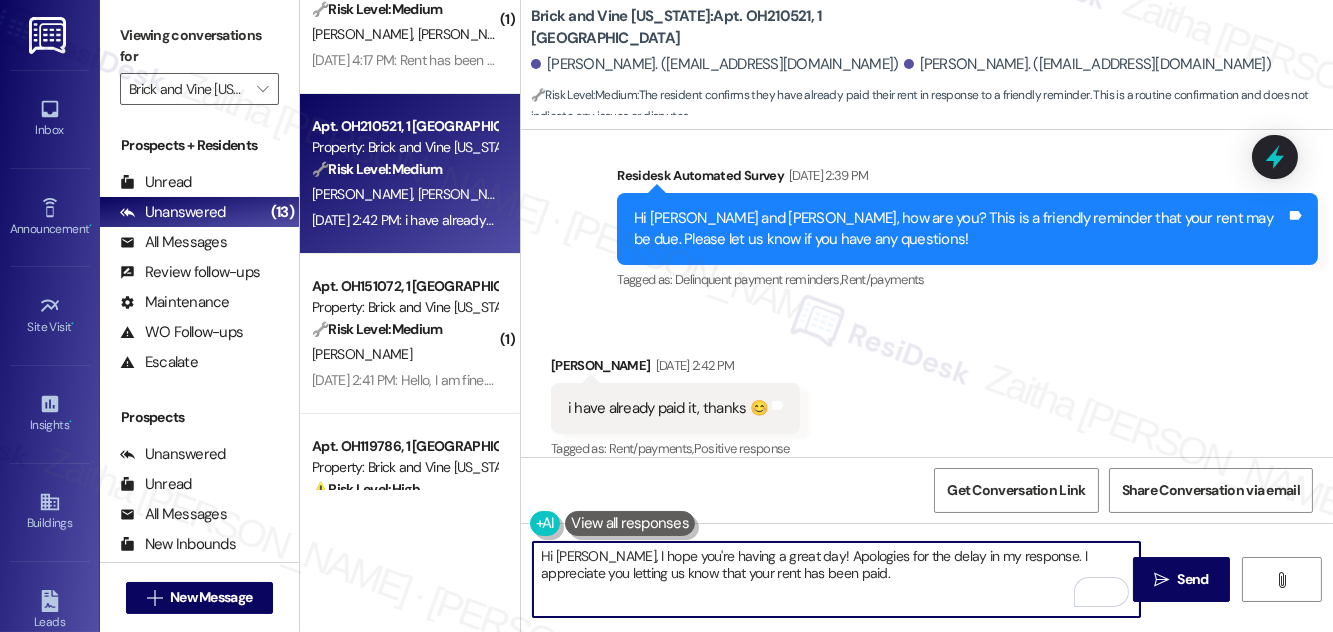 paste on "Please feel free to reach out if you have other concerns or home-related issues." 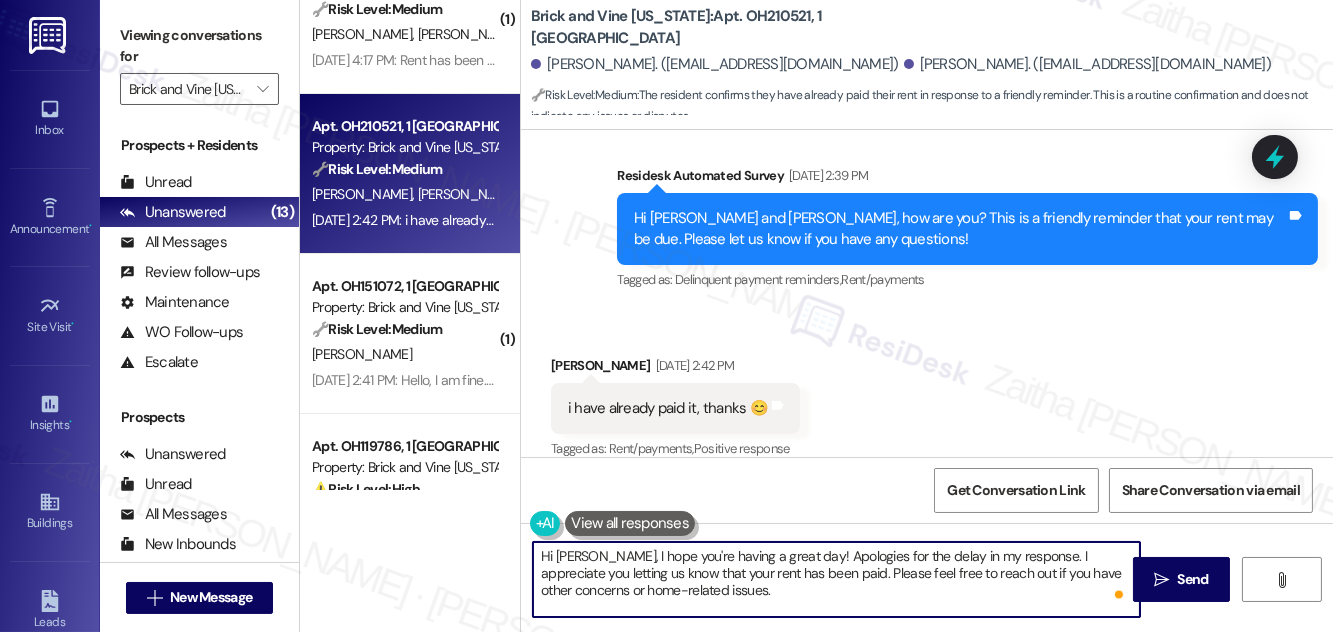 scroll, scrollTop: 4557, scrollLeft: 0, axis: vertical 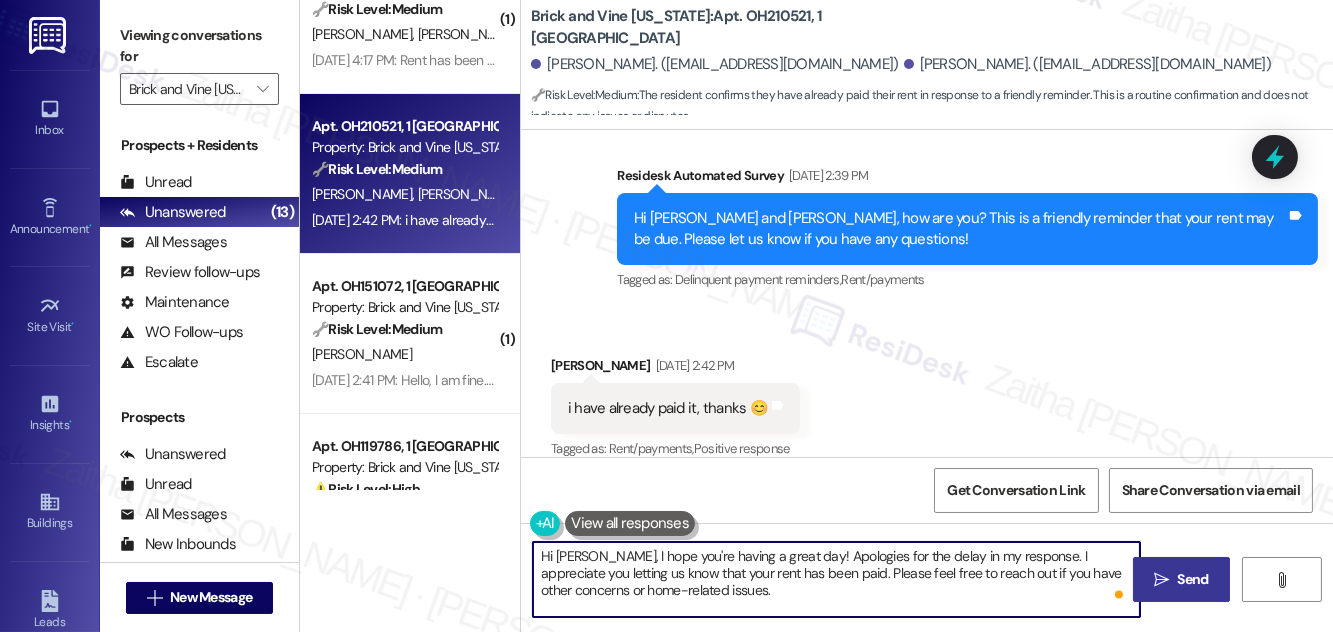 type on "Hi Savona, I hope you're having a great day! Apologies for the delay in my response. I appreciate you letting us know that your rent has been paid. Please feel free to reach out if you have other concerns or home-related issues." 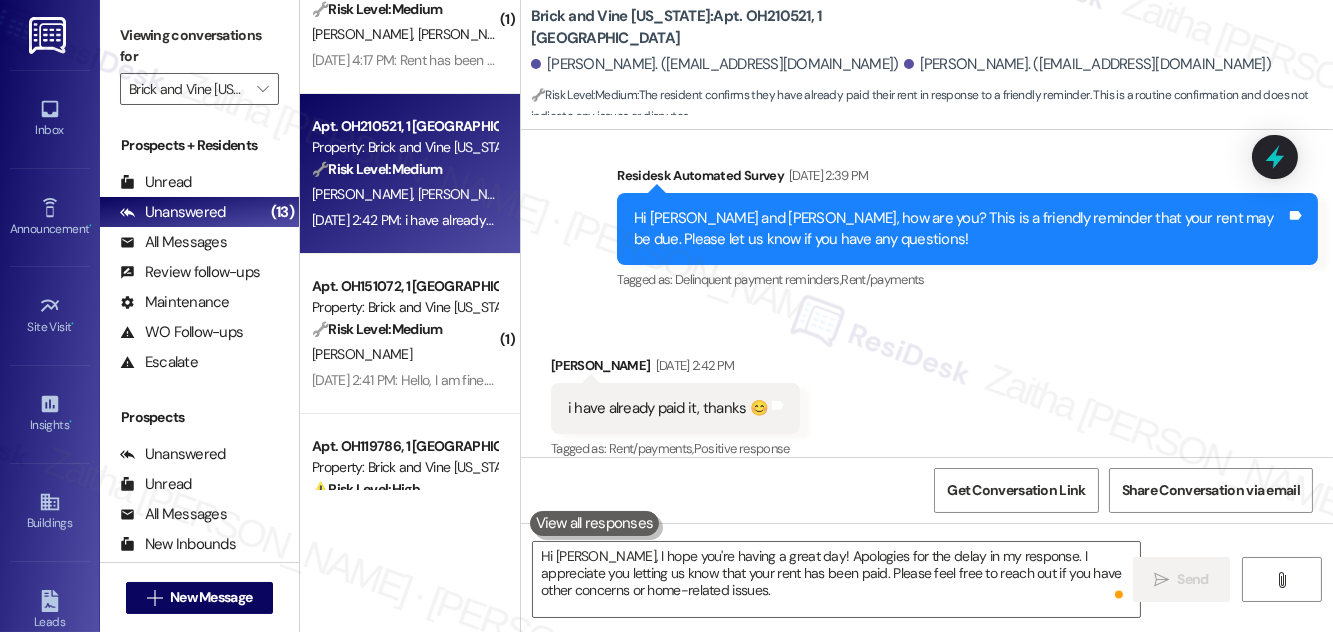type 